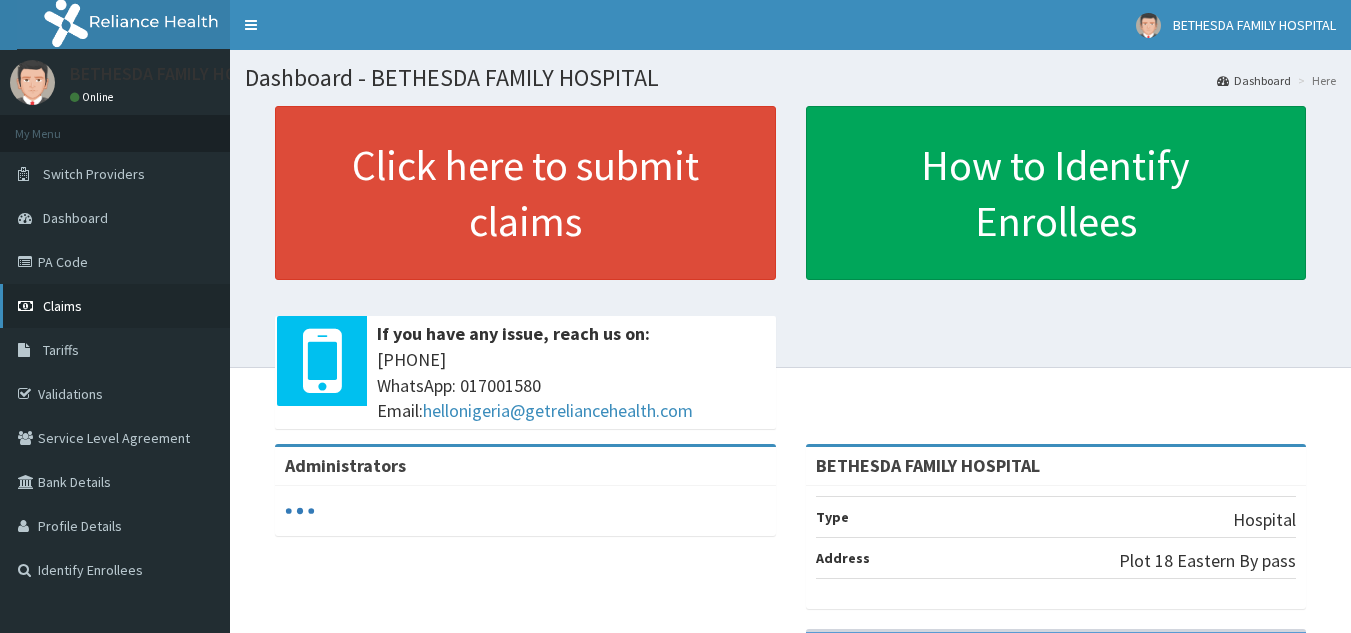 scroll, scrollTop: 0, scrollLeft: 0, axis: both 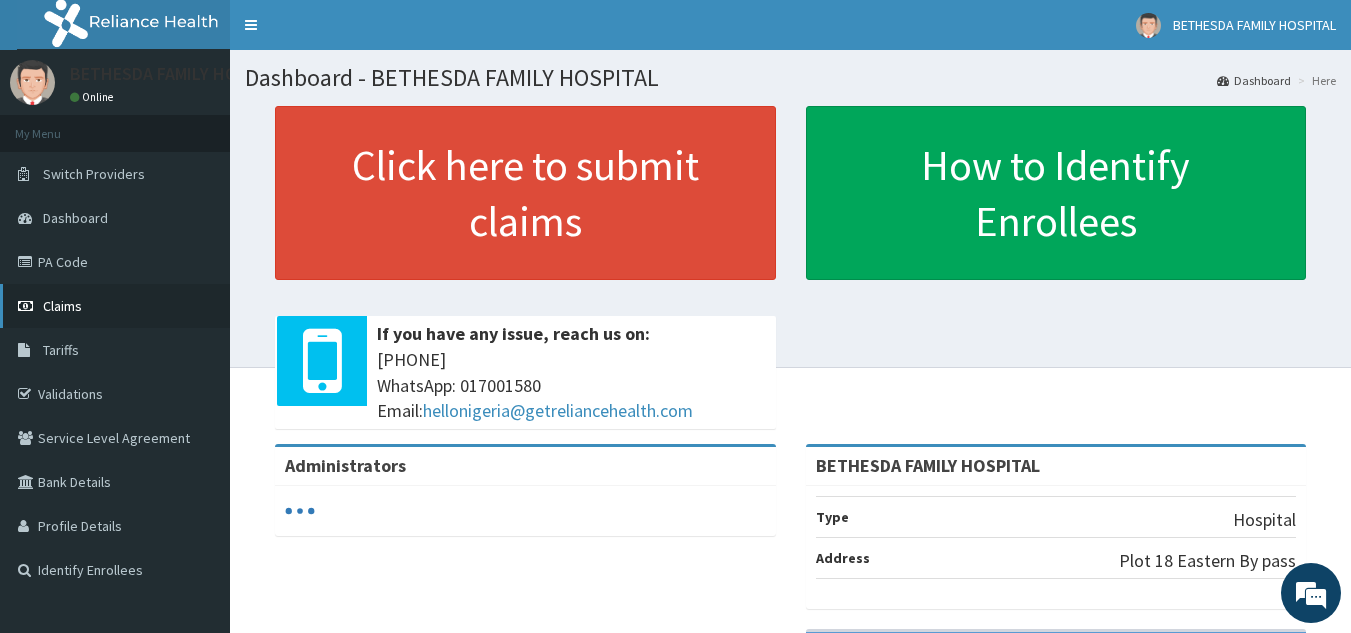 click on "Claims" at bounding box center (115, 306) 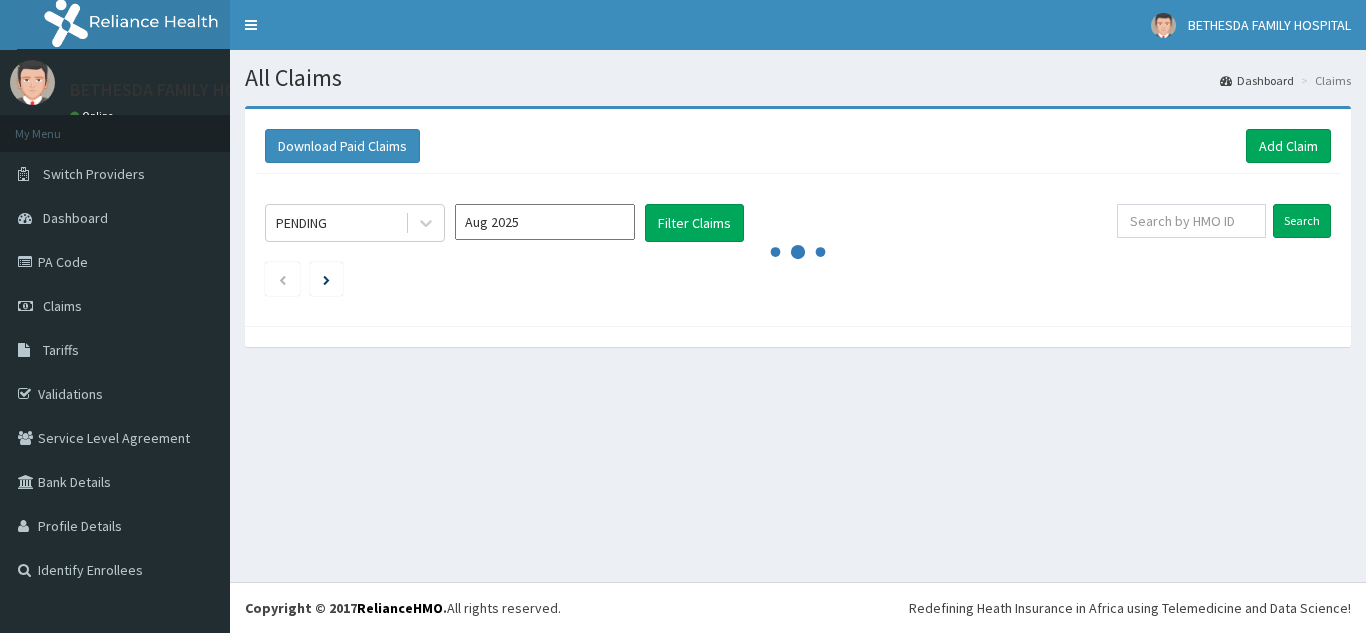scroll, scrollTop: 0, scrollLeft: 0, axis: both 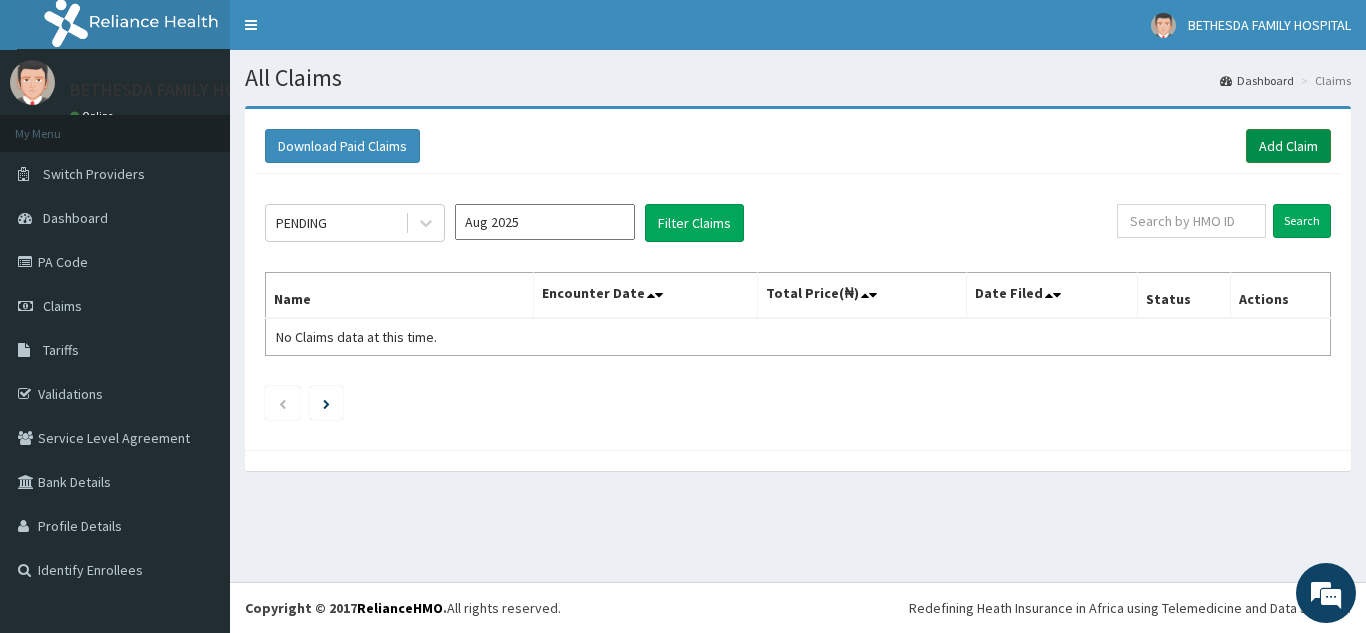 click on "Add Claim" at bounding box center [1288, 146] 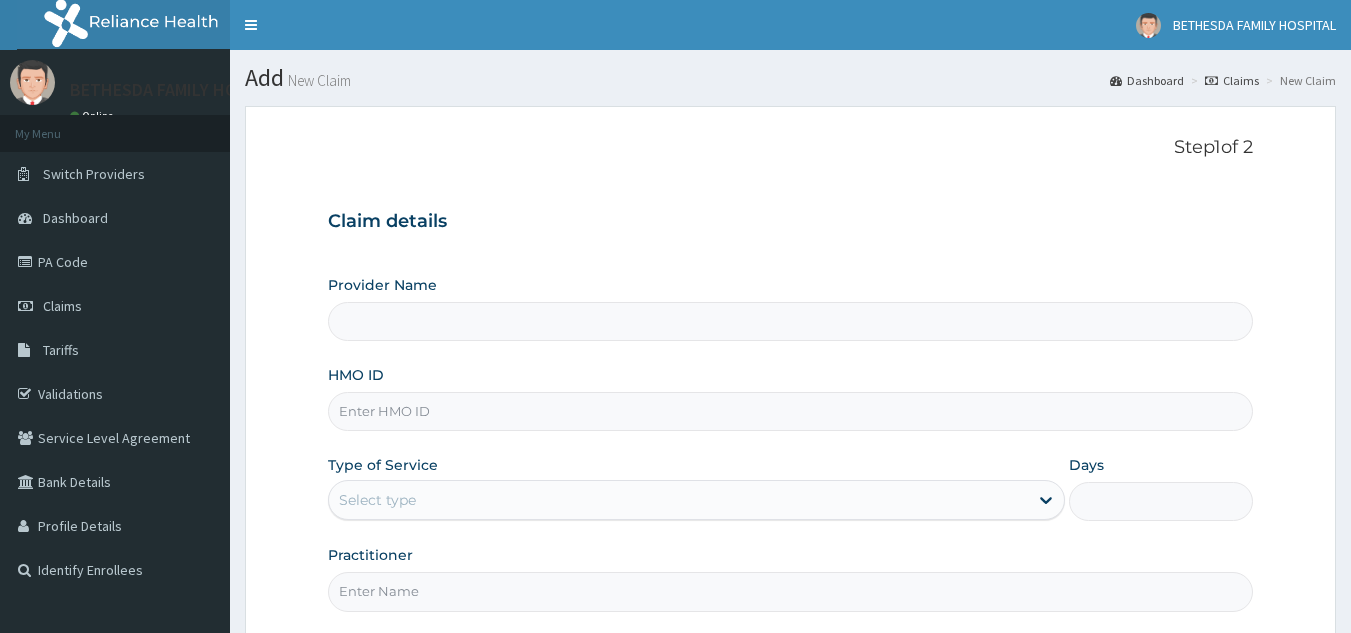 scroll, scrollTop: 0, scrollLeft: 0, axis: both 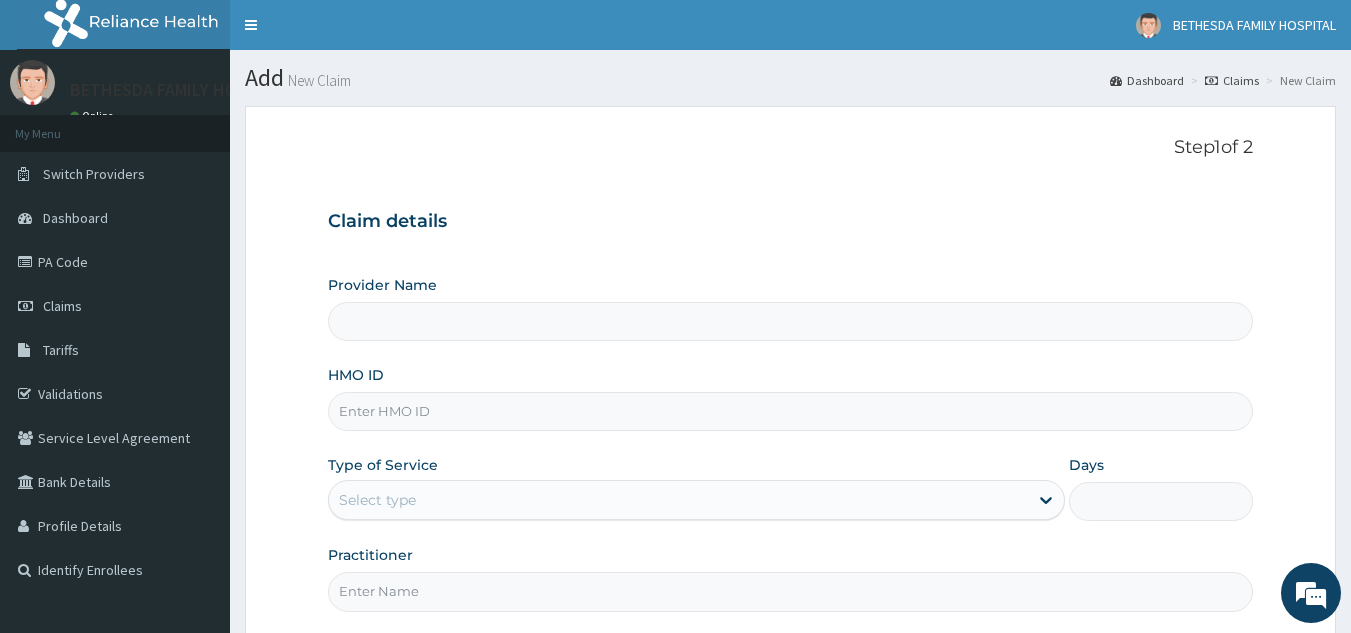 type on "BETHESDA FAMILY HOSPITAL" 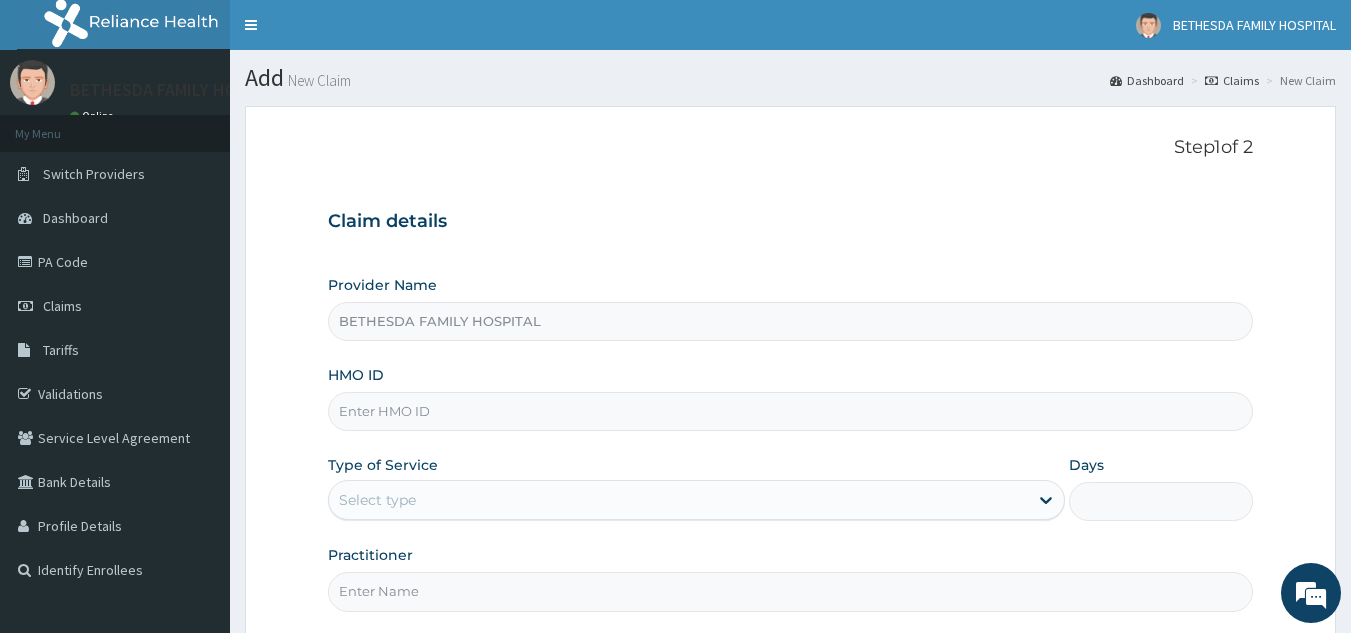click on "HMO ID" at bounding box center [791, 411] 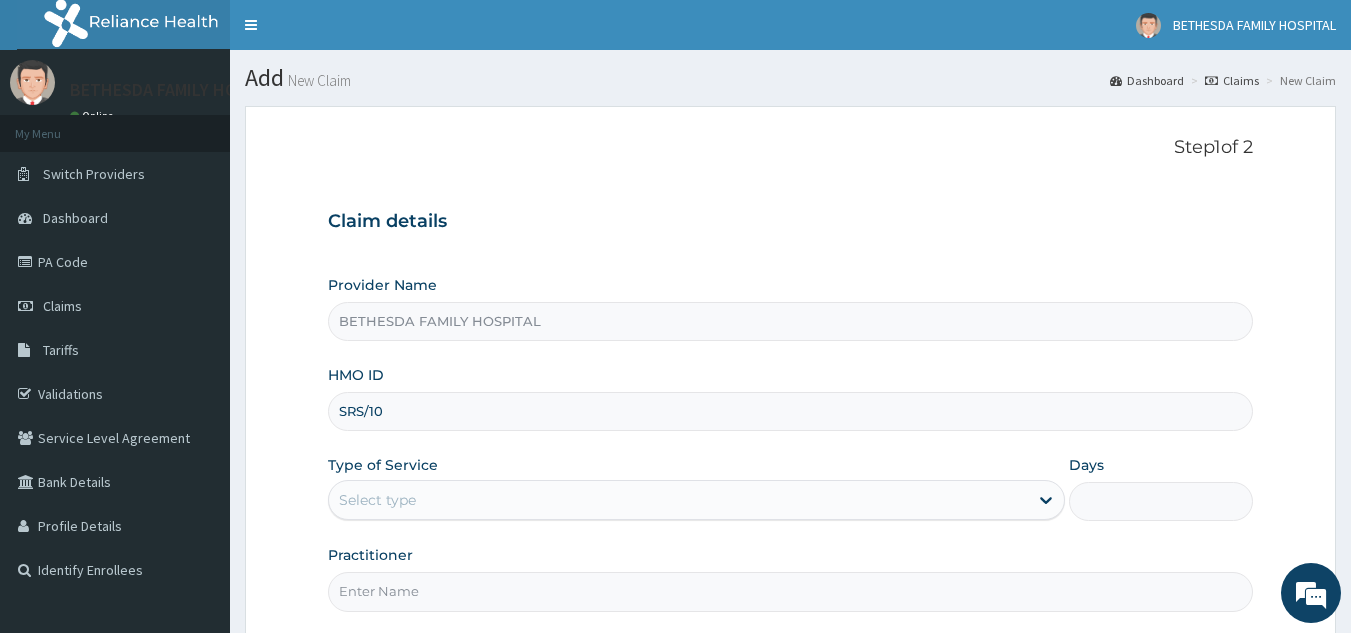 scroll, scrollTop: 0, scrollLeft: 0, axis: both 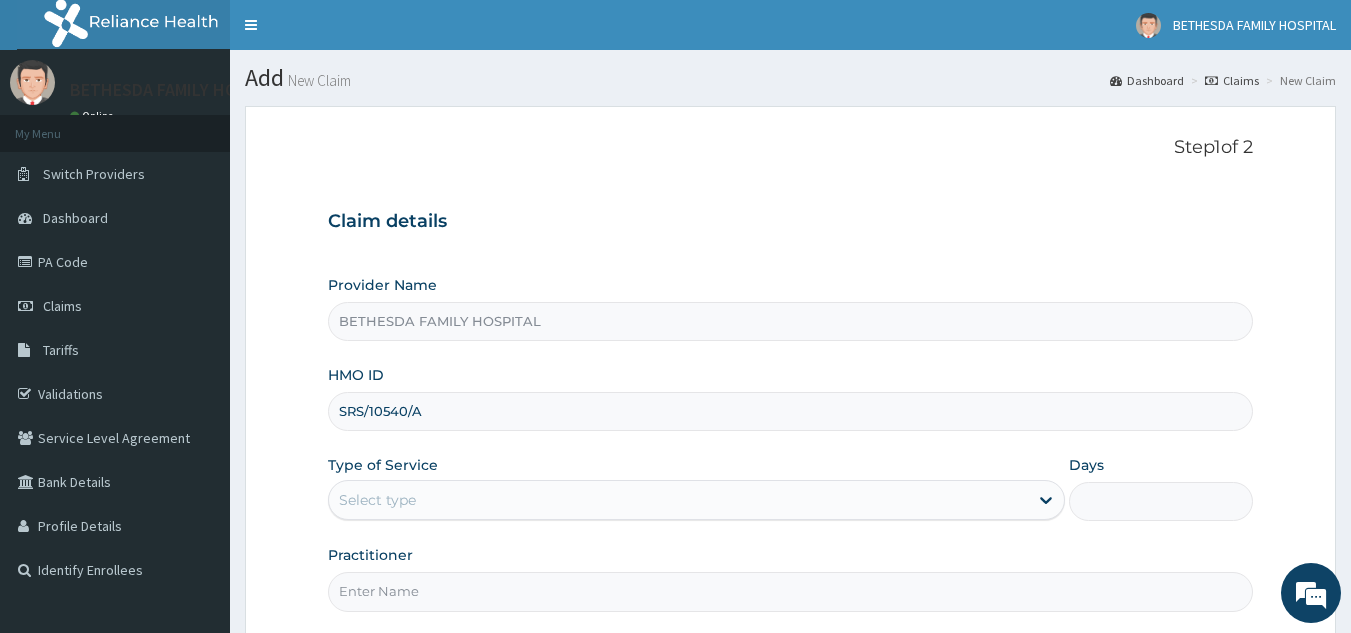 type on "SRS/10540/A" 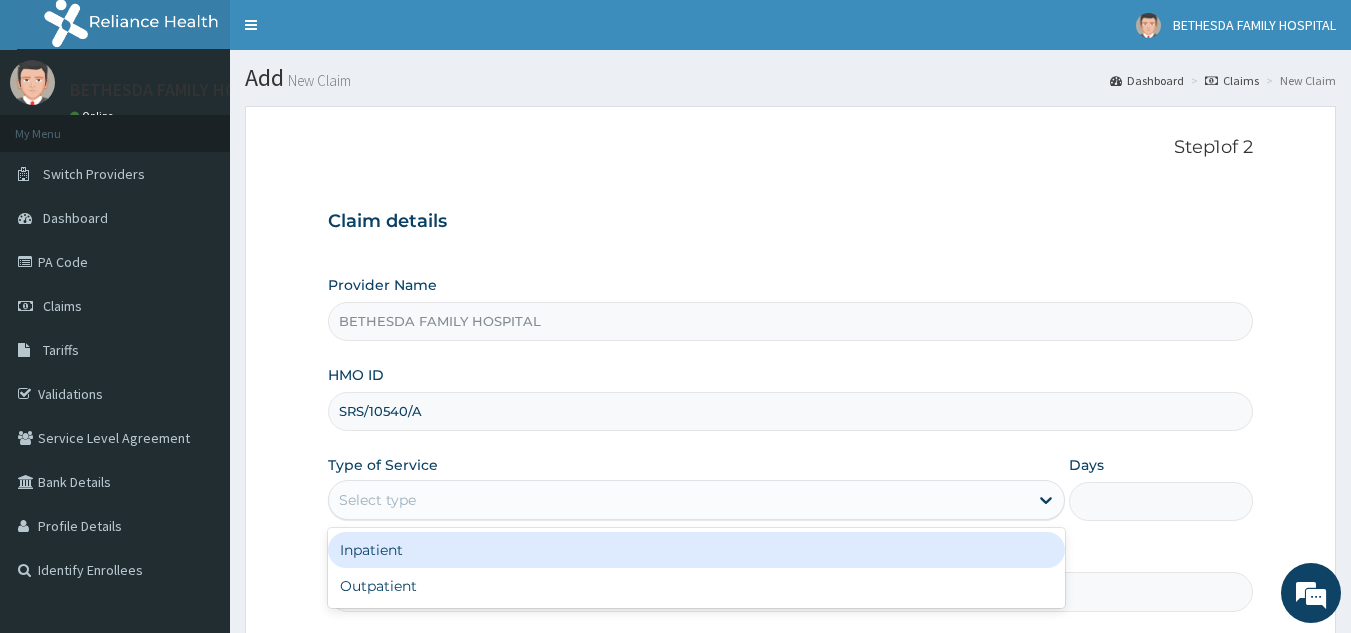 click on "Select type" at bounding box center (678, 500) 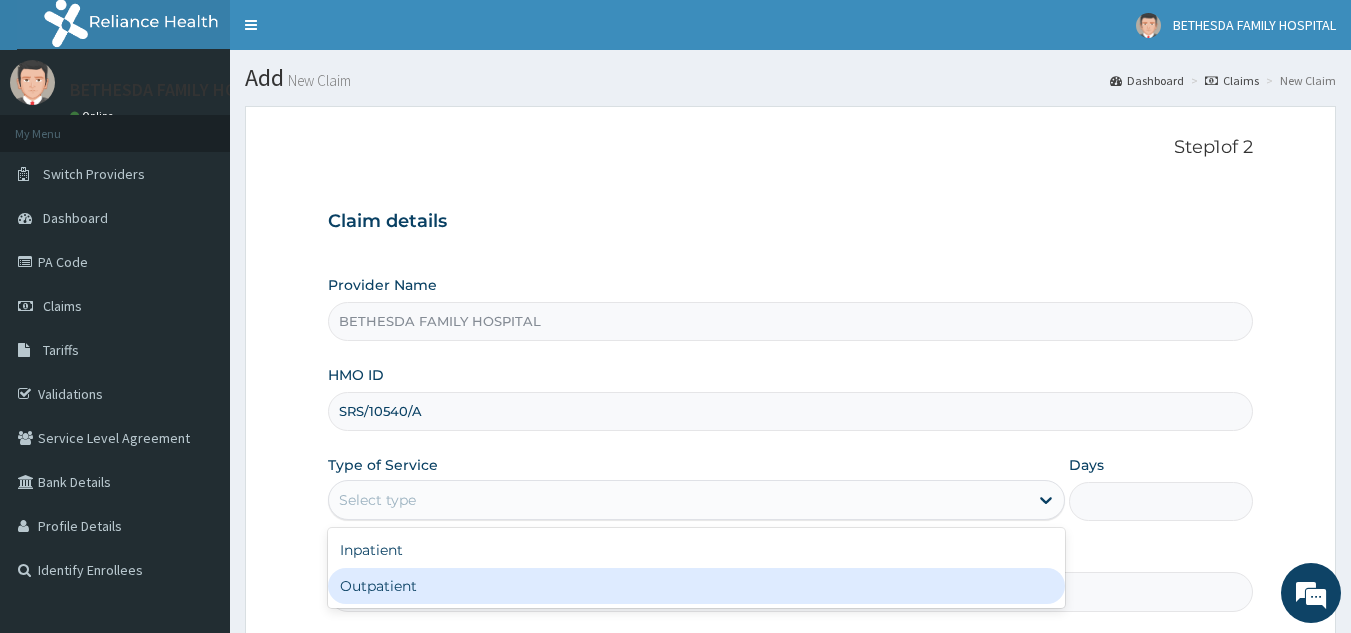 click on "Outpatient" at bounding box center [696, 586] 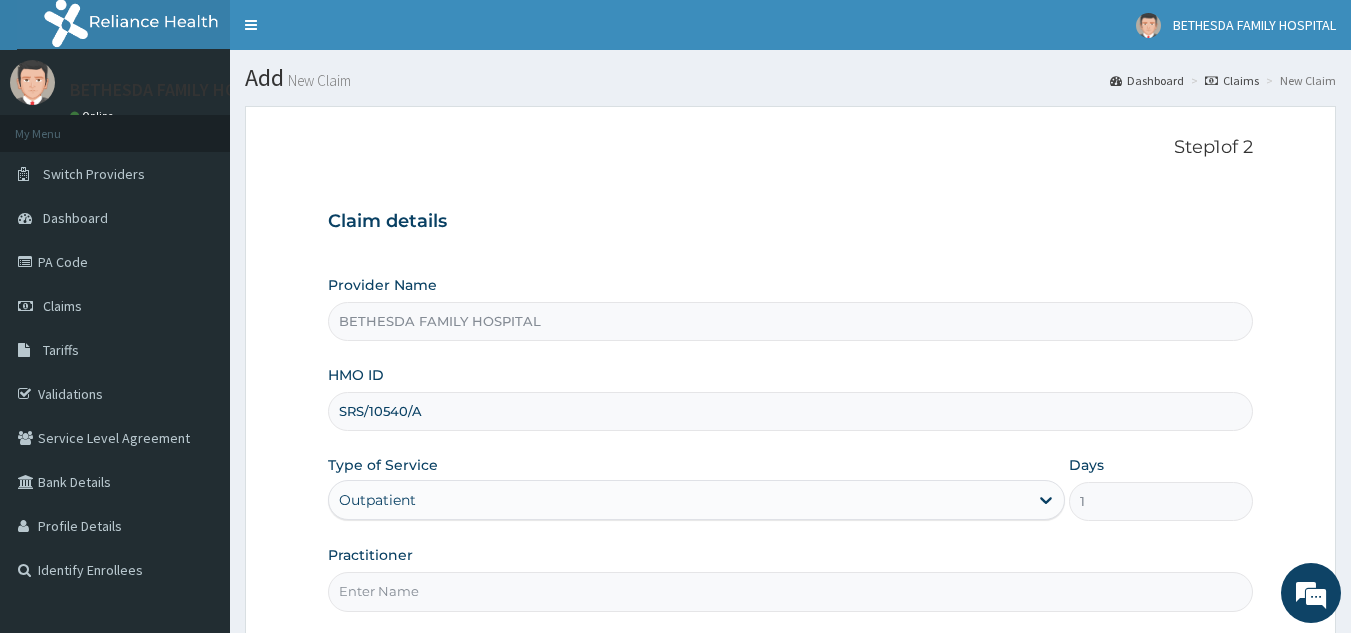 click on "Practitioner" at bounding box center (791, 591) 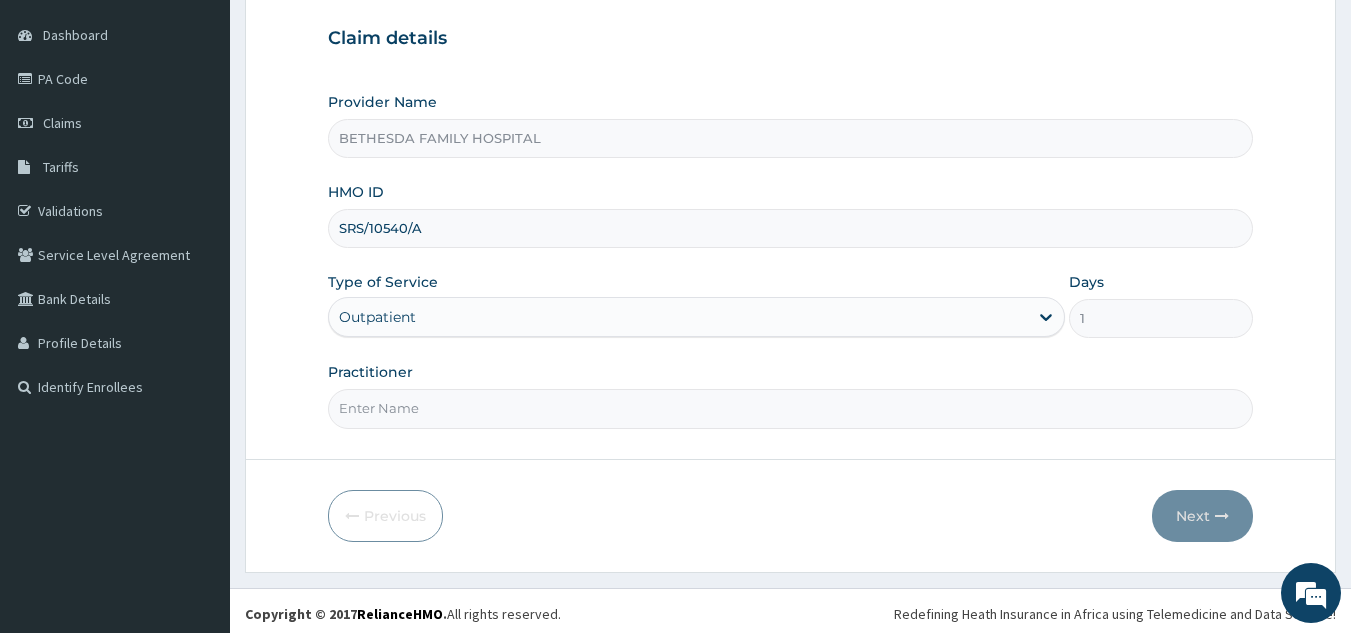 scroll, scrollTop: 189, scrollLeft: 0, axis: vertical 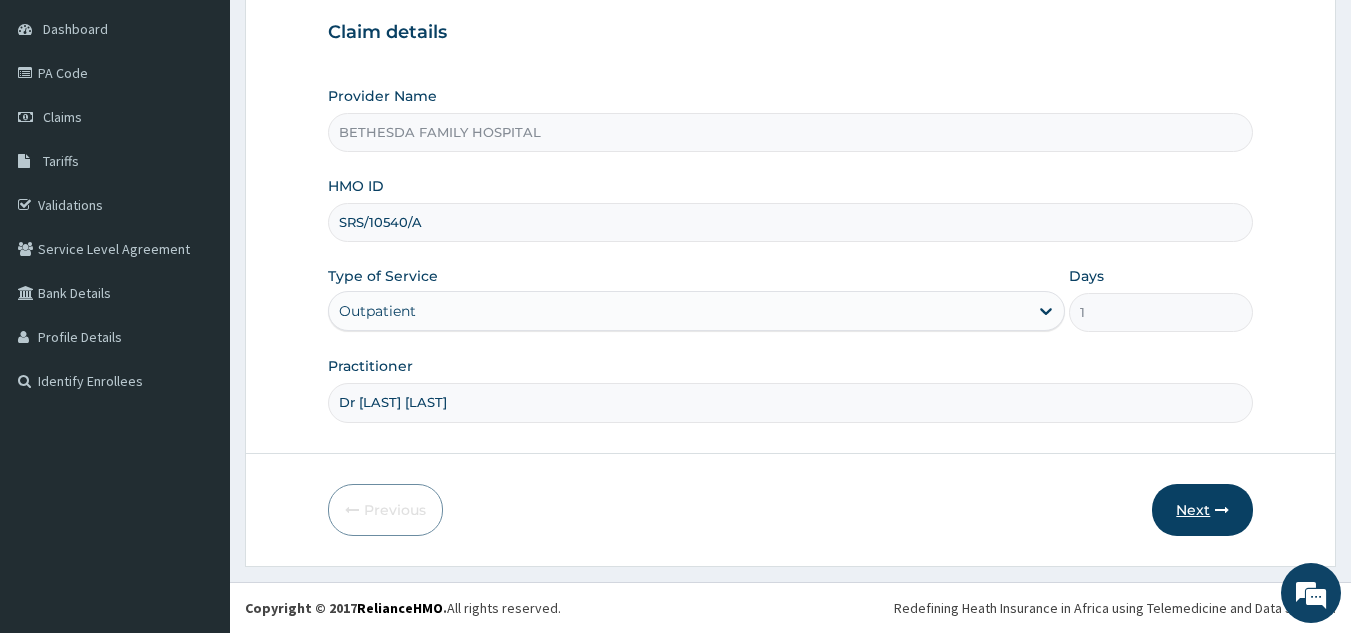 type on "Dr Paul Dienye" 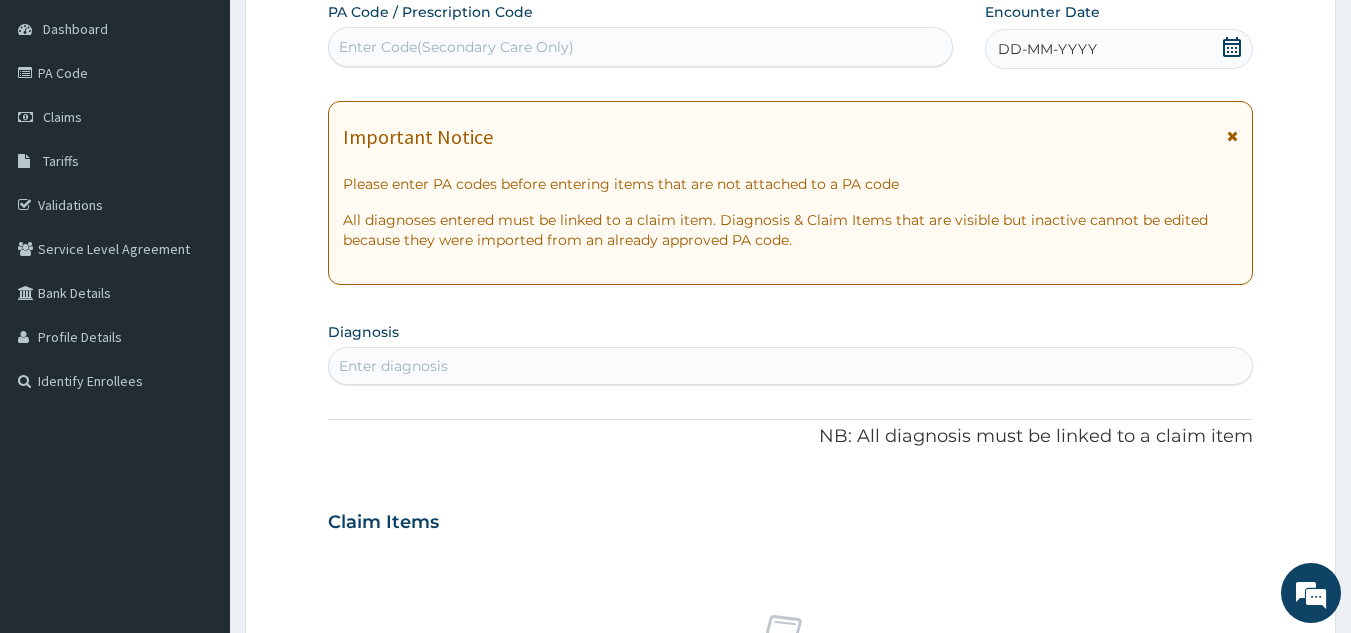 click 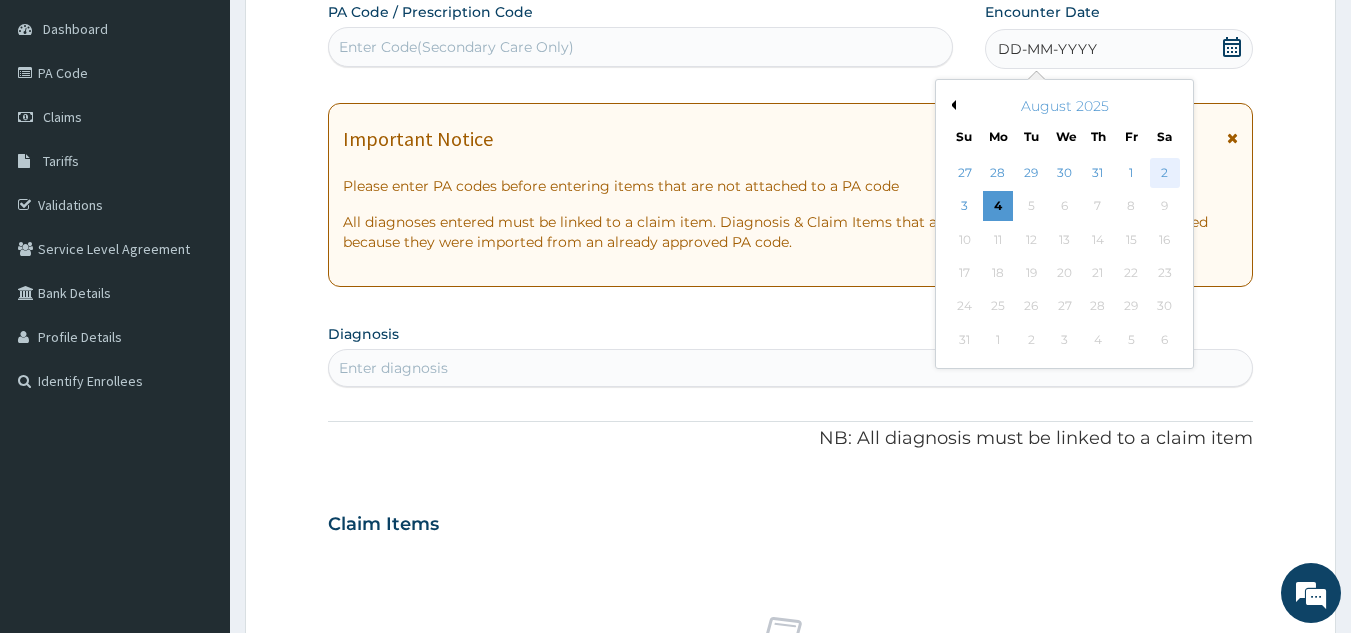 click on "2" at bounding box center (1165, 173) 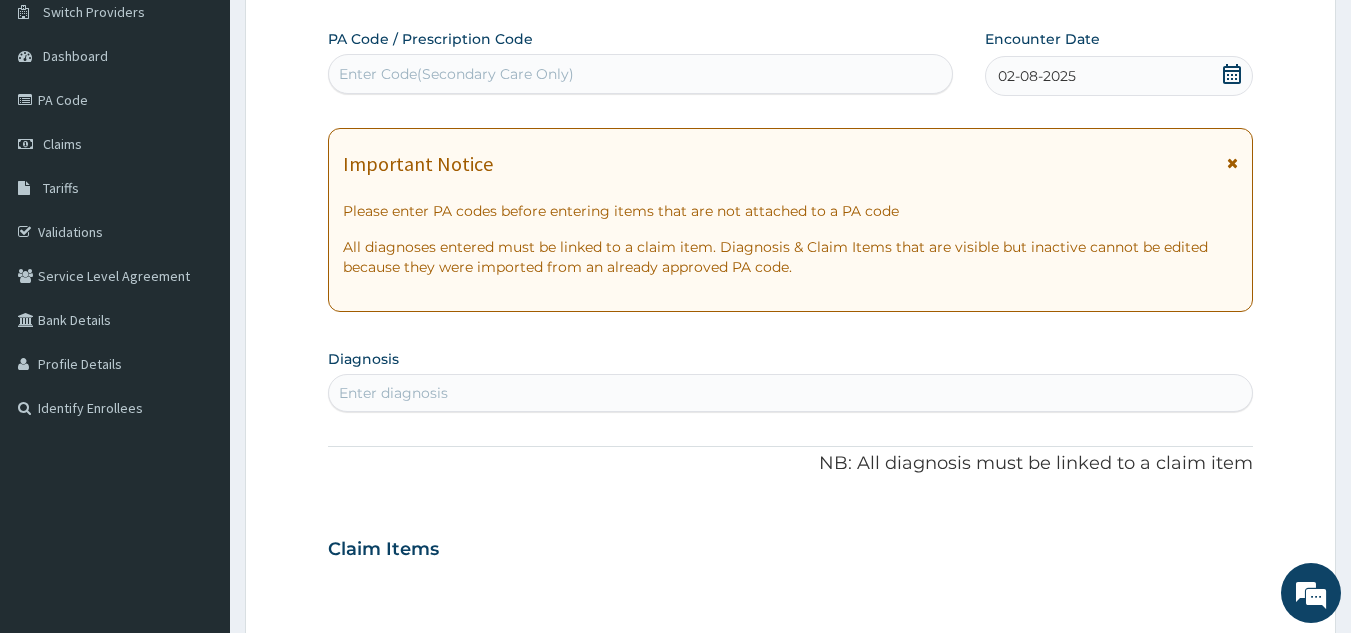 scroll, scrollTop: 189, scrollLeft: 0, axis: vertical 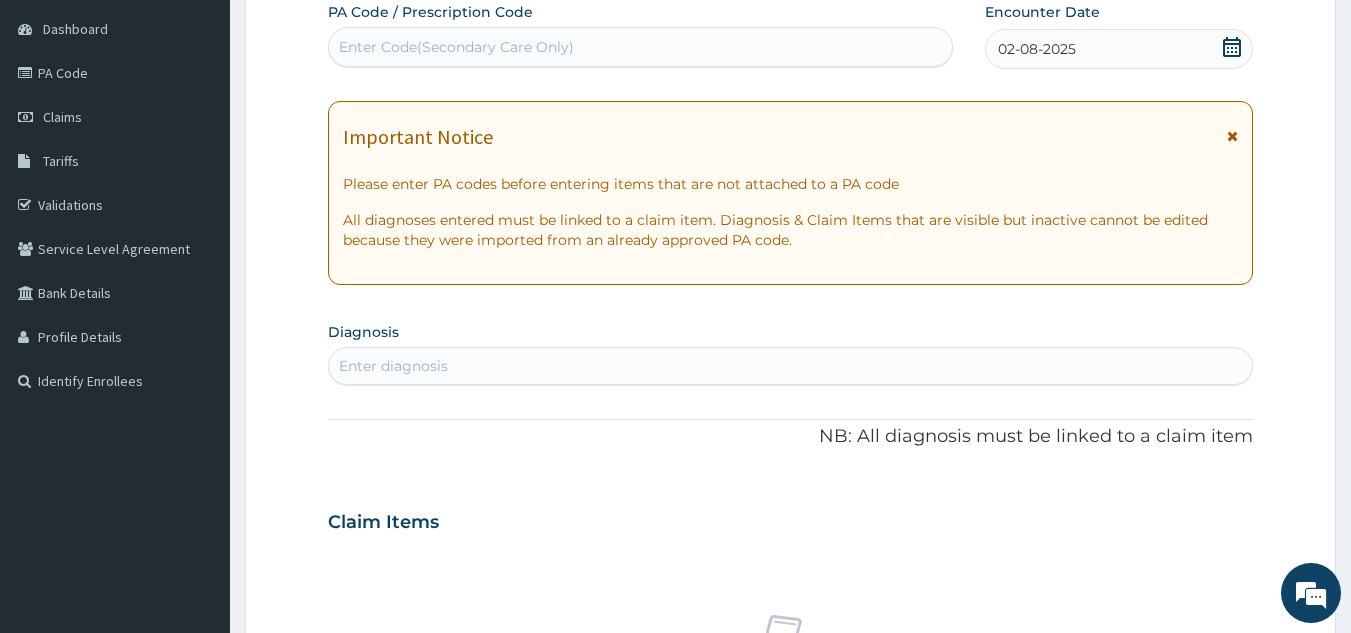 click on "Enter diagnosis" at bounding box center (393, 366) 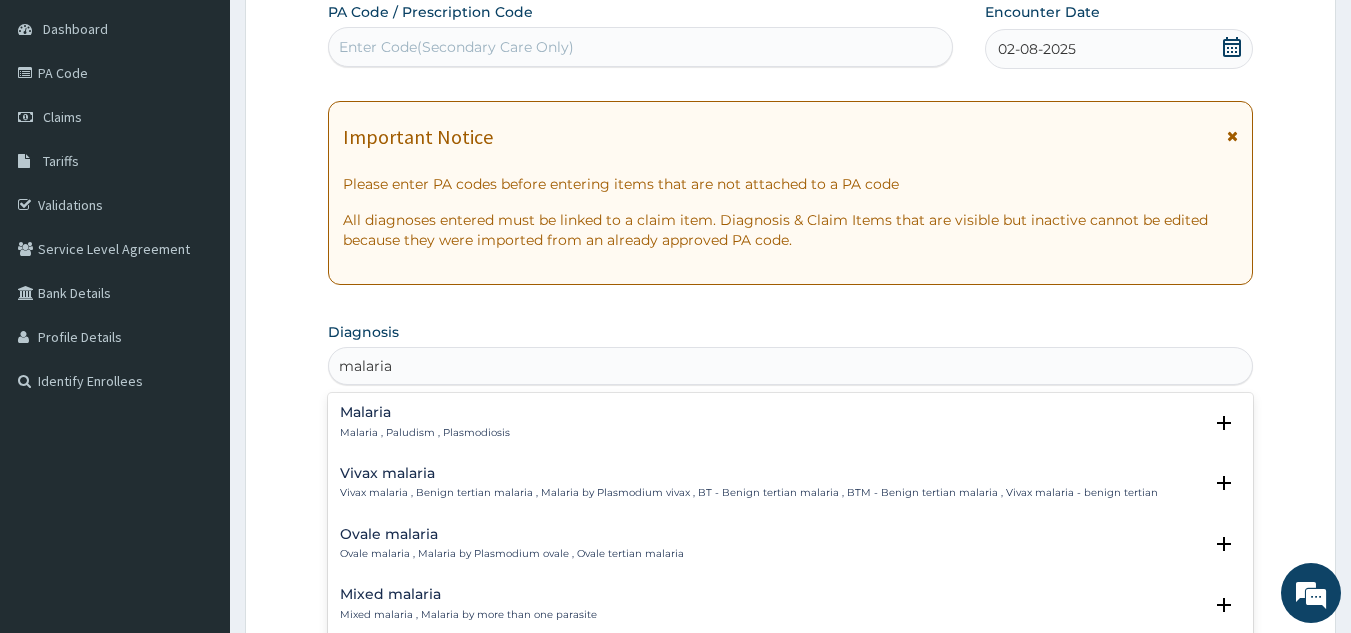 scroll, scrollTop: 262, scrollLeft: 0, axis: vertical 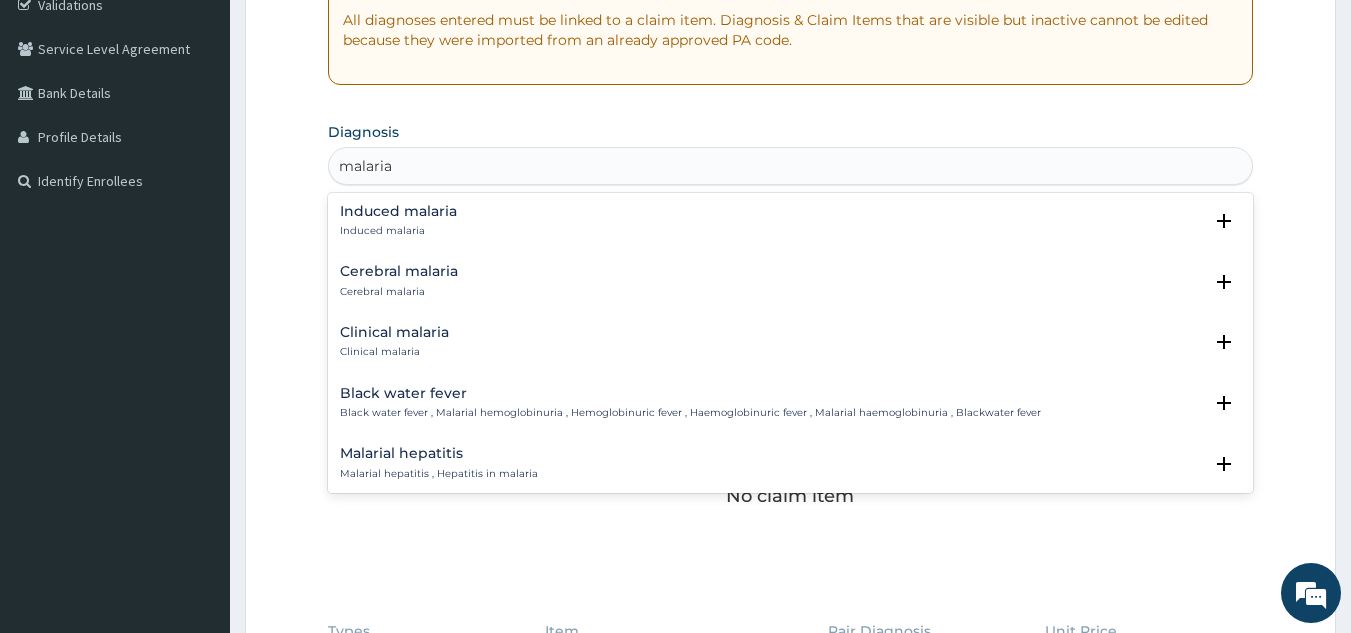click on "Malarial hepatitis" at bounding box center [439, 453] 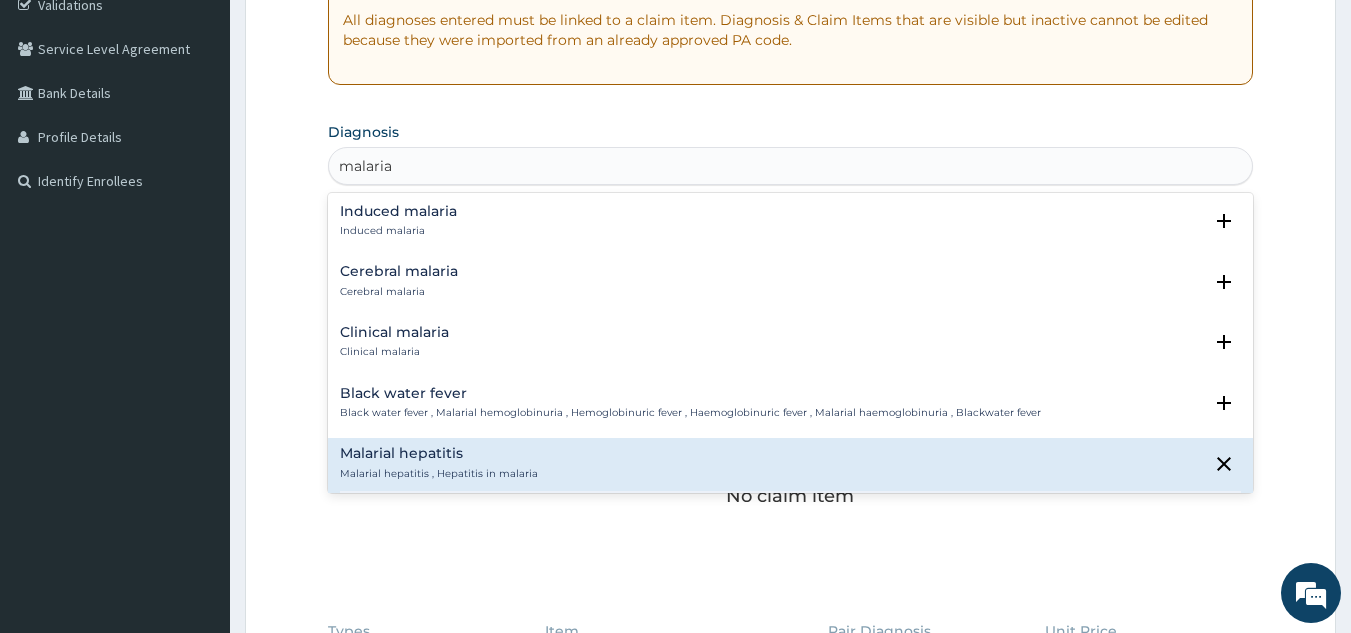 click on "Malarial hepatitis Malarial hepatitis , Hepatitis in malaria" at bounding box center [791, 463] 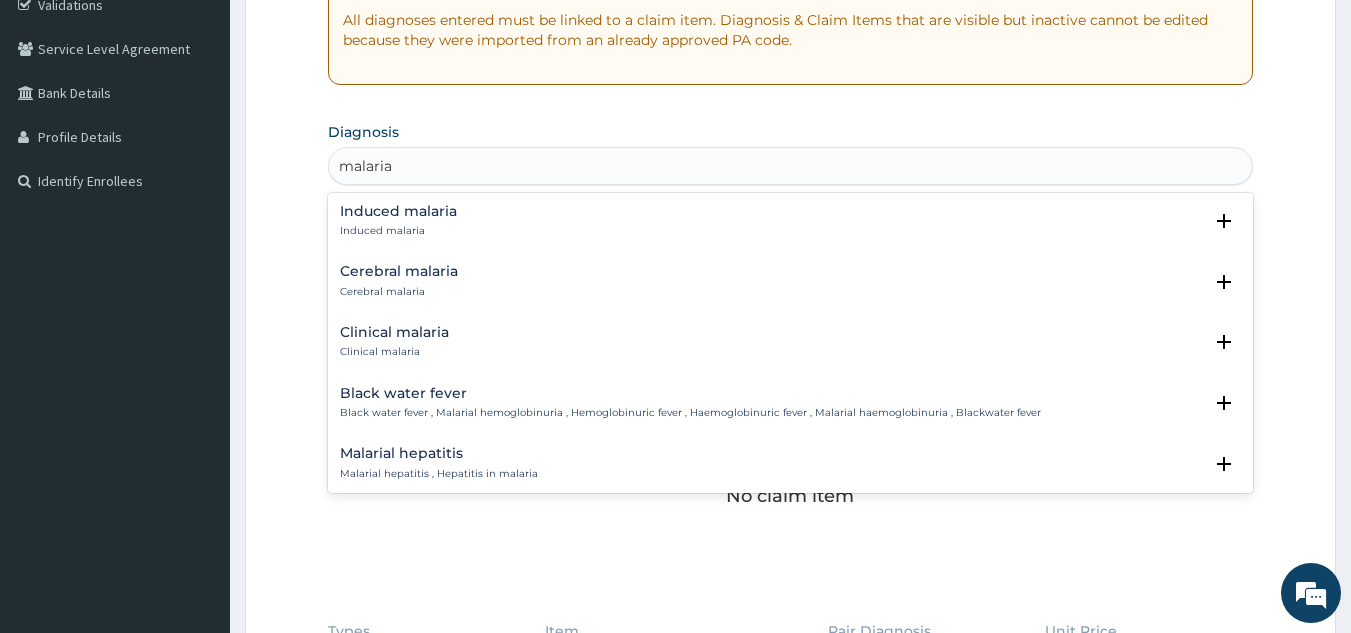 click on "Malarial hepatitis Malarial hepatitis , Hepatitis in malaria" at bounding box center [791, 463] 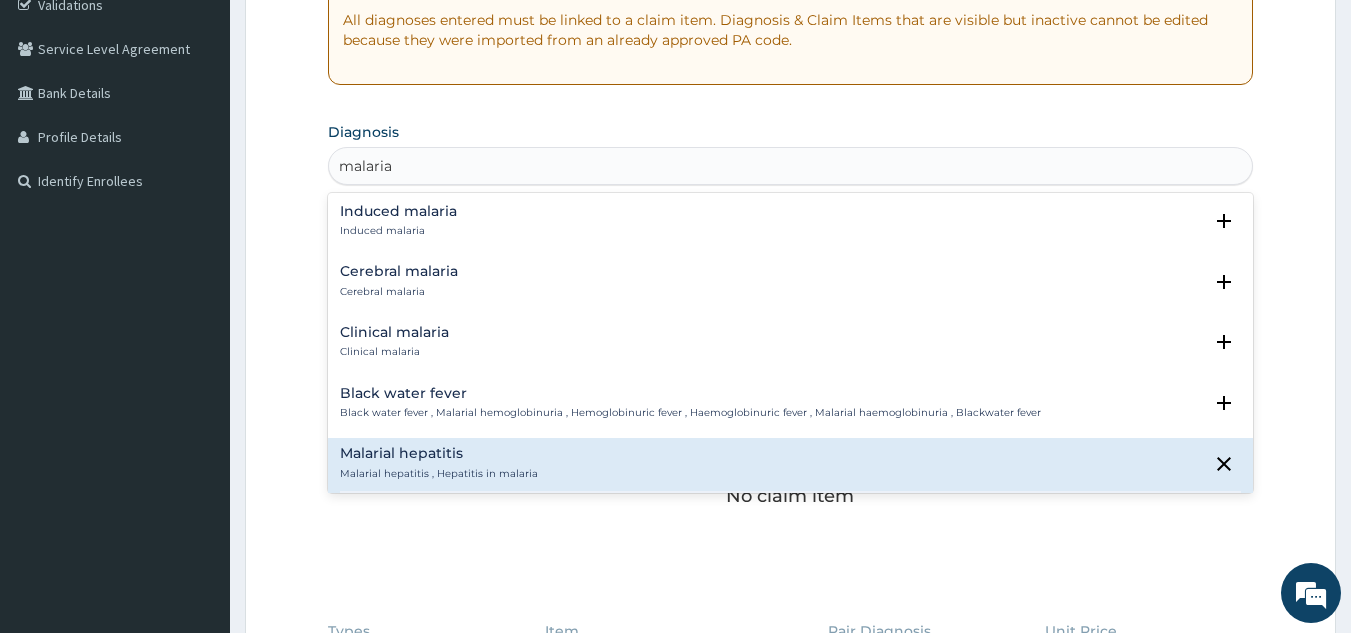 click on "Malarial hepatitis Malarial hepatitis , Hepatitis in malaria" at bounding box center [791, 463] 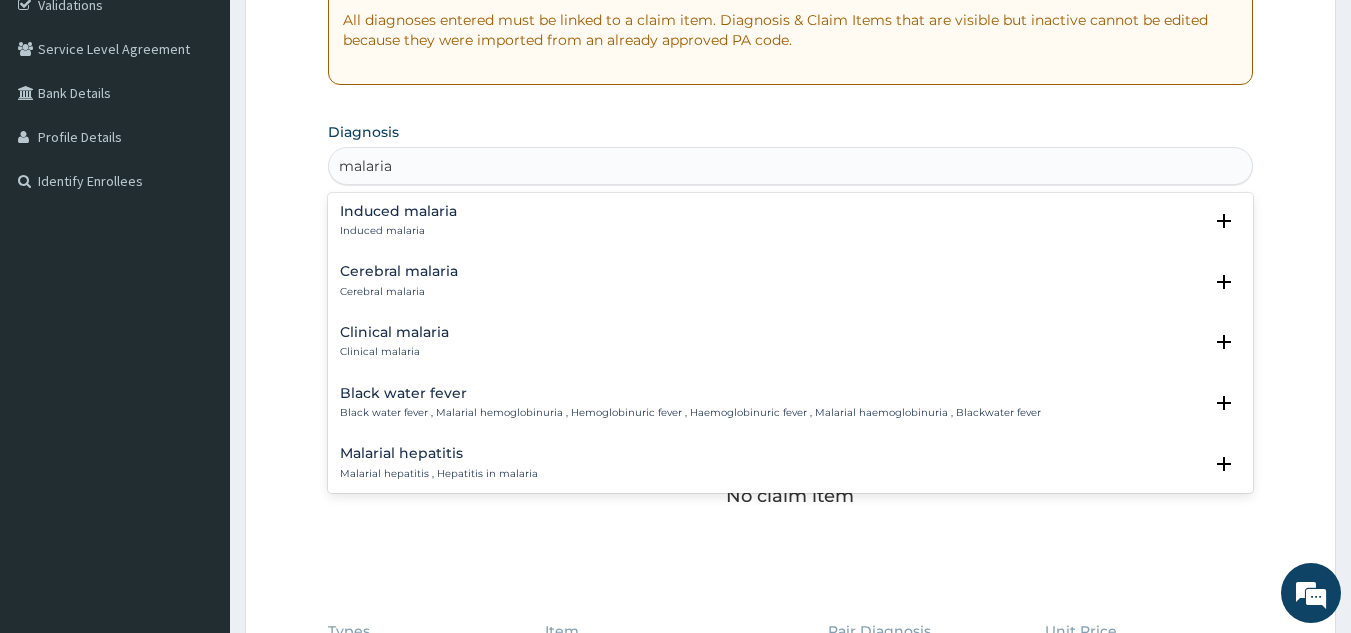 click on "Malarial hepatitis" at bounding box center (439, 453) 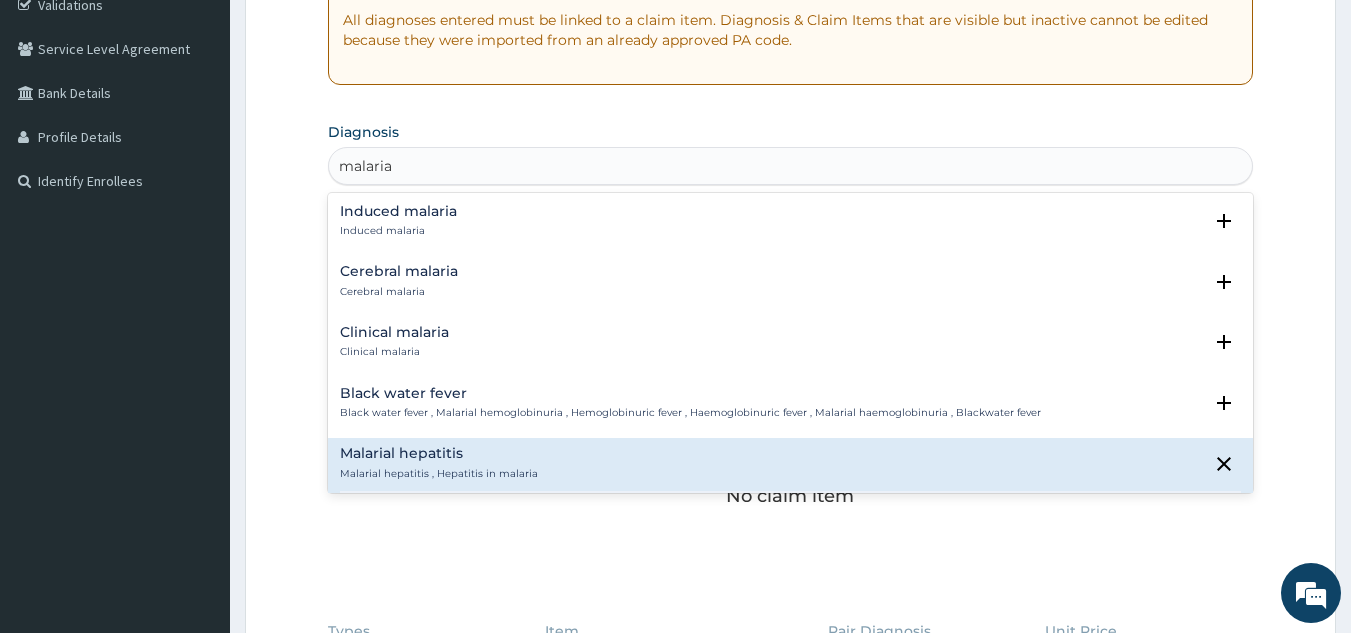 click on "Malarial hepatitis" at bounding box center [439, 453] 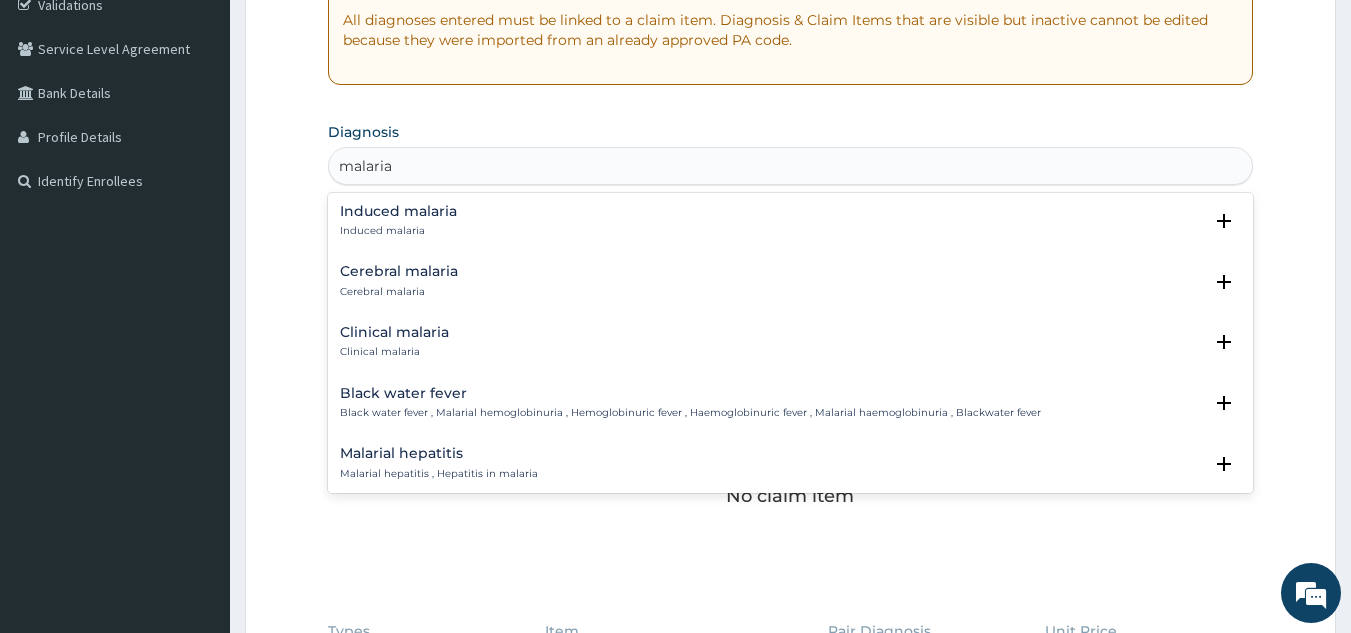 click on "Malarial hepatitis" at bounding box center [439, 453] 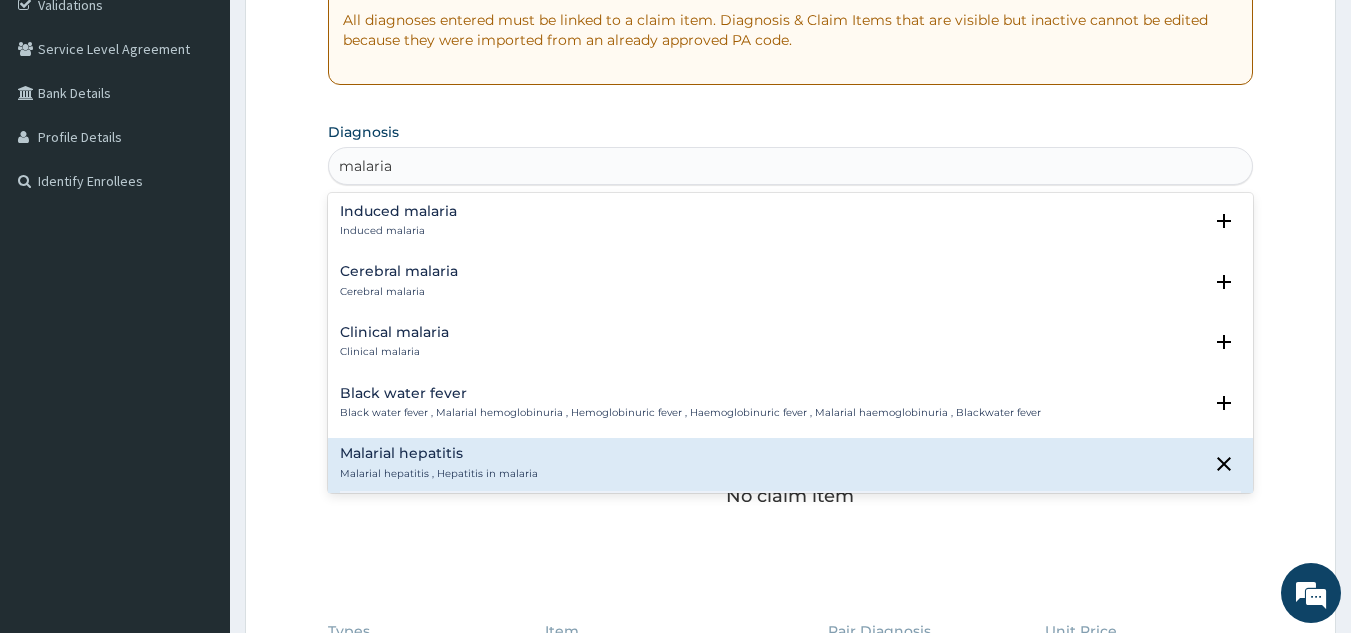 click on "Malarial hepatitis , Hepatitis in malaria" at bounding box center [439, 474] 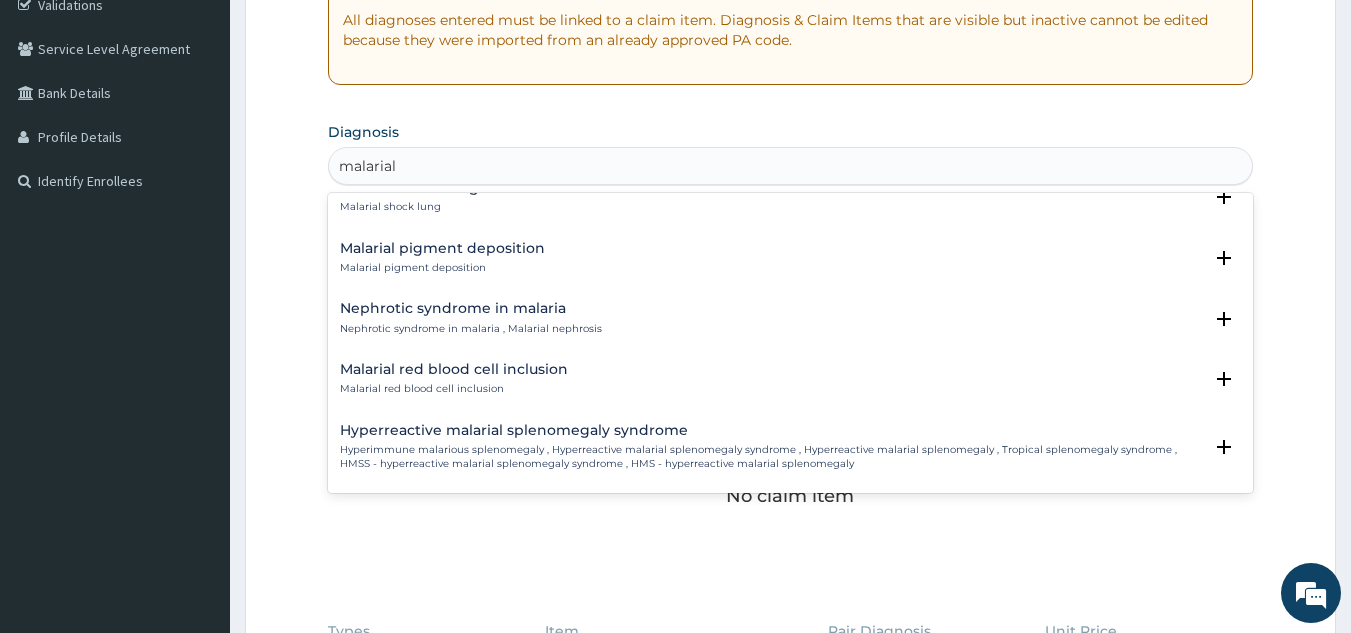scroll, scrollTop: 268, scrollLeft: 0, axis: vertical 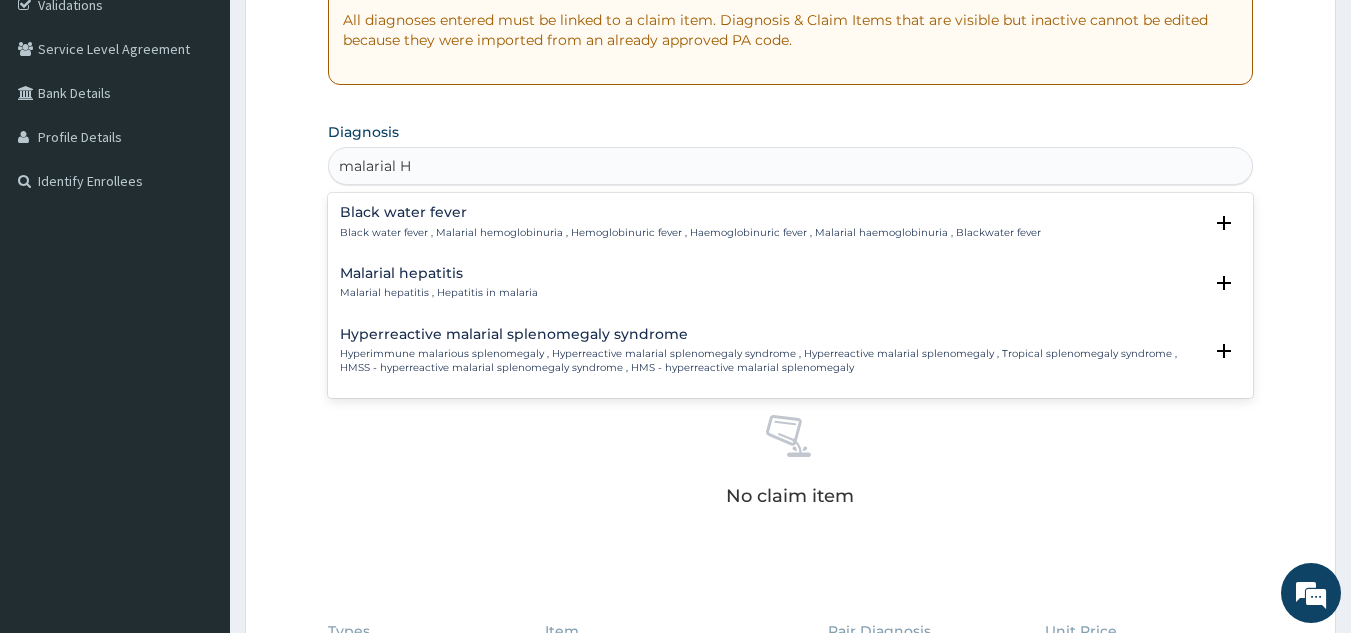 click on "Malarial hepatitis Malarial hepatitis , Hepatitis in malaria" at bounding box center (439, 283) 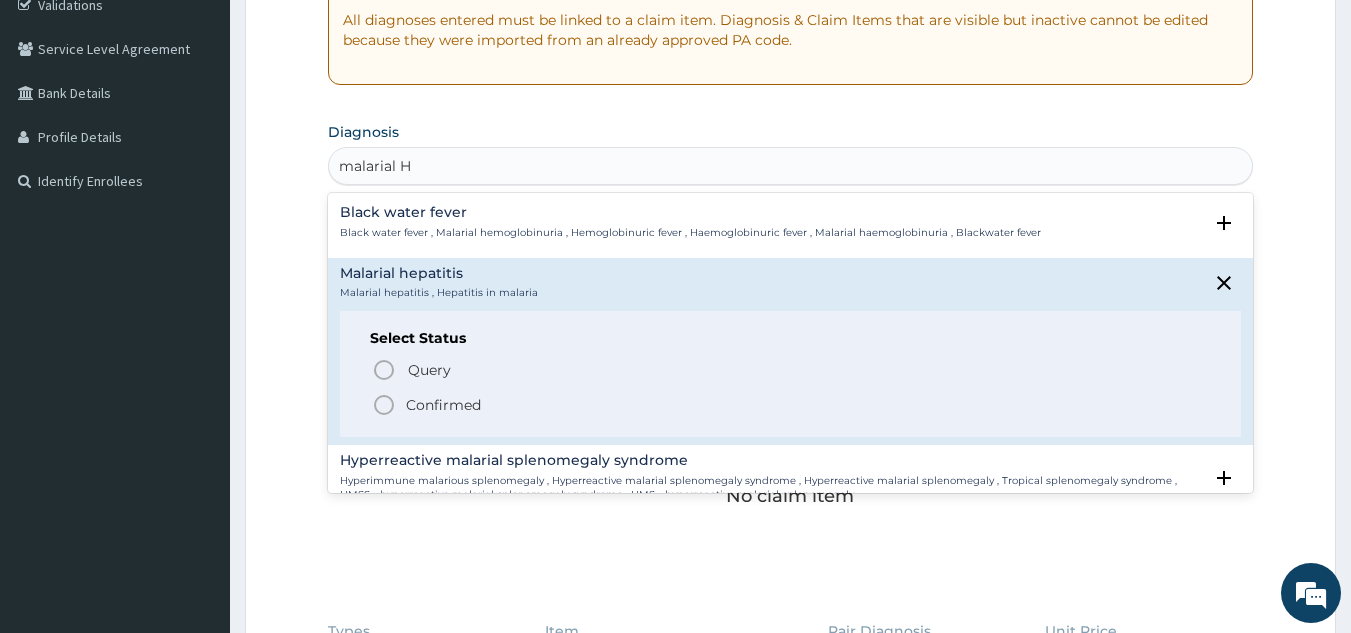 click 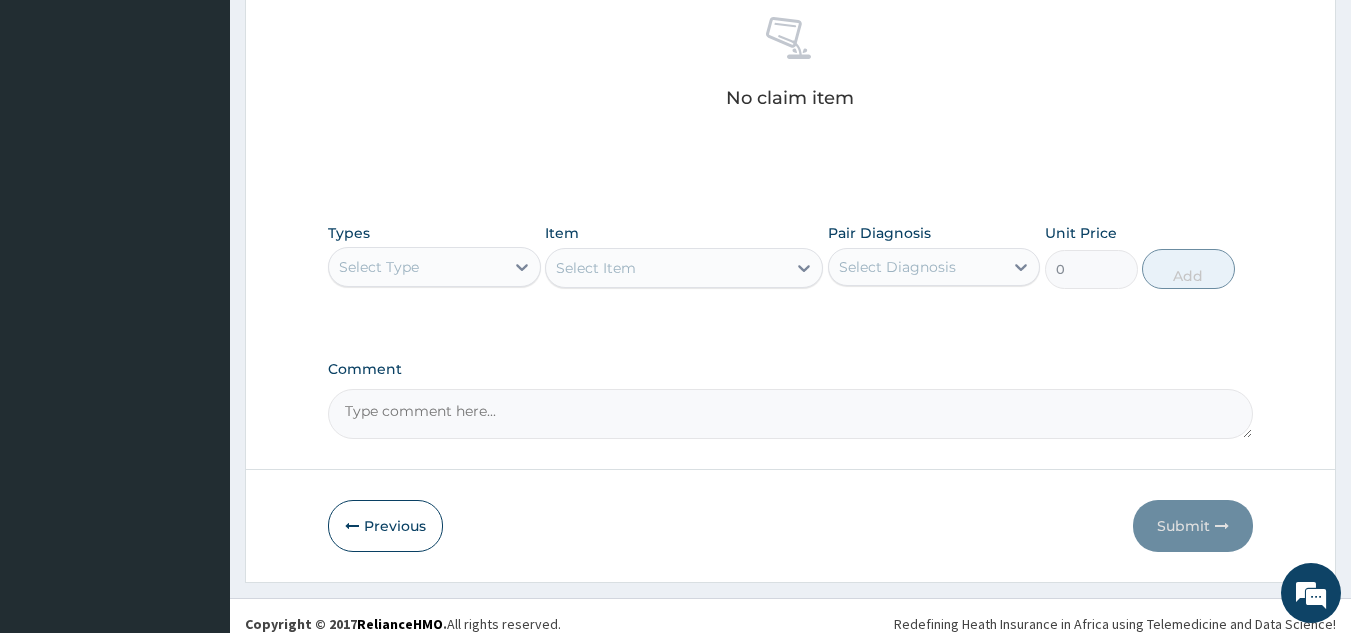 scroll, scrollTop: 809, scrollLeft: 0, axis: vertical 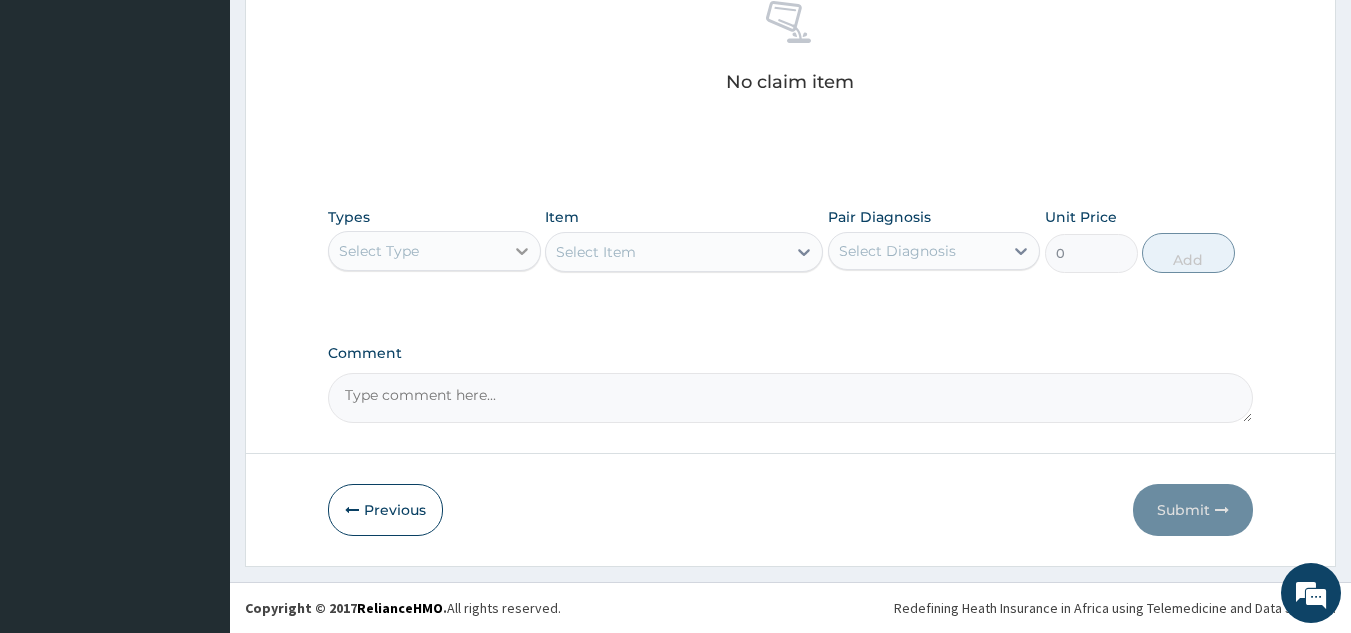 click 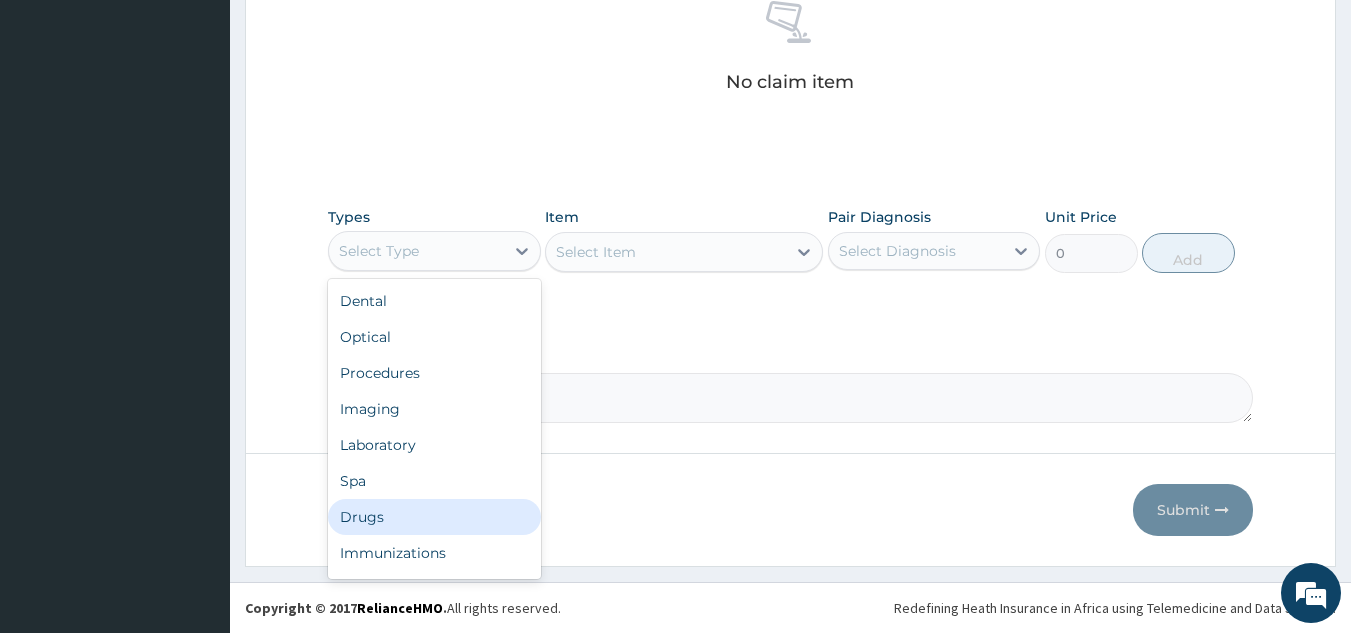 click on "Drugs" at bounding box center [434, 517] 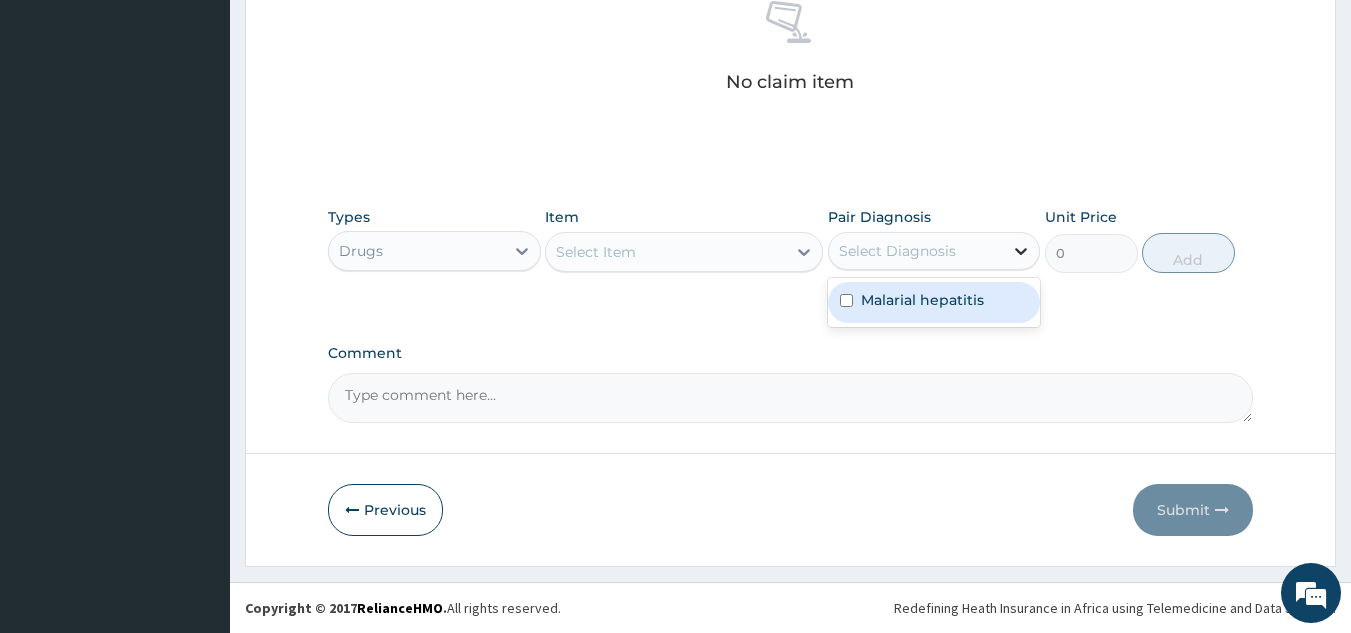 click 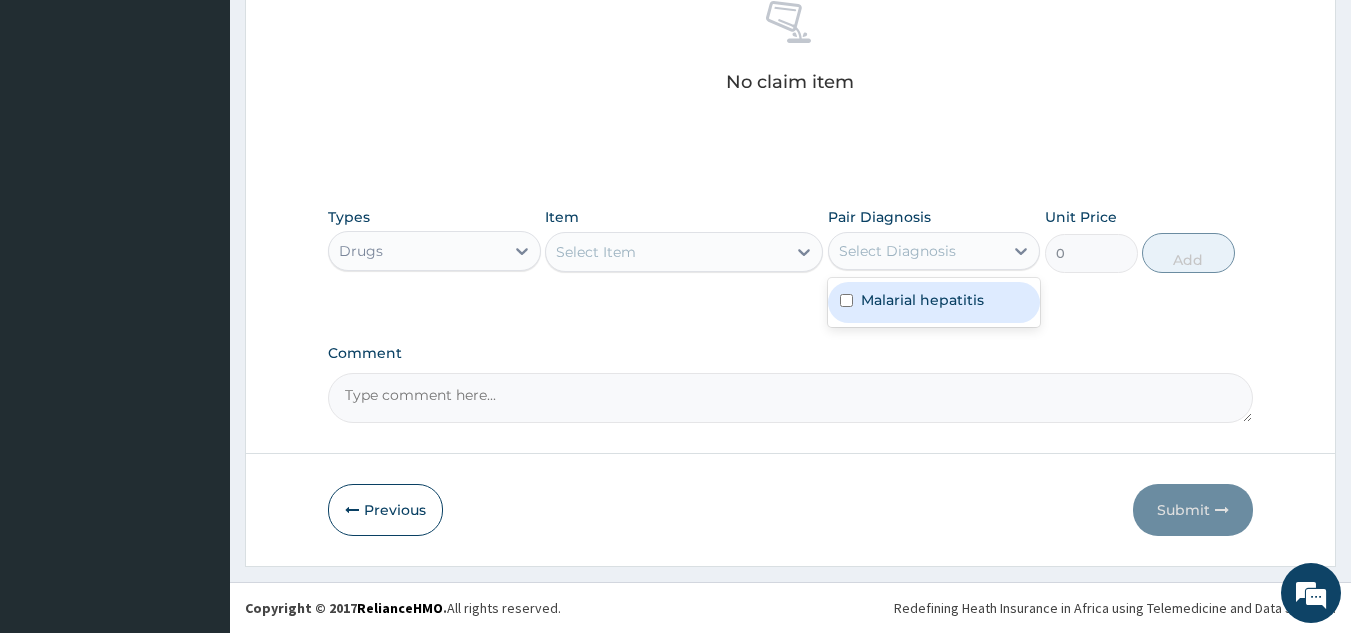 click on "Malarial hepatitis" at bounding box center [922, 300] 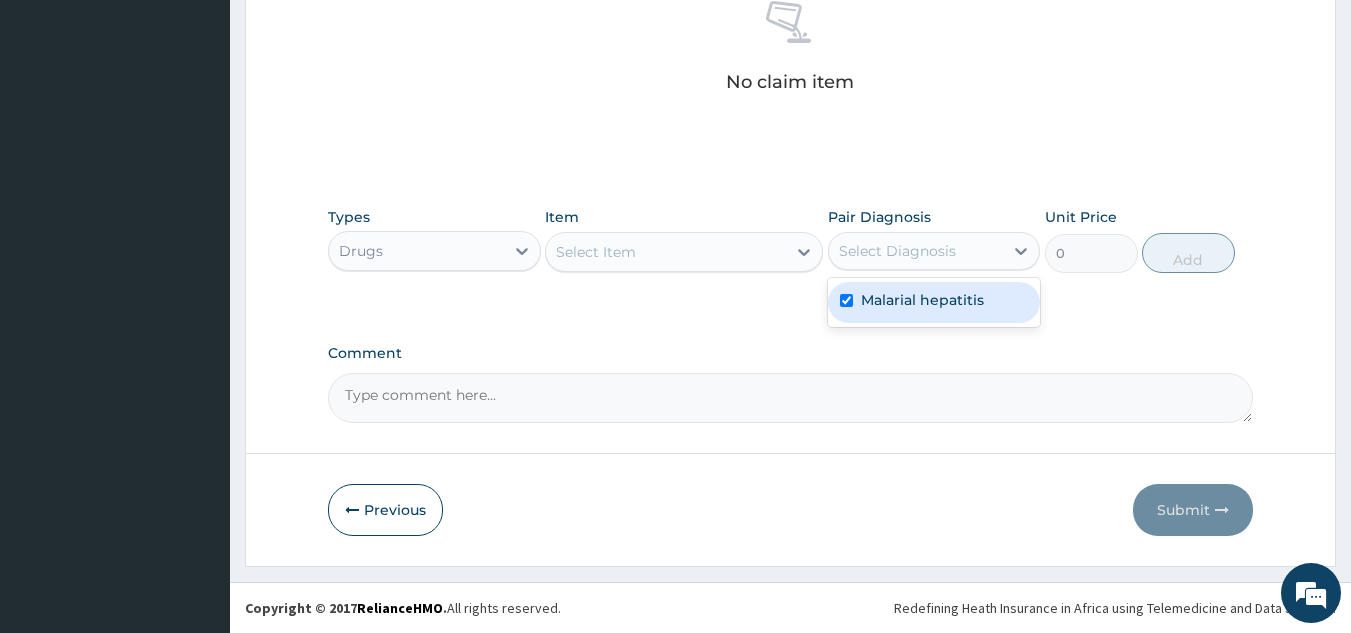 checkbox on "true" 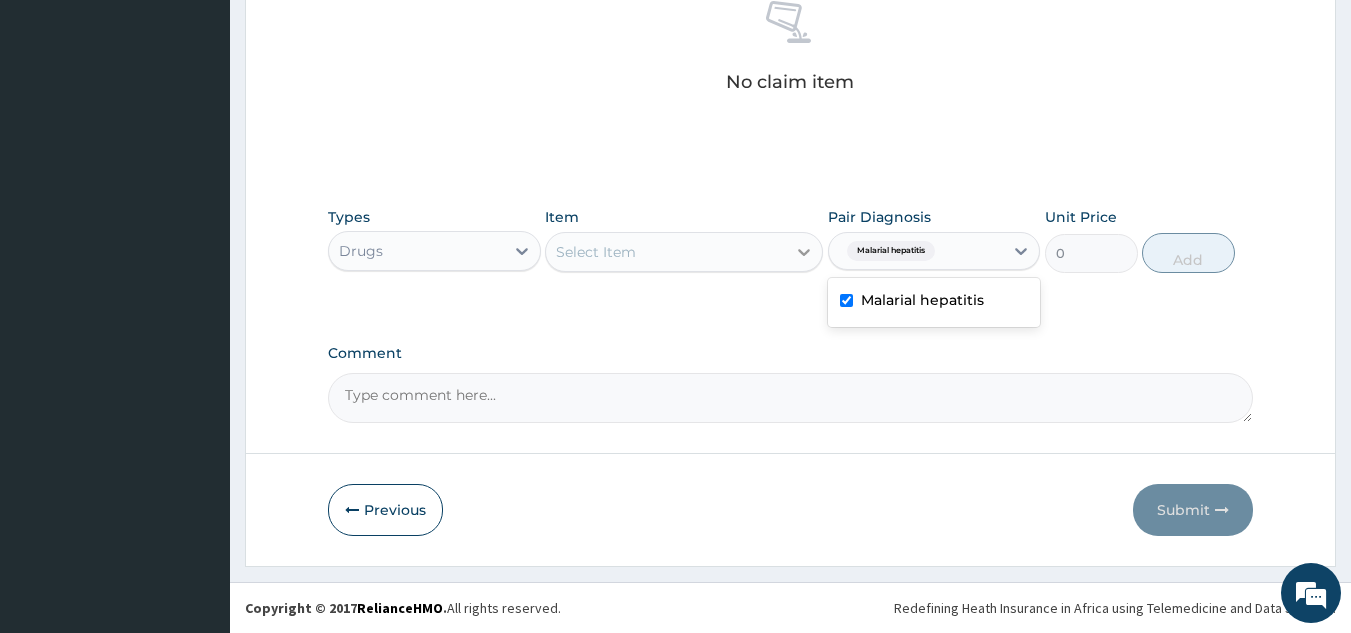 click 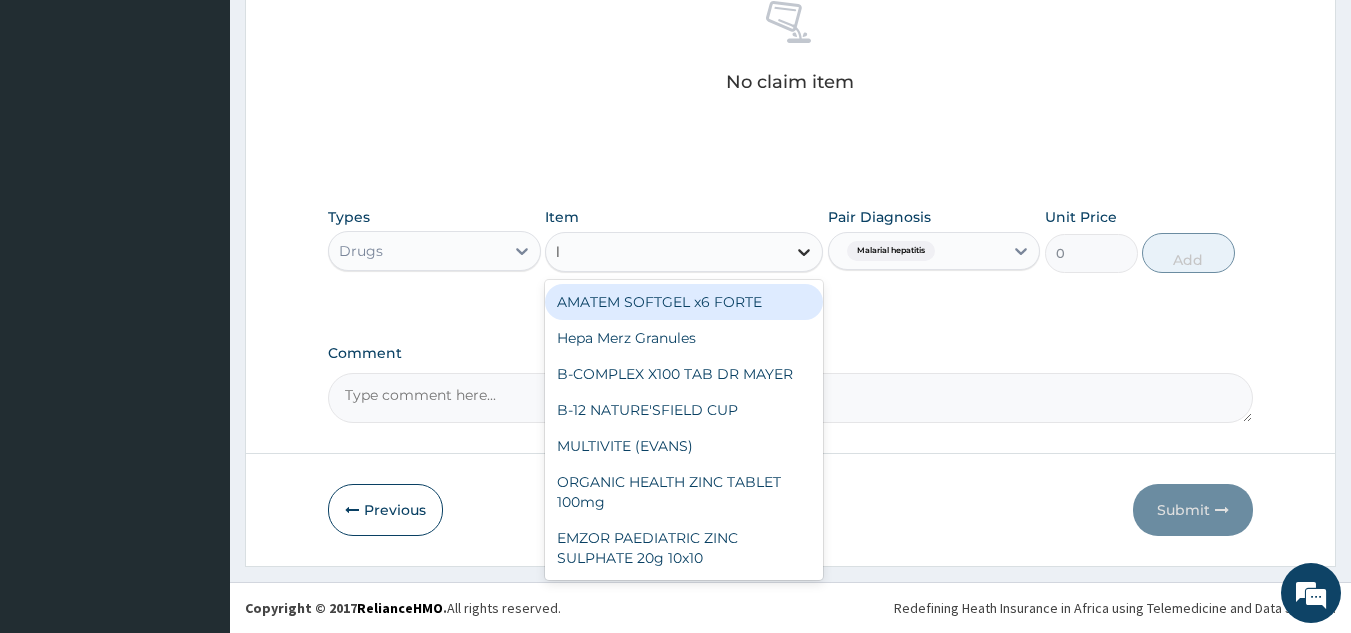 type on "li" 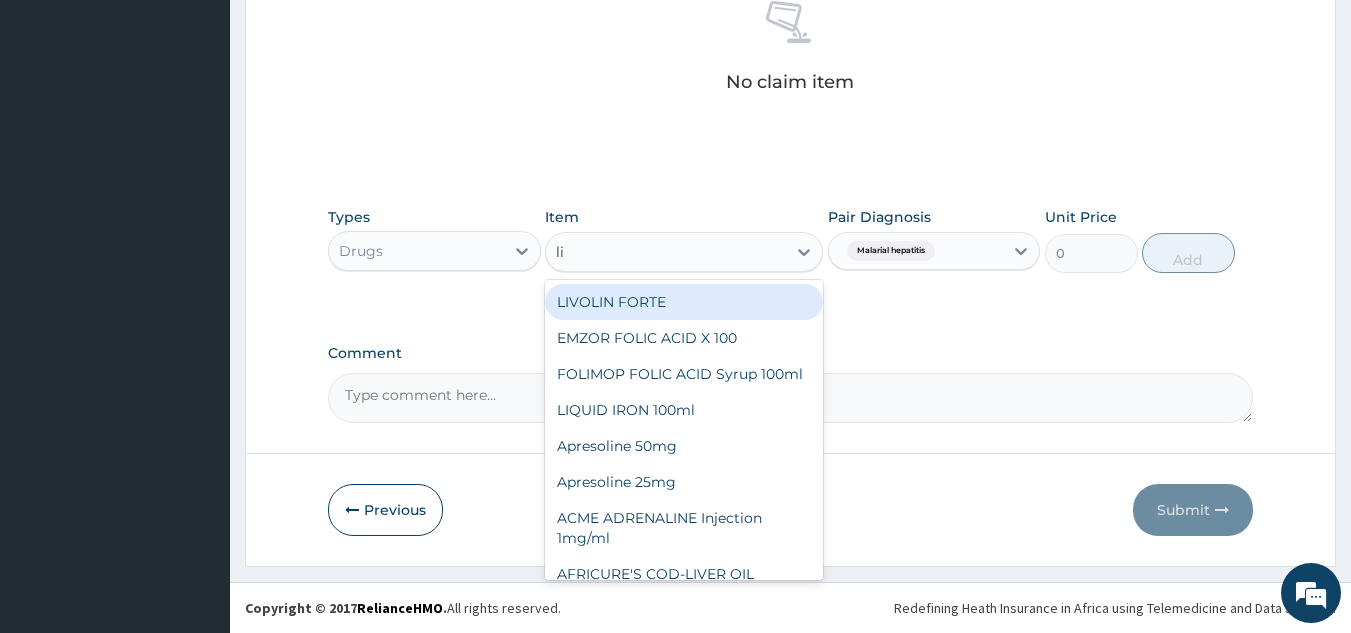 click on "LIVOLIN FORTE" at bounding box center [684, 302] 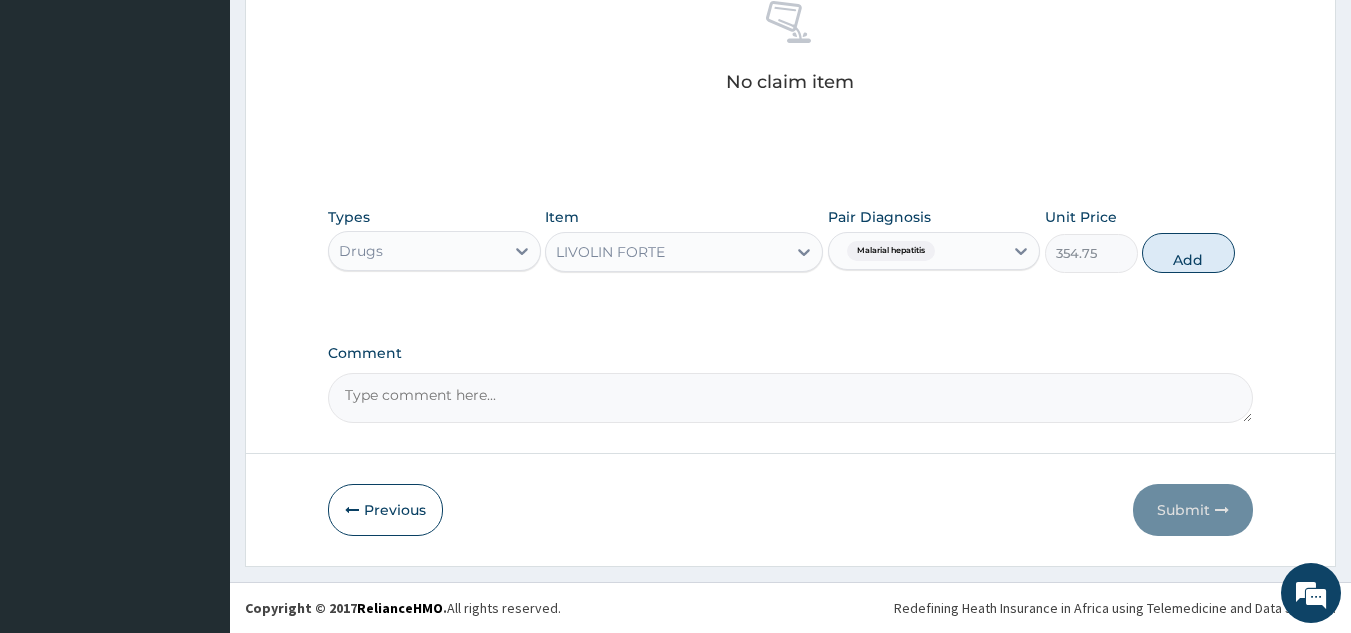 click on "Types Drugs Item option LIVOLIN FORTE, selected.   Select is focused ,type to refine list, press Down to open the menu,  LIVOLIN FORTE Pair Diagnosis Malarial hepatitis Unit Price 354.75 Add" at bounding box center (791, 255) 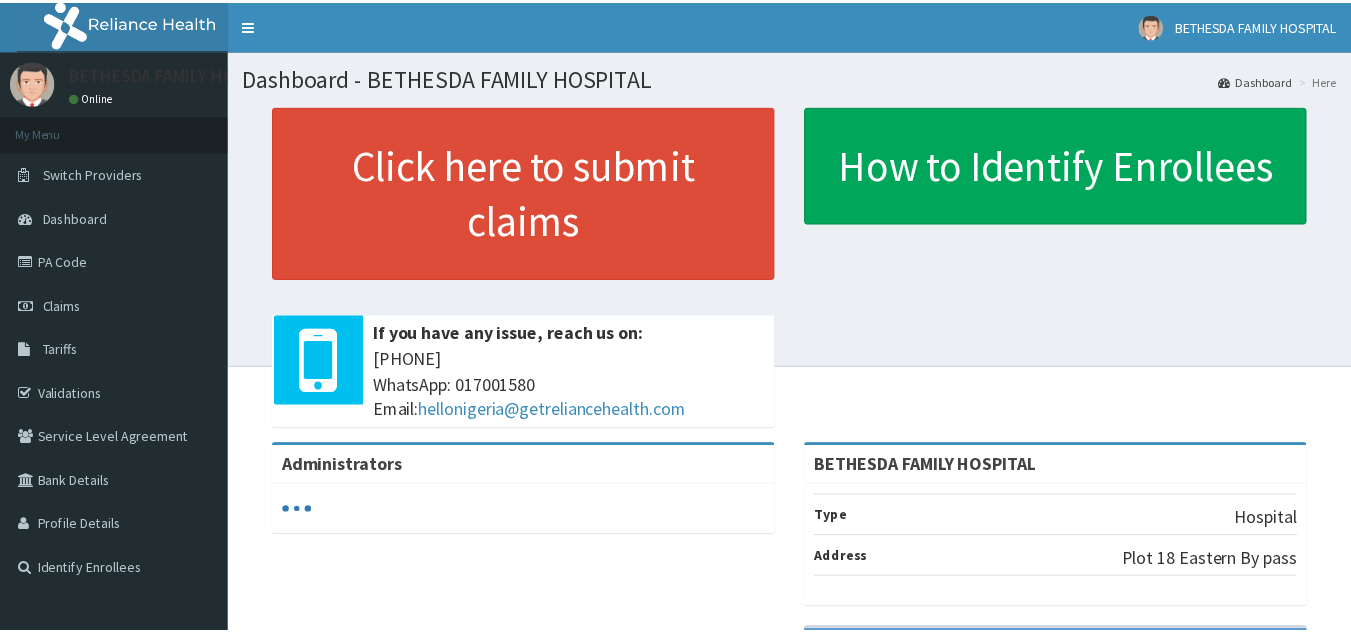 scroll, scrollTop: 0, scrollLeft: 0, axis: both 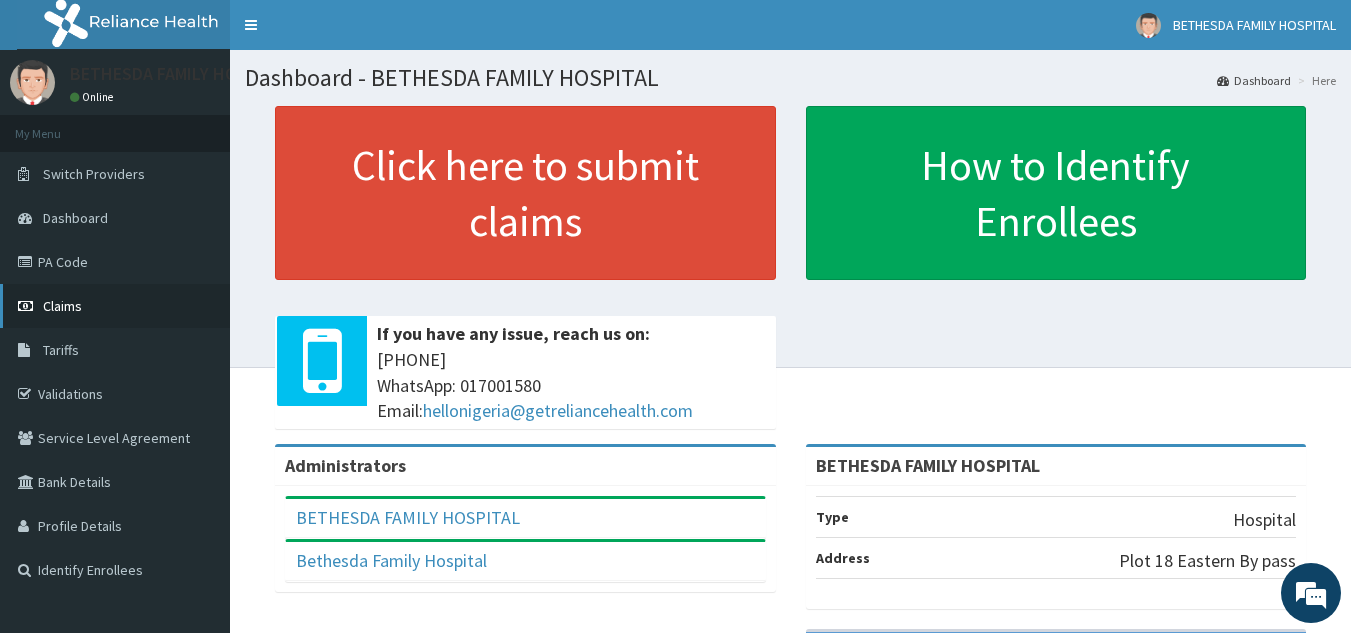 click on "Claims" at bounding box center (115, 306) 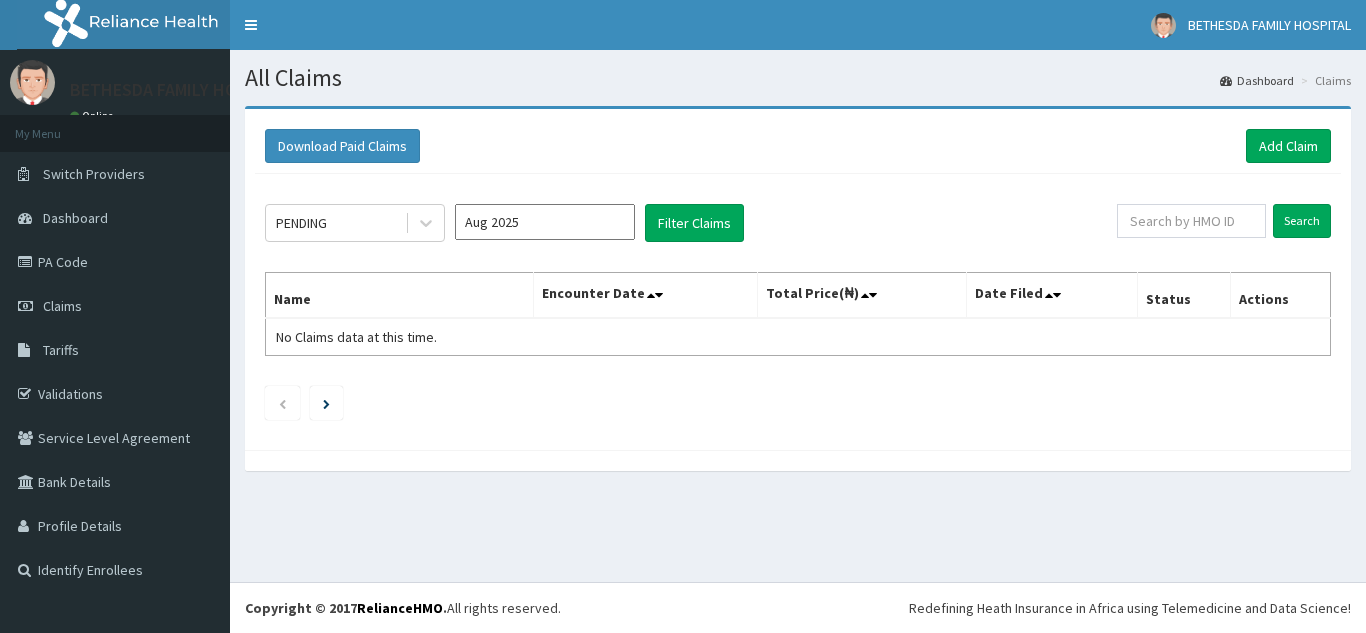 scroll, scrollTop: 0, scrollLeft: 0, axis: both 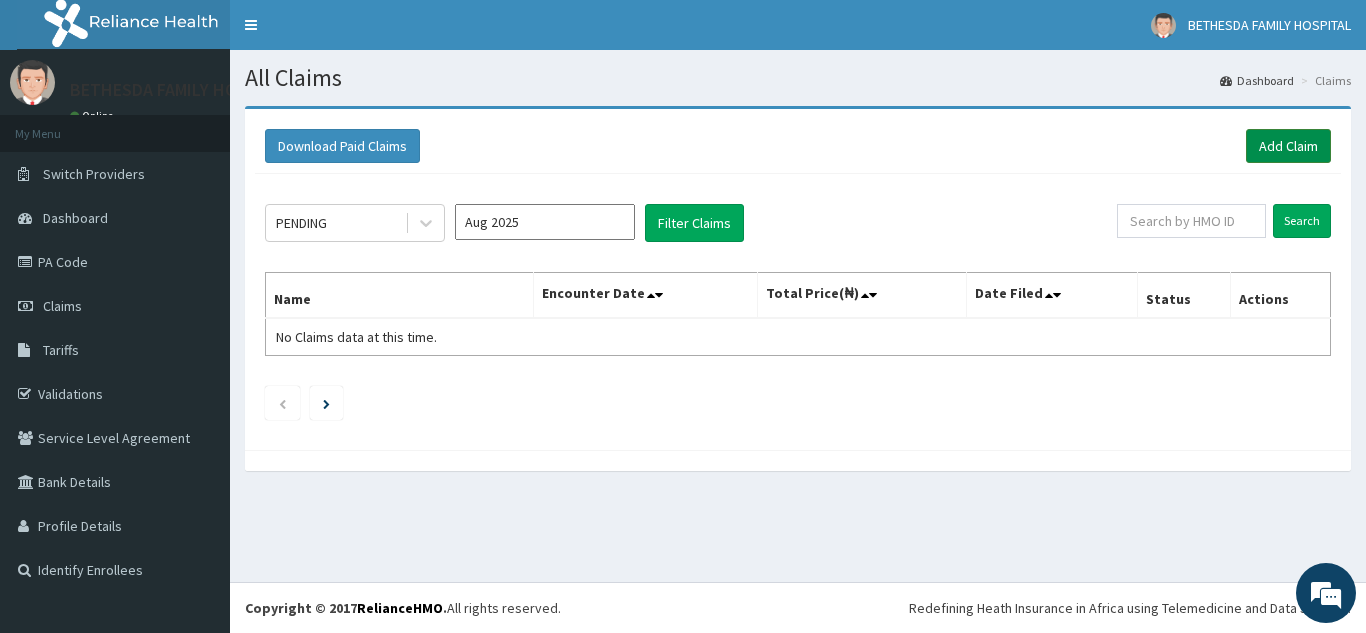 click on "Add Claim" at bounding box center (1288, 146) 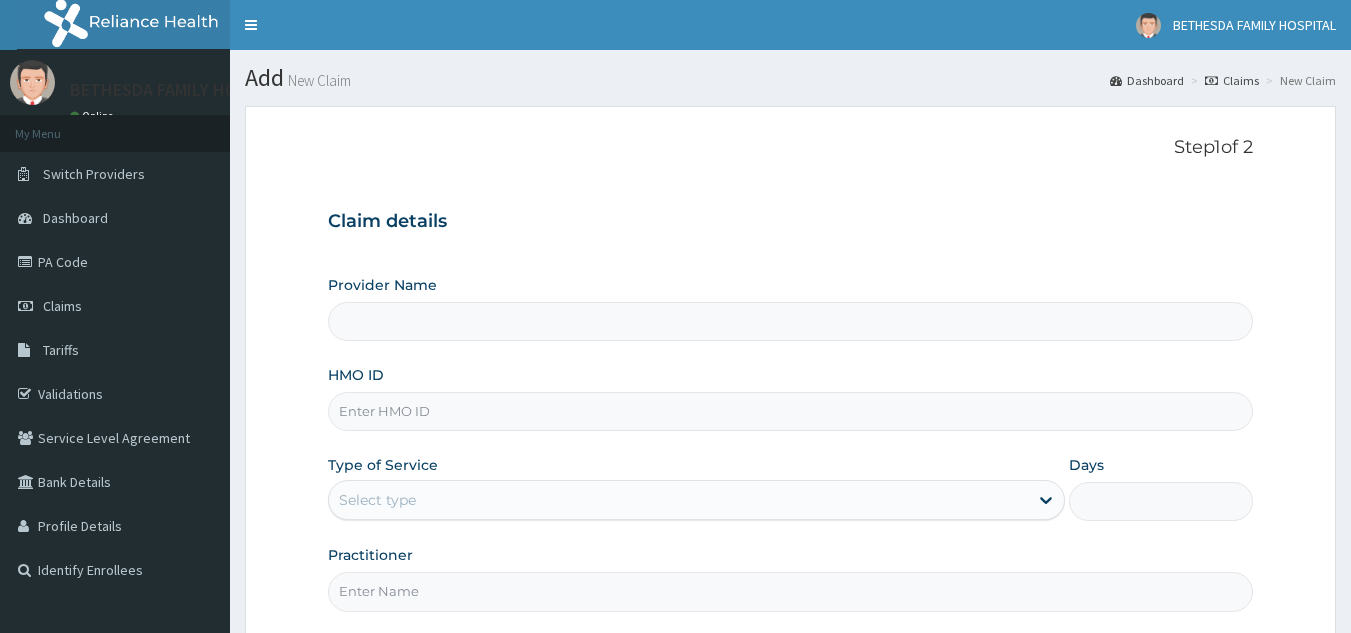 scroll, scrollTop: 0, scrollLeft: 0, axis: both 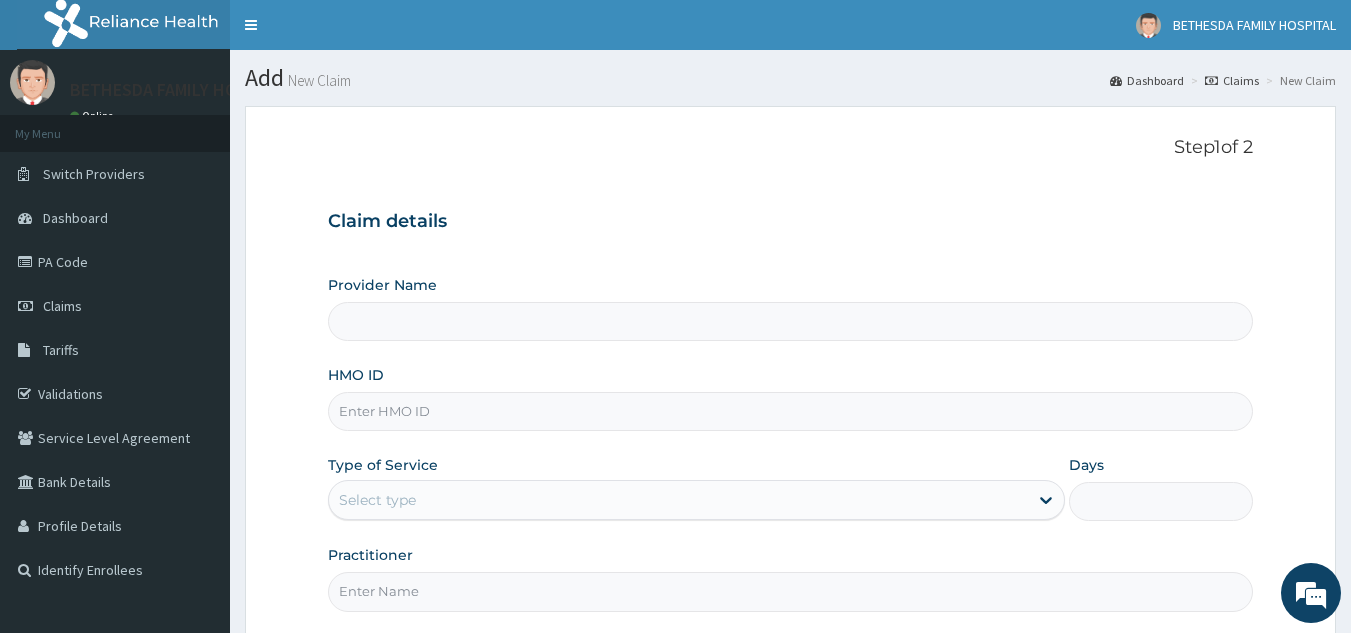 type on "BETHESDA FAMILY HOSPITAL" 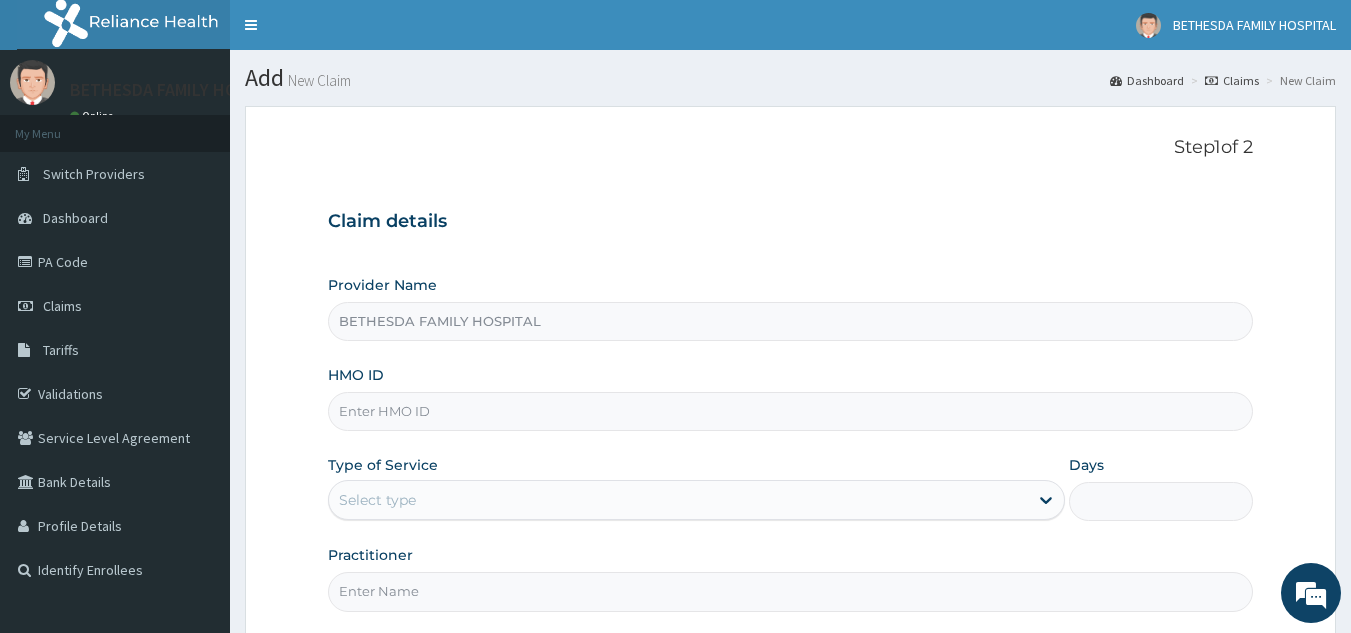 click on "HMO ID" at bounding box center [791, 411] 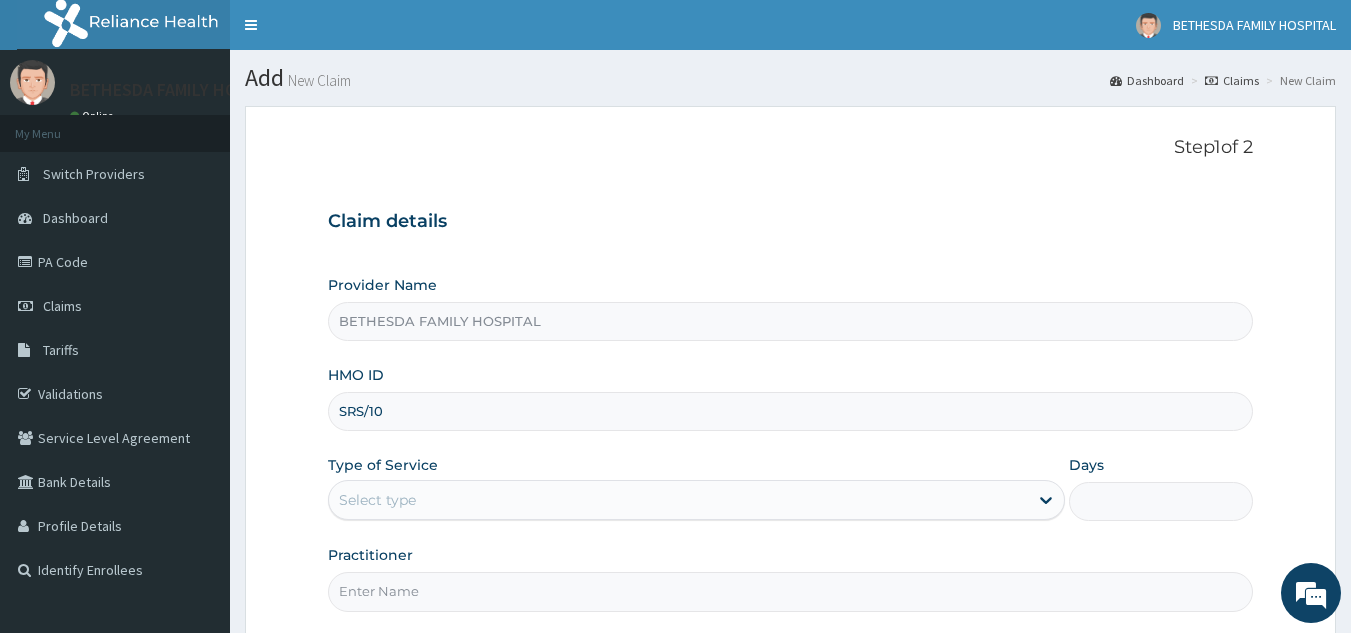 scroll, scrollTop: 0, scrollLeft: 0, axis: both 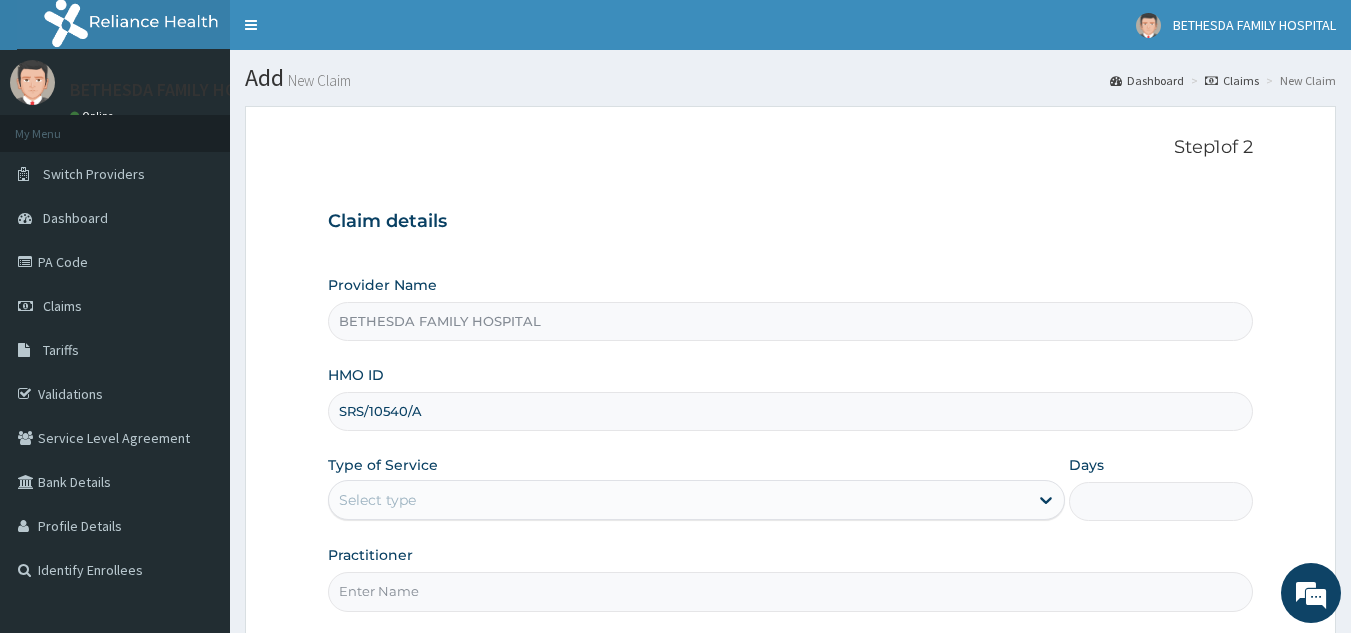 type on "SRS/10540/A" 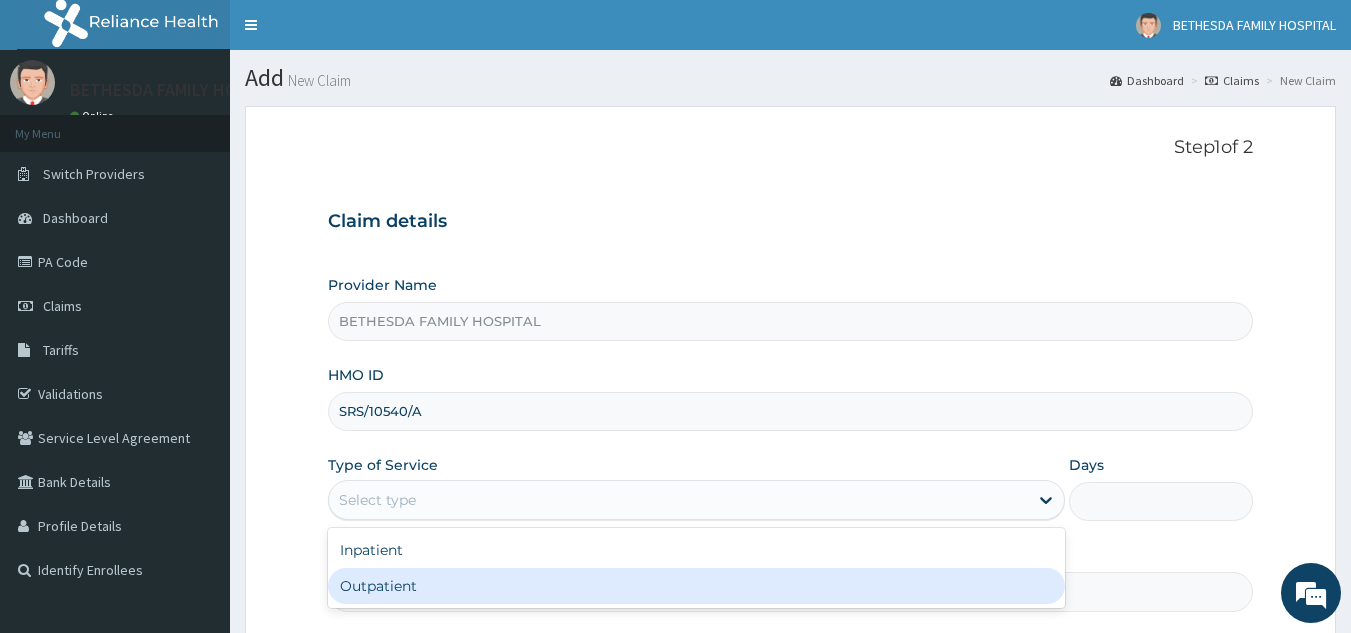 click on "Outpatient" at bounding box center [696, 586] 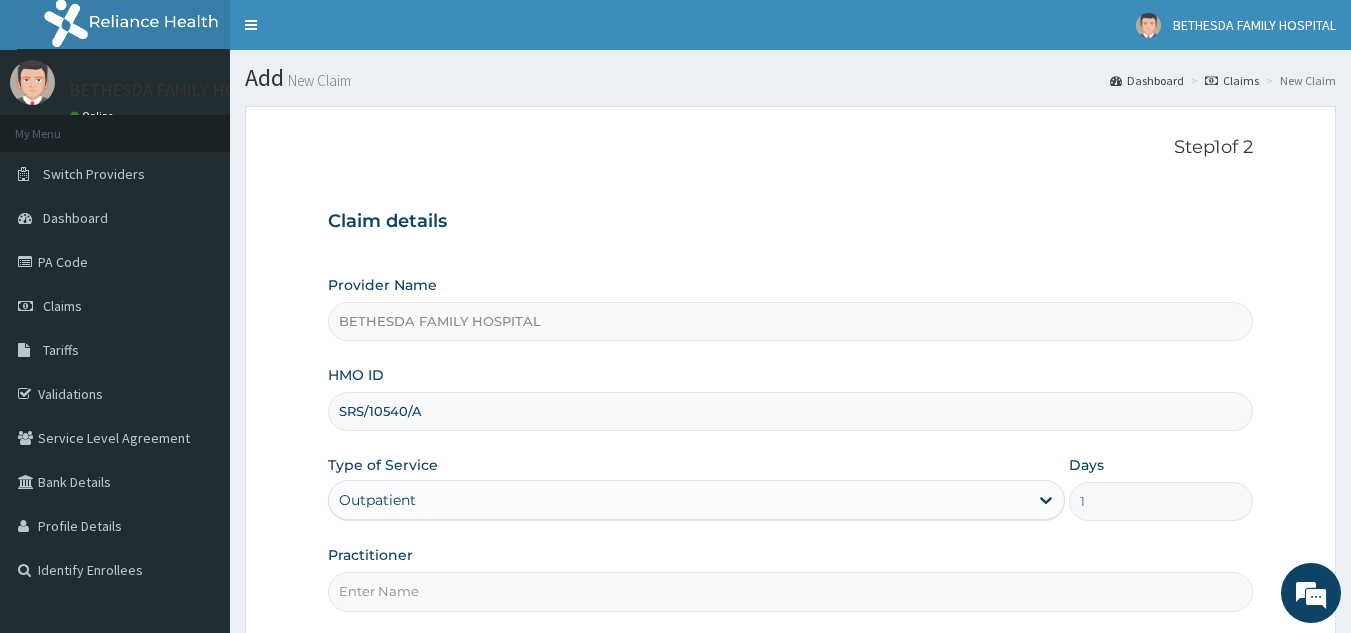 click on "Practitioner" at bounding box center [791, 591] 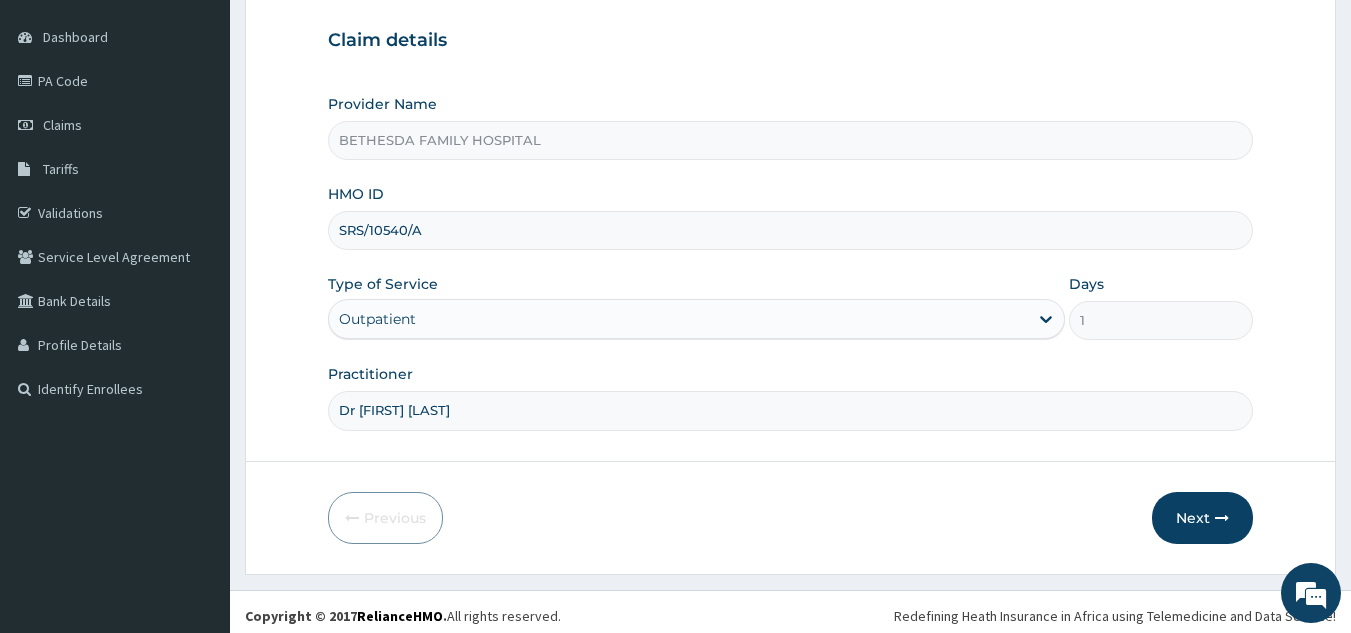 scroll, scrollTop: 189, scrollLeft: 0, axis: vertical 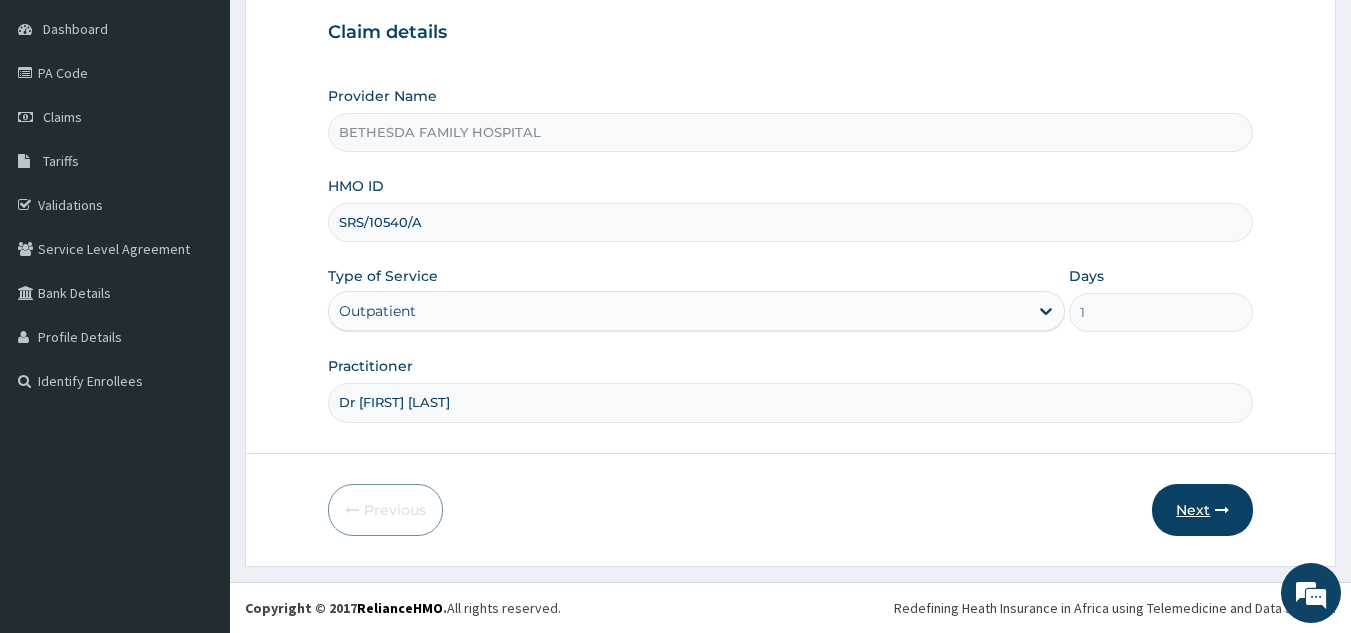 type on "Dr [FIRST] [LAST]" 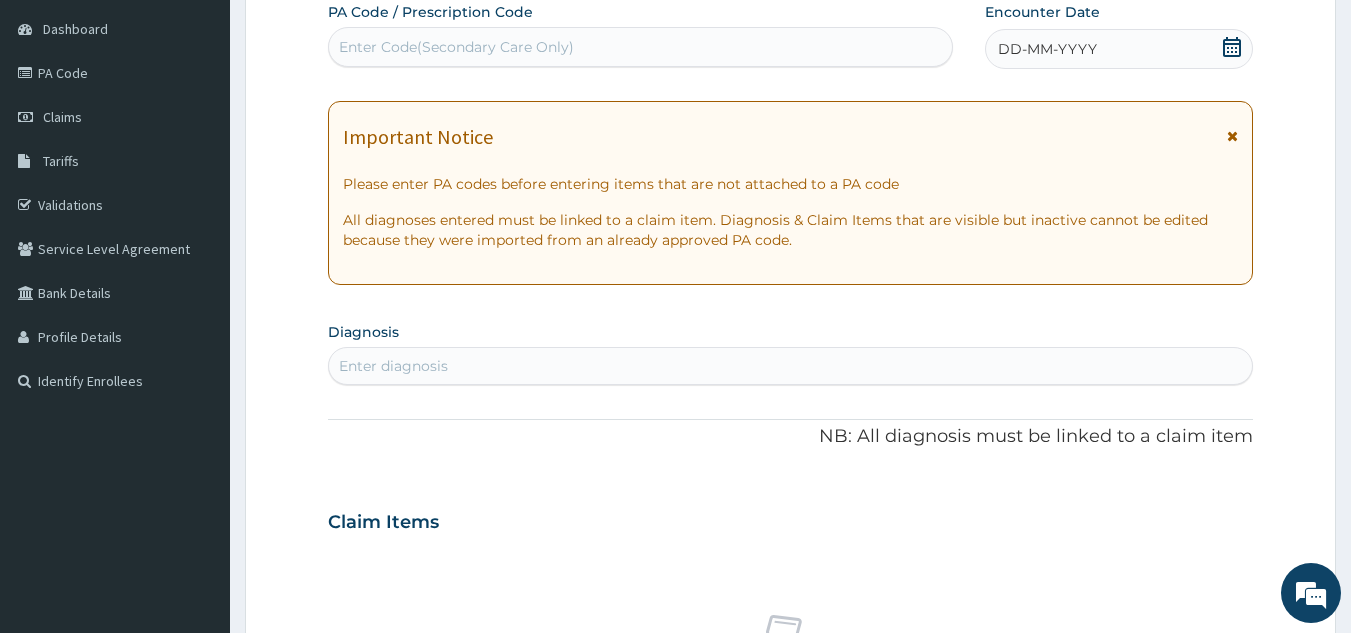 click 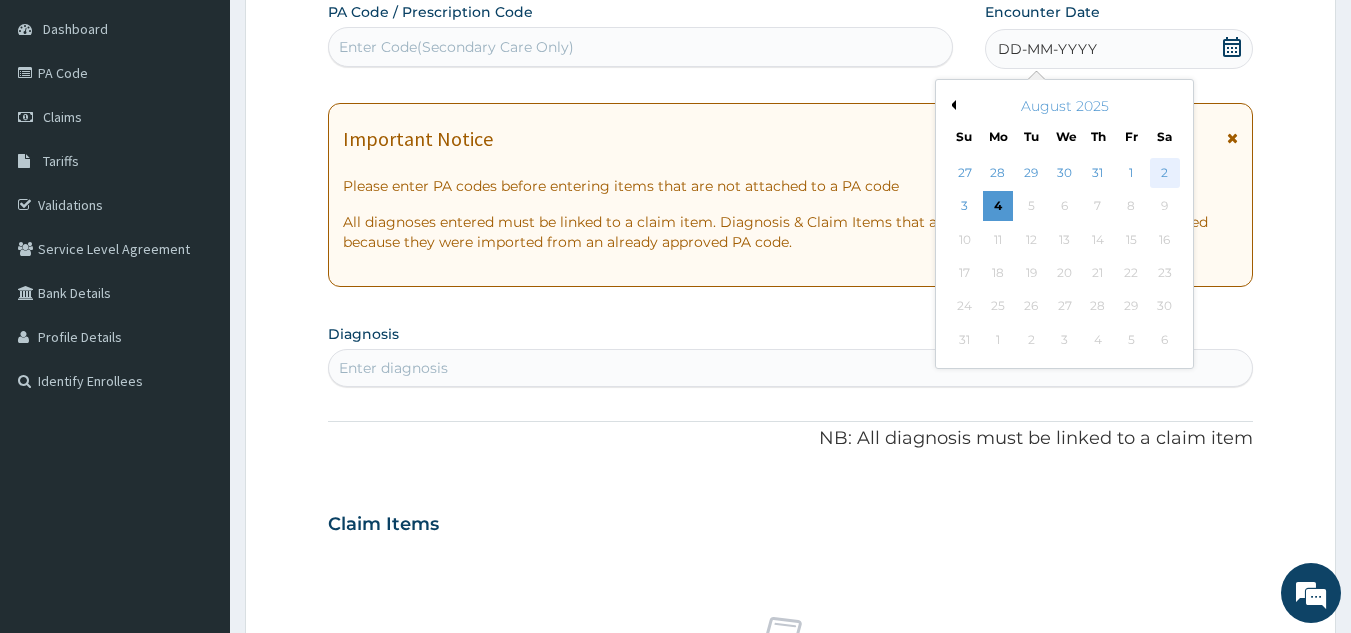 click on "2" at bounding box center [1165, 173] 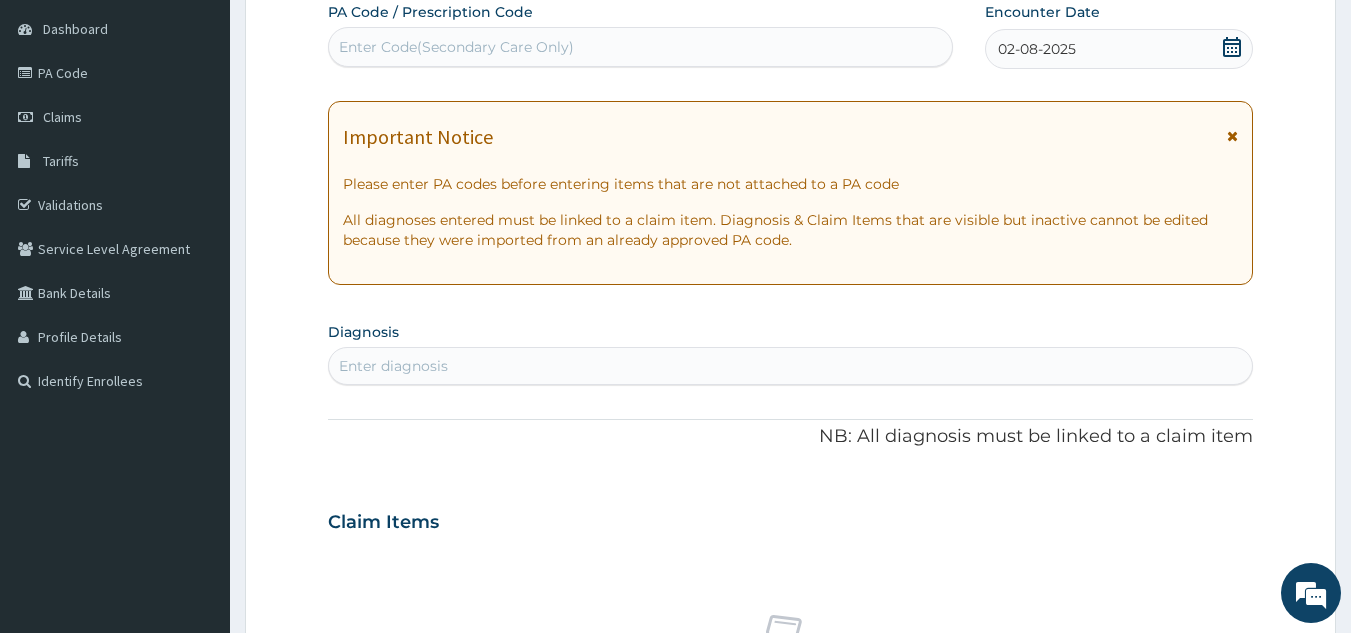 click on "Enter diagnosis" at bounding box center [791, 366] 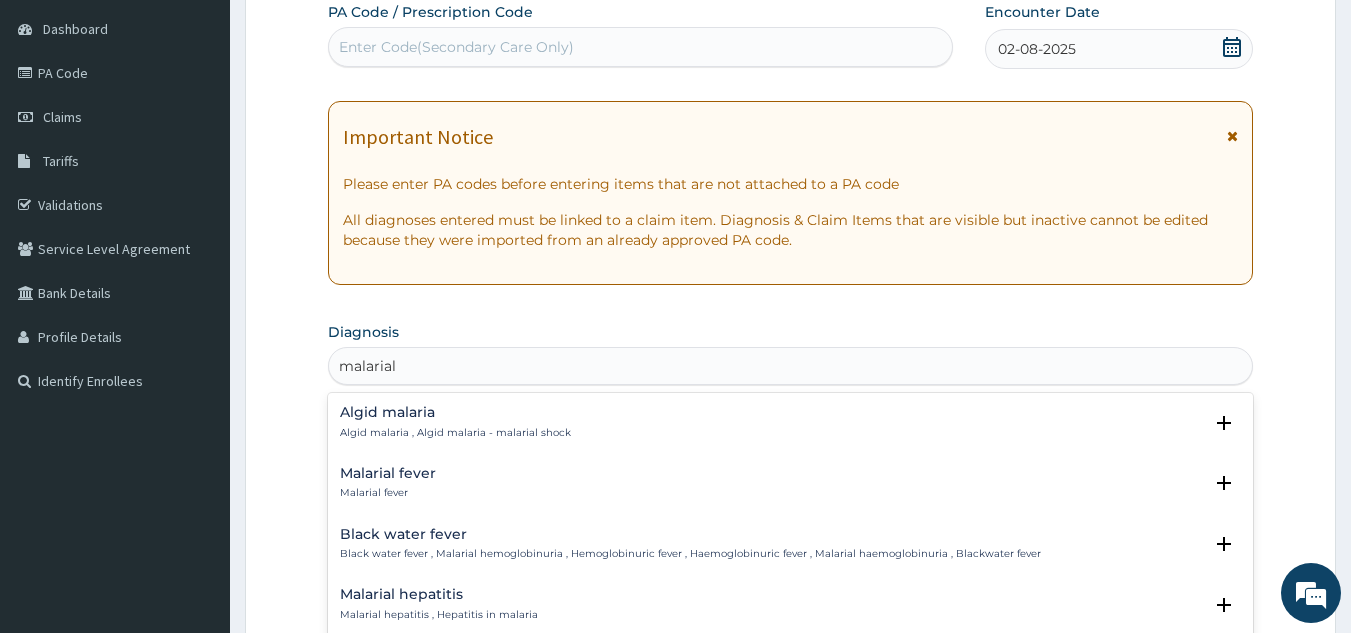 type on "malarial H" 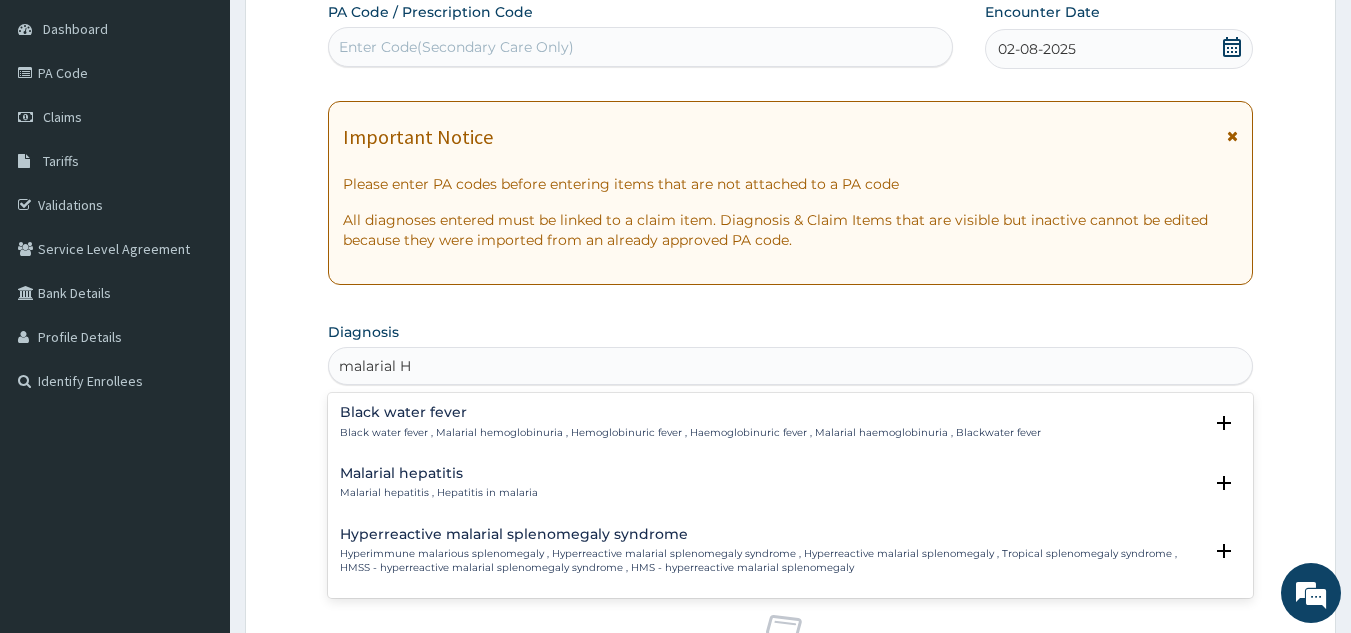 click on "Malarial hepatitis" at bounding box center [439, 473] 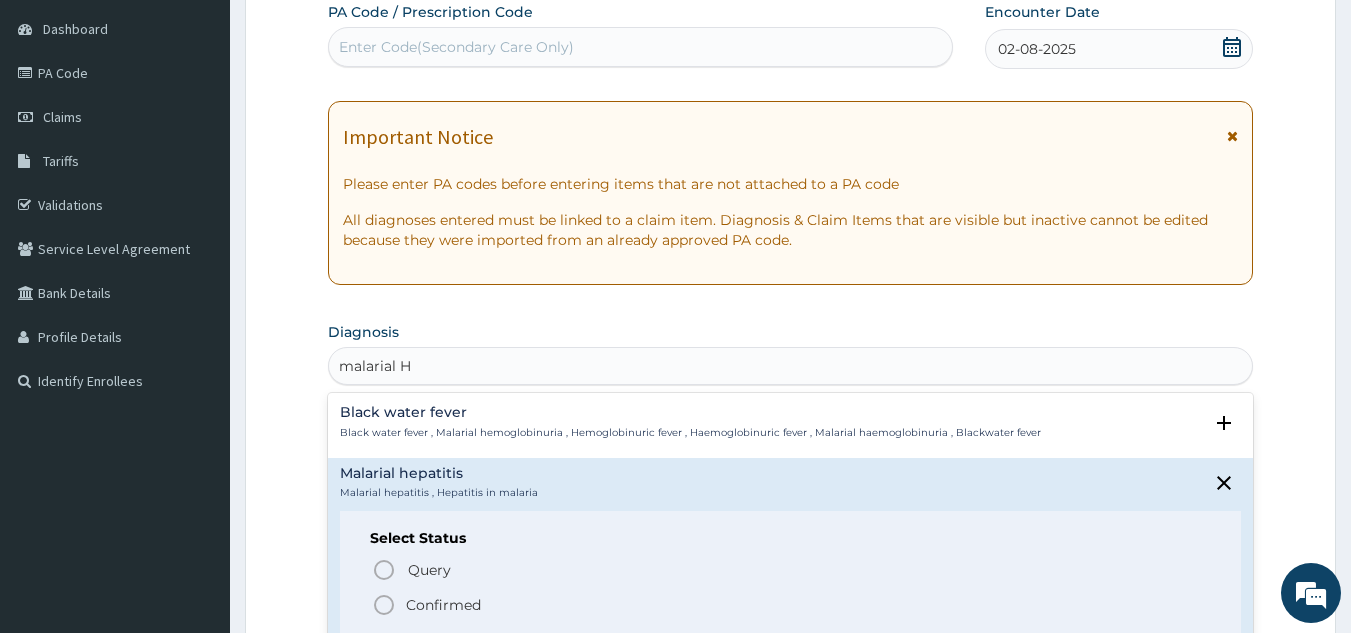 click 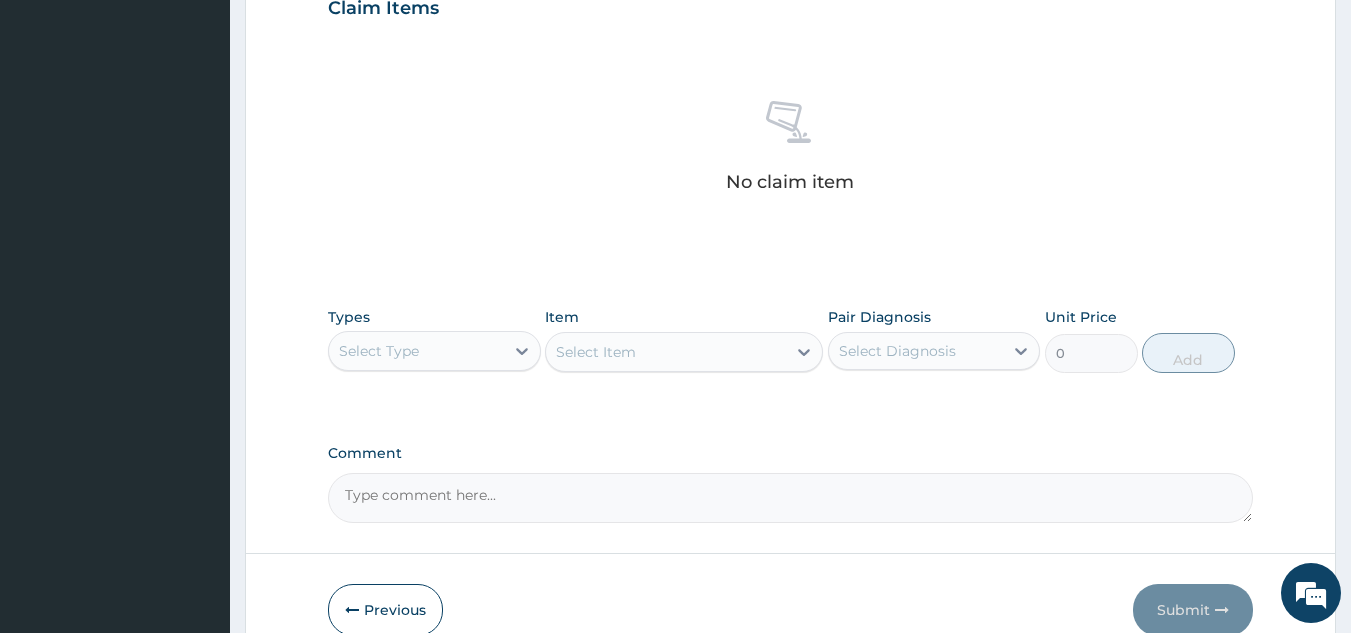 scroll, scrollTop: 809, scrollLeft: 0, axis: vertical 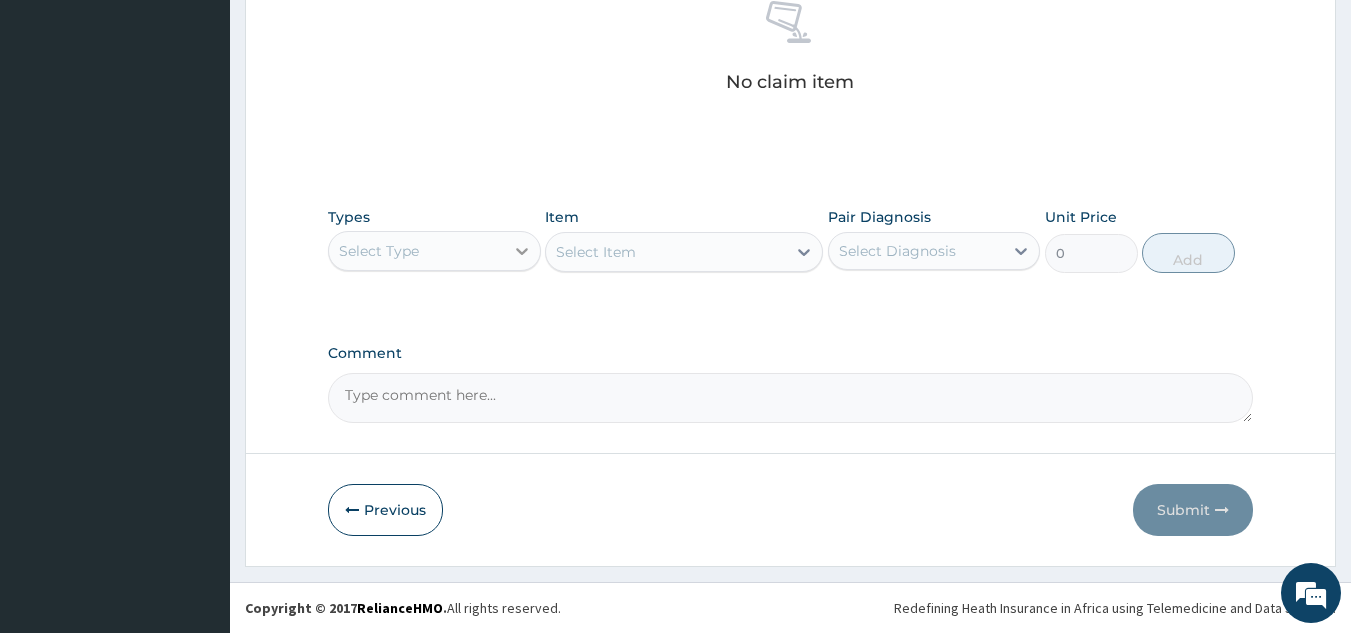 click 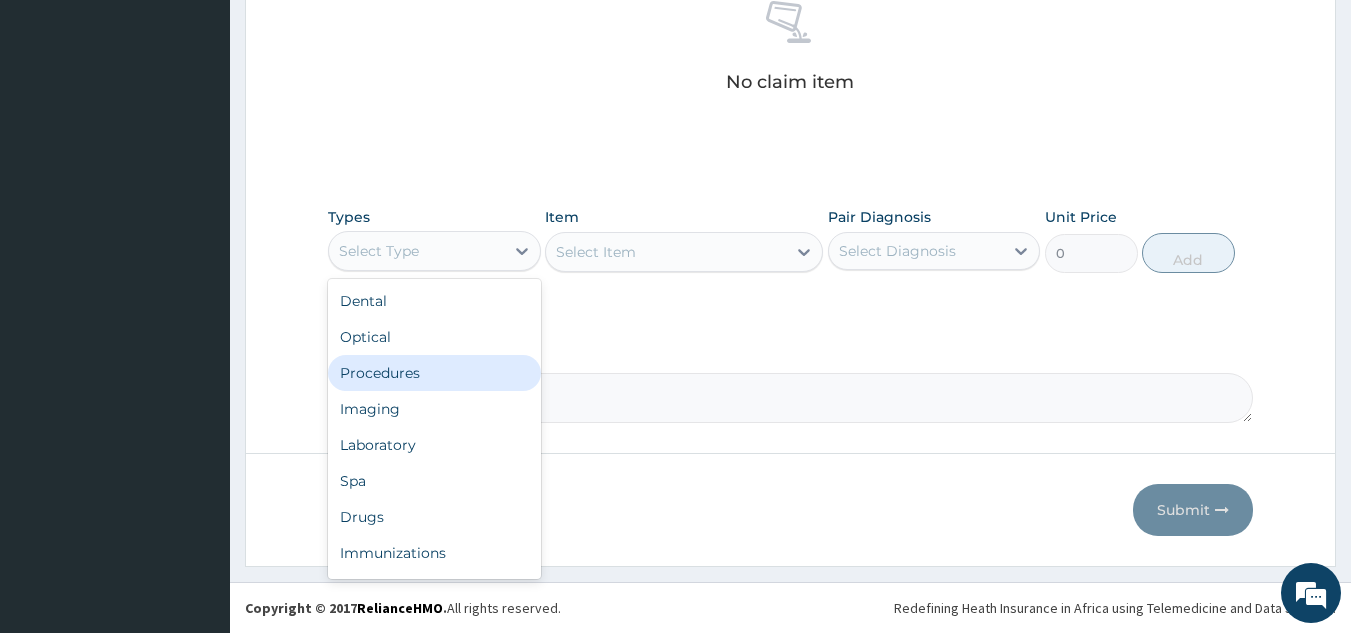 click on "Procedures" at bounding box center [434, 373] 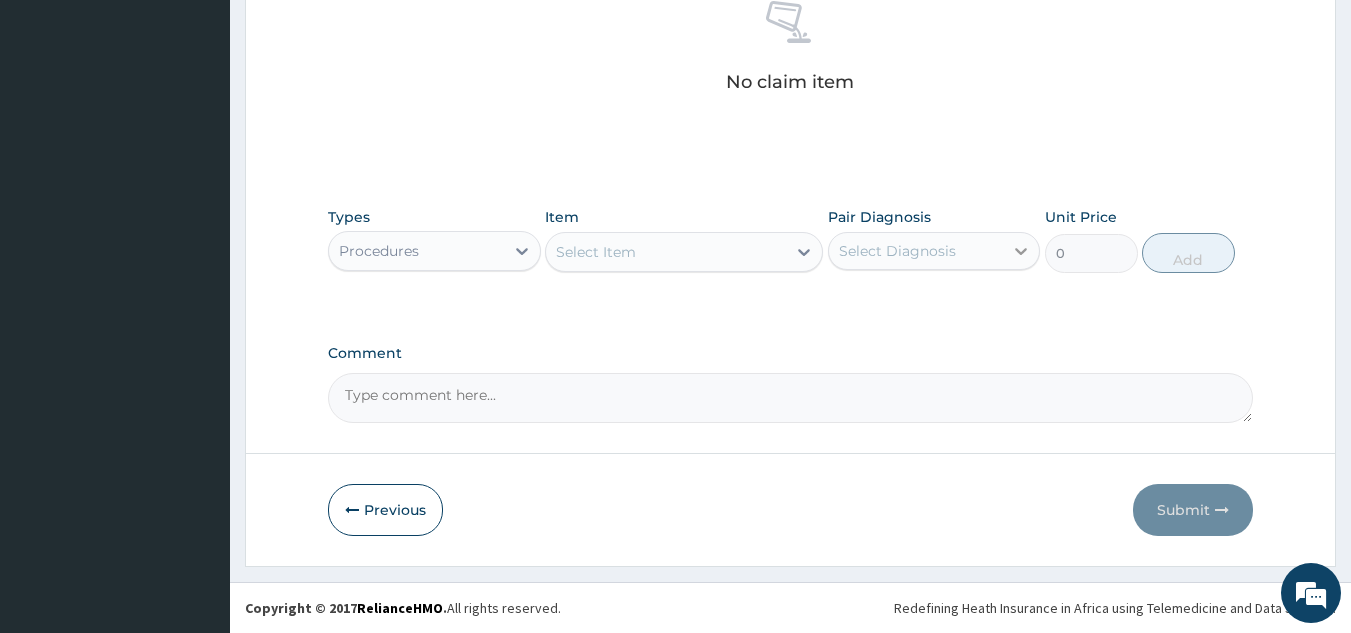 click 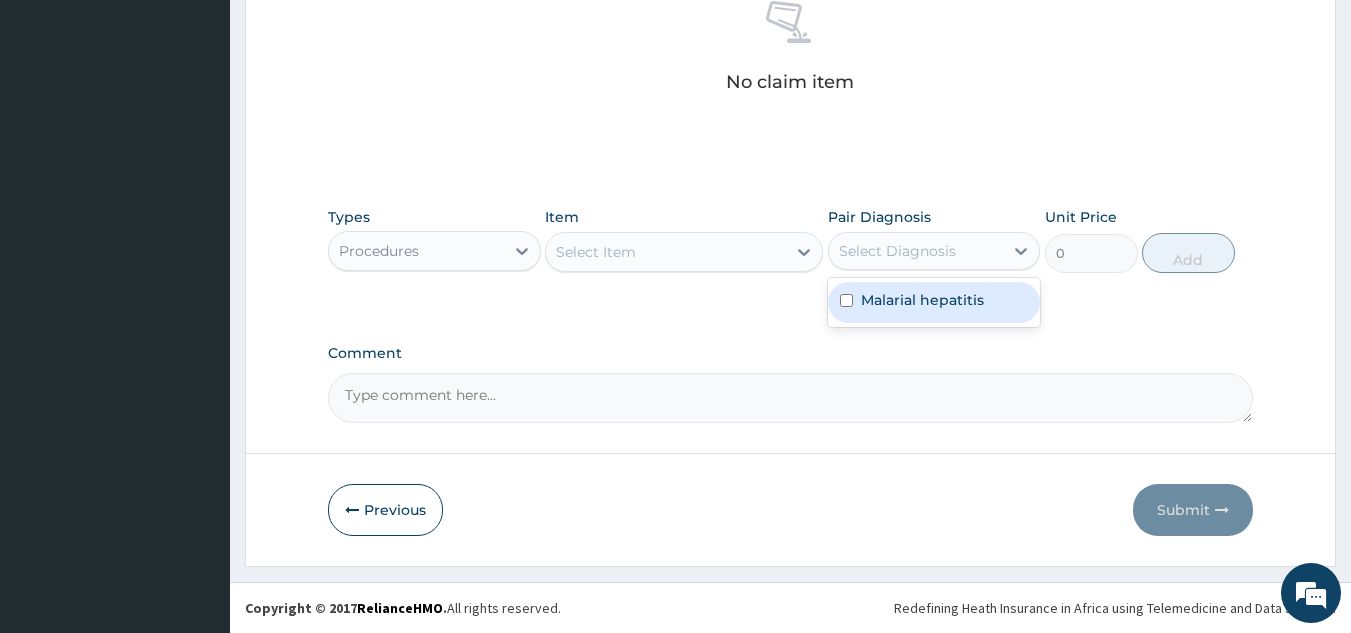 click on "Malarial hepatitis" at bounding box center (922, 300) 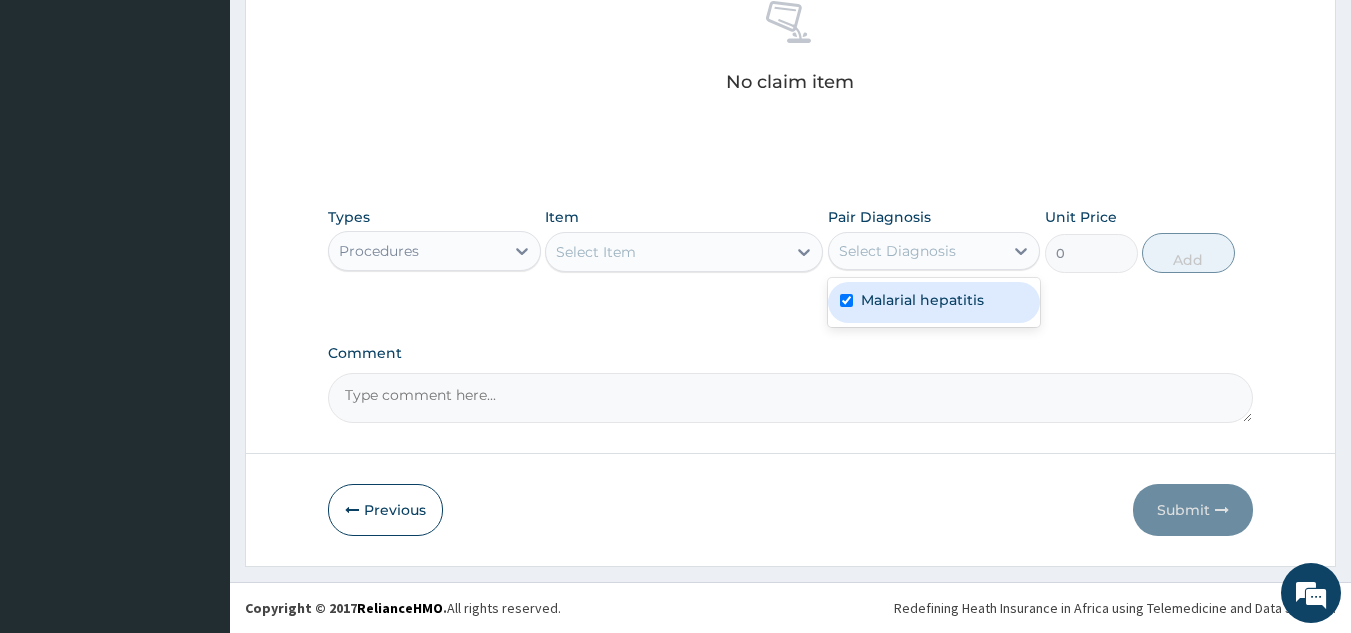checkbox on "true" 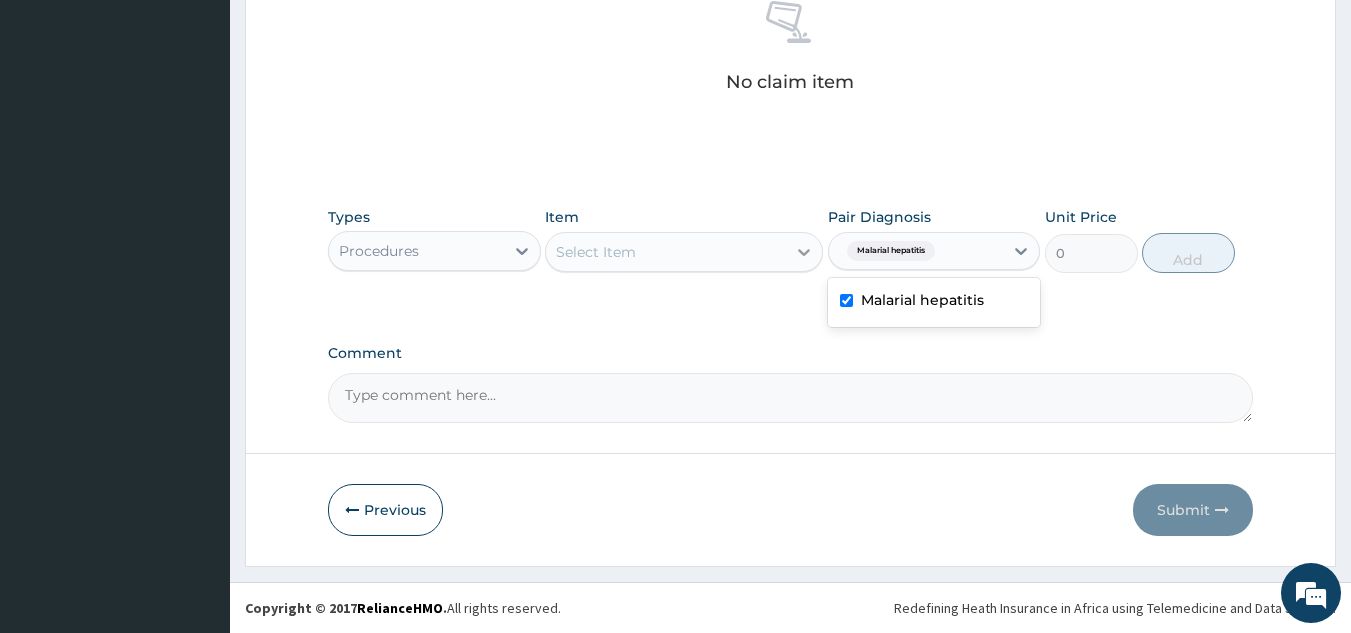 click at bounding box center [804, 252] 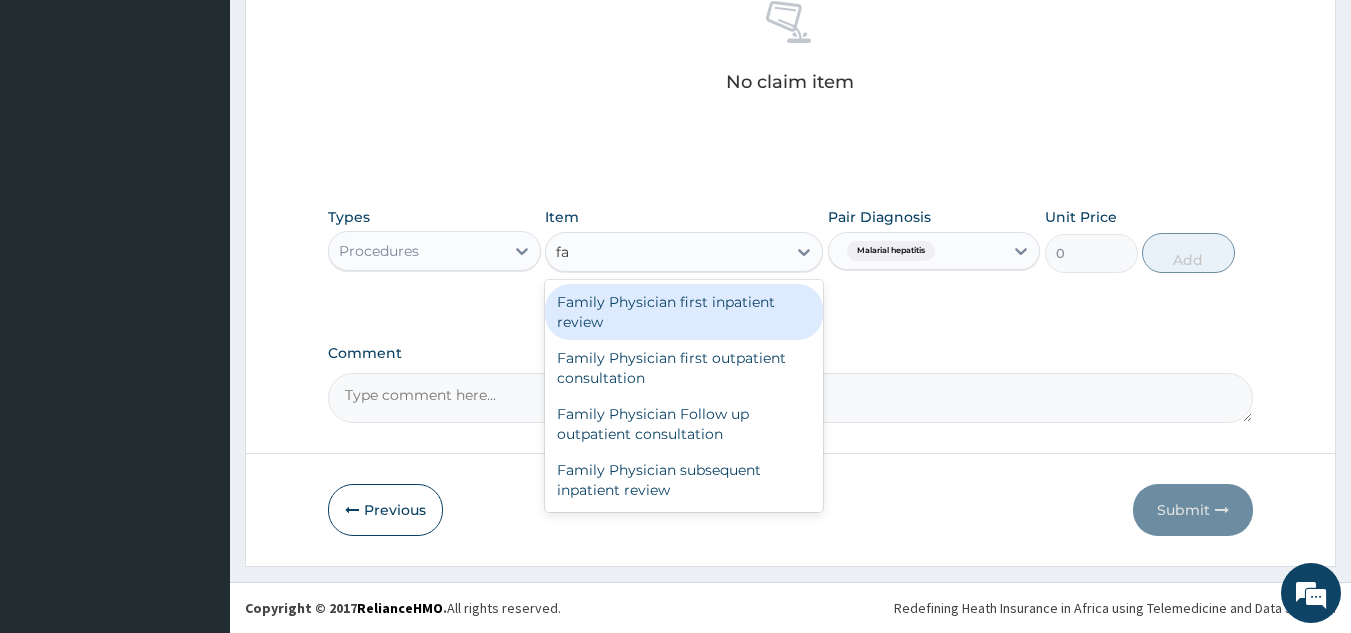 type on "fam" 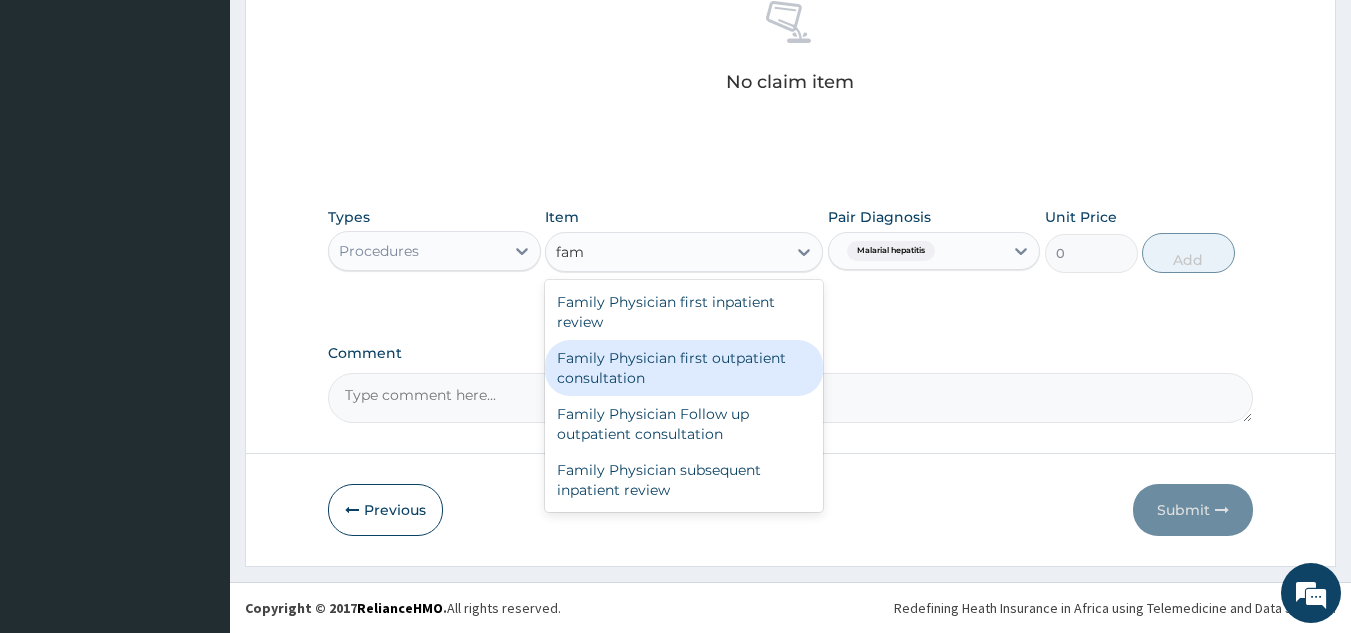click on "Family Physician first outpatient consultation" at bounding box center [684, 368] 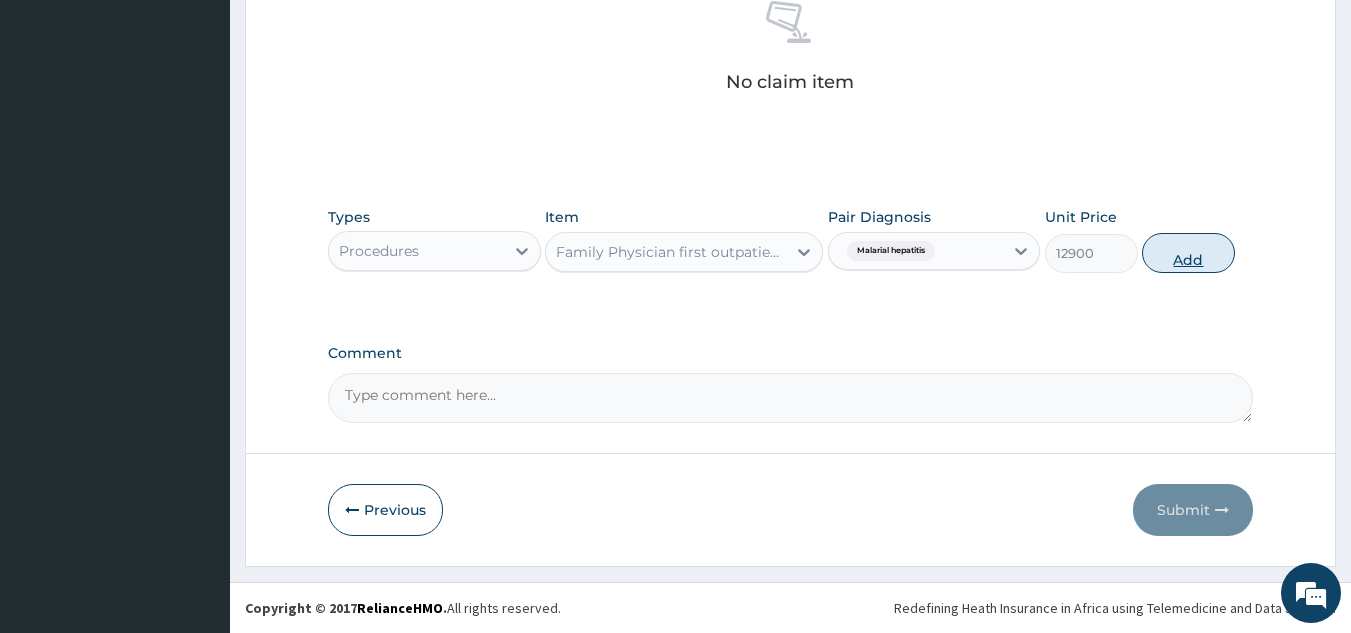 click on "Add" at bounding box center [1188, 253] 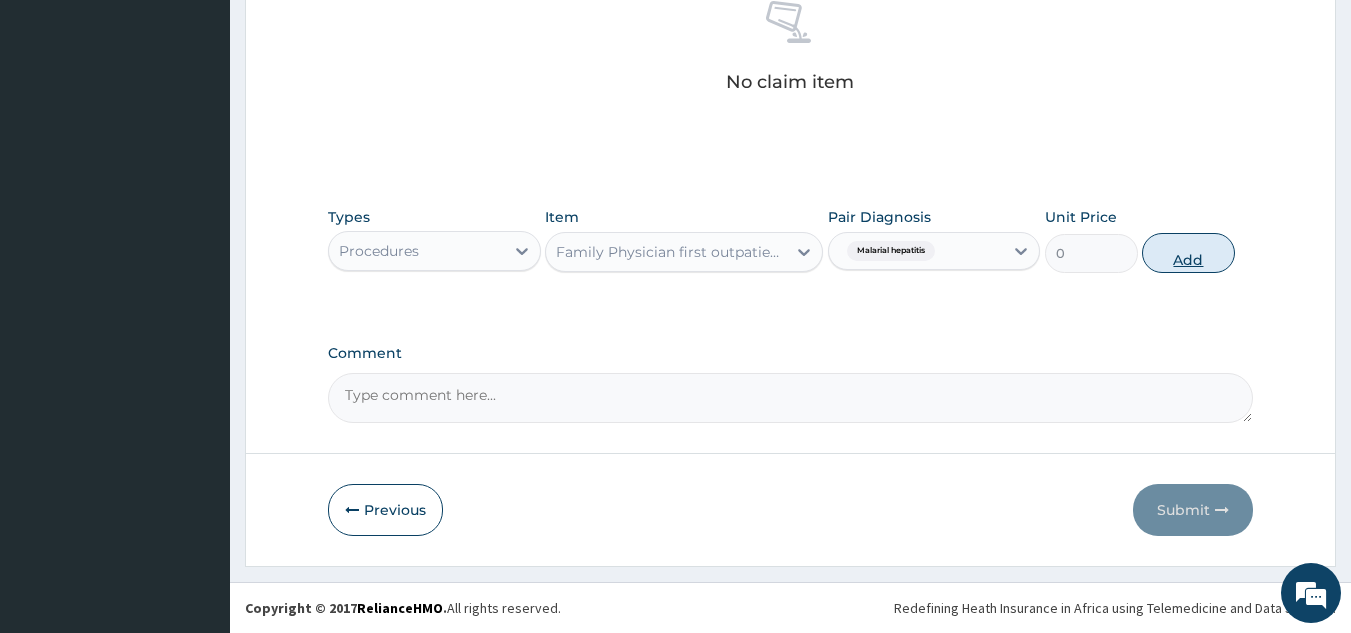 scroll, scrollTop: 729, scrollLeft: 0, axis: vertical 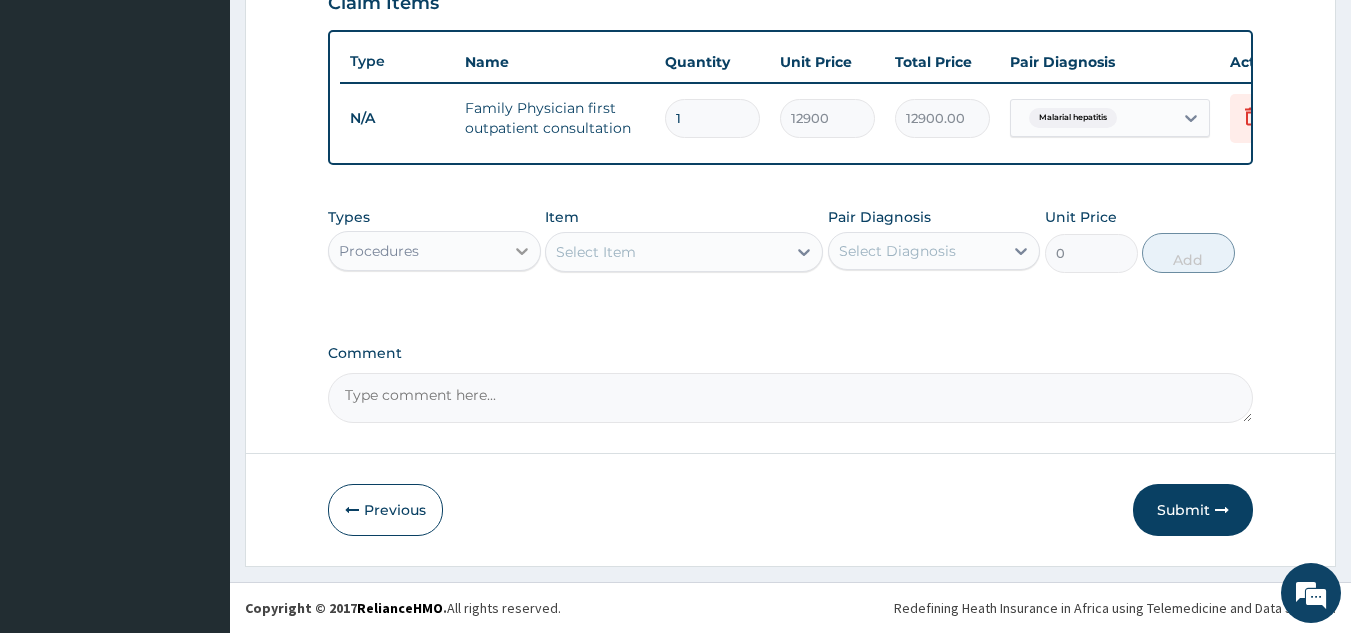 click 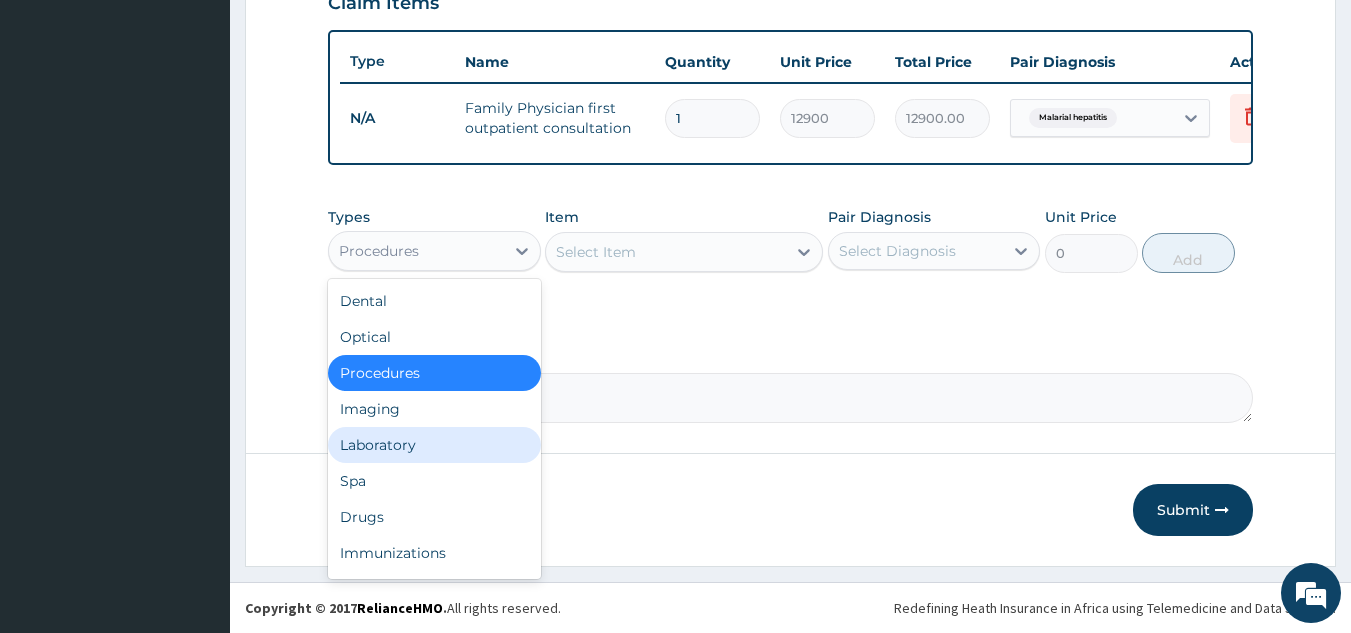 click on "Laboratory" at bounding box center (434, 445) 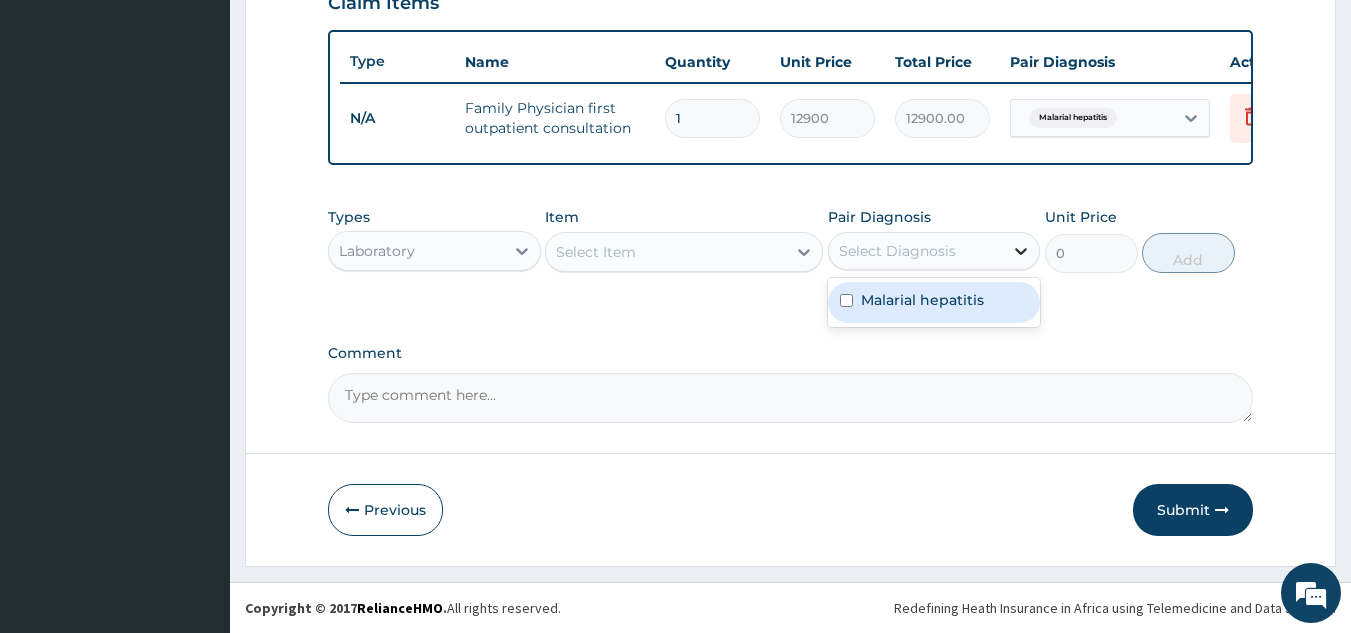 click 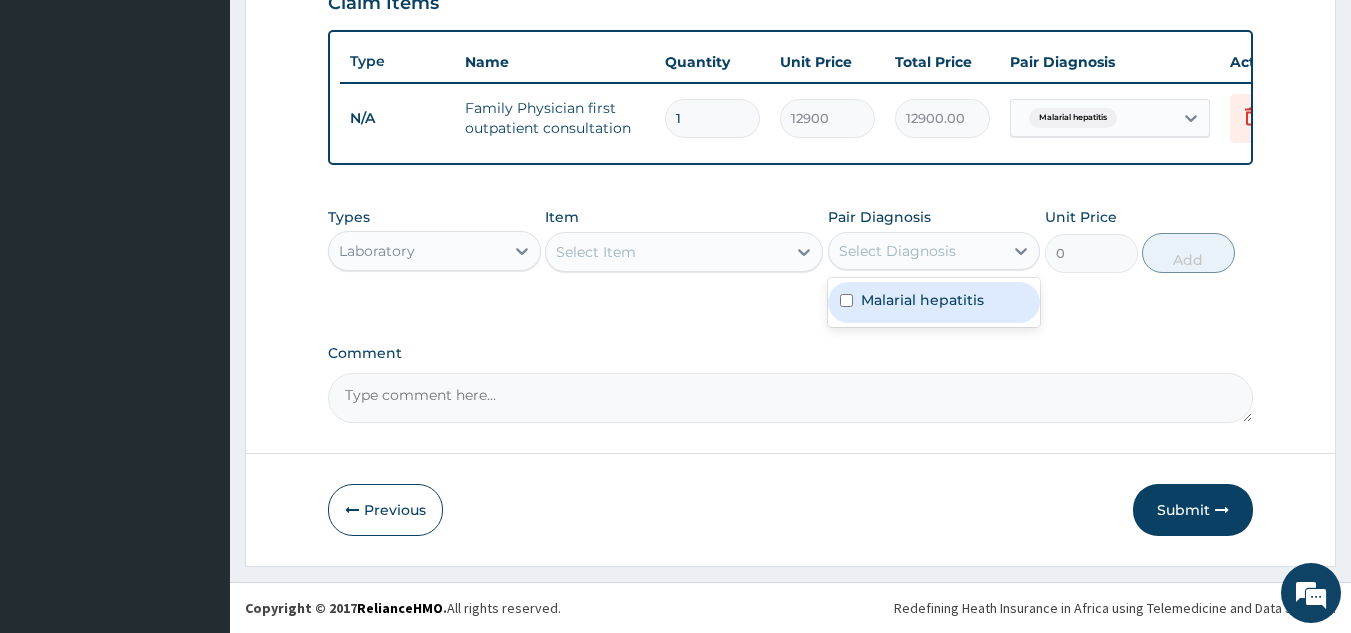 click on "Malarial hepatitis" at bounding box center (922, 300) 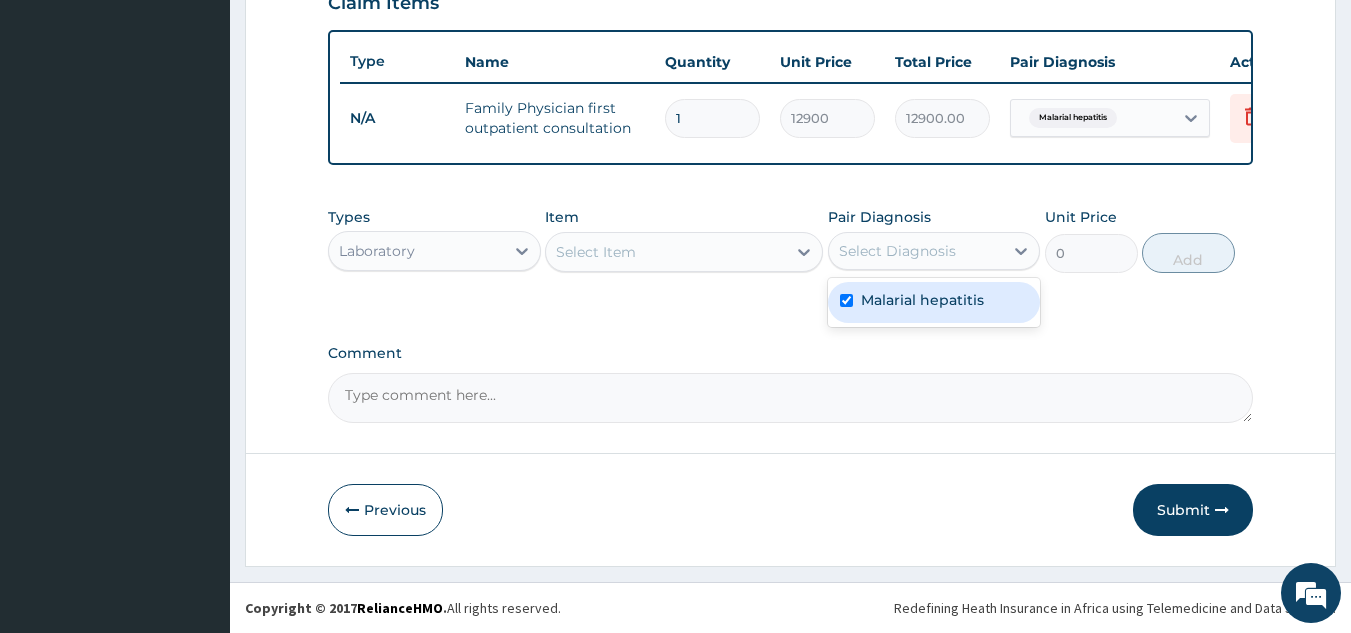 checkbox on "true" 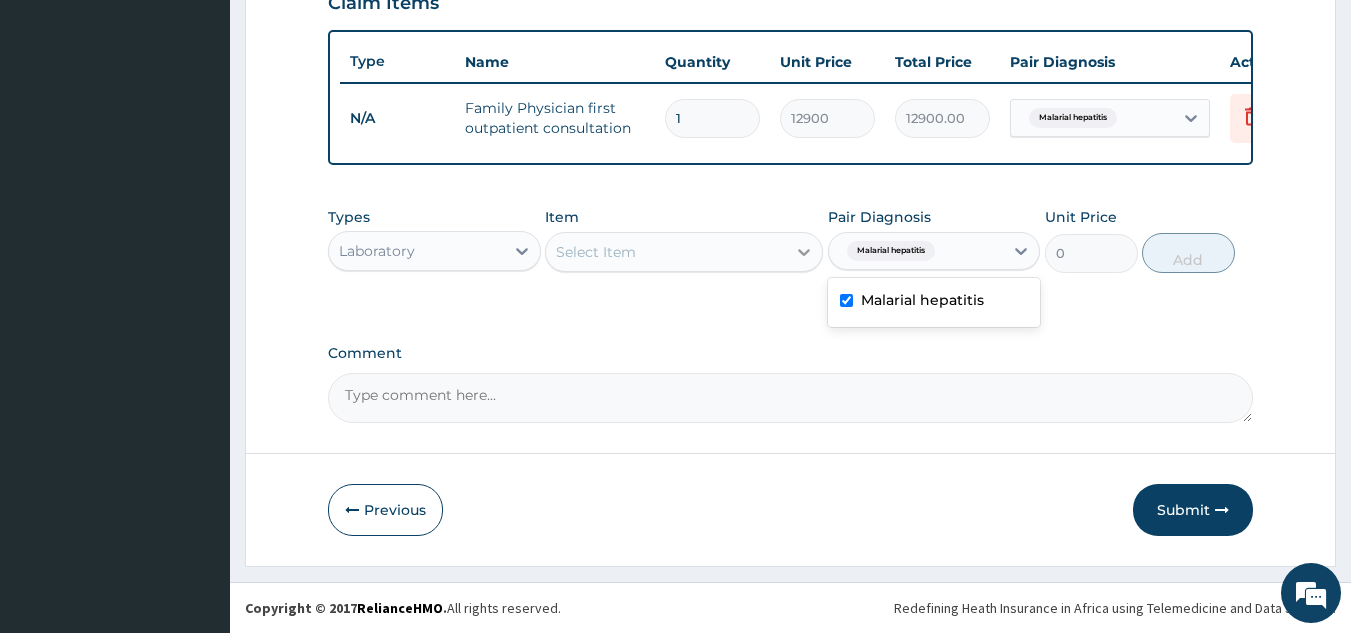 click 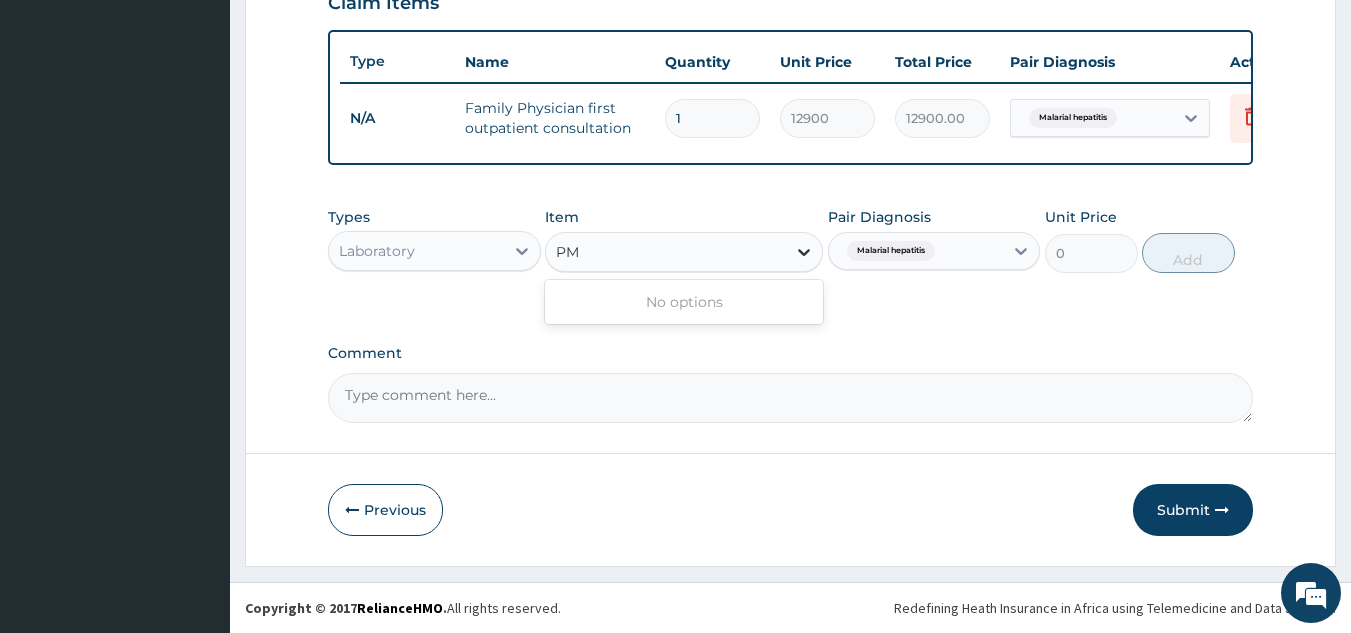 type on "P" 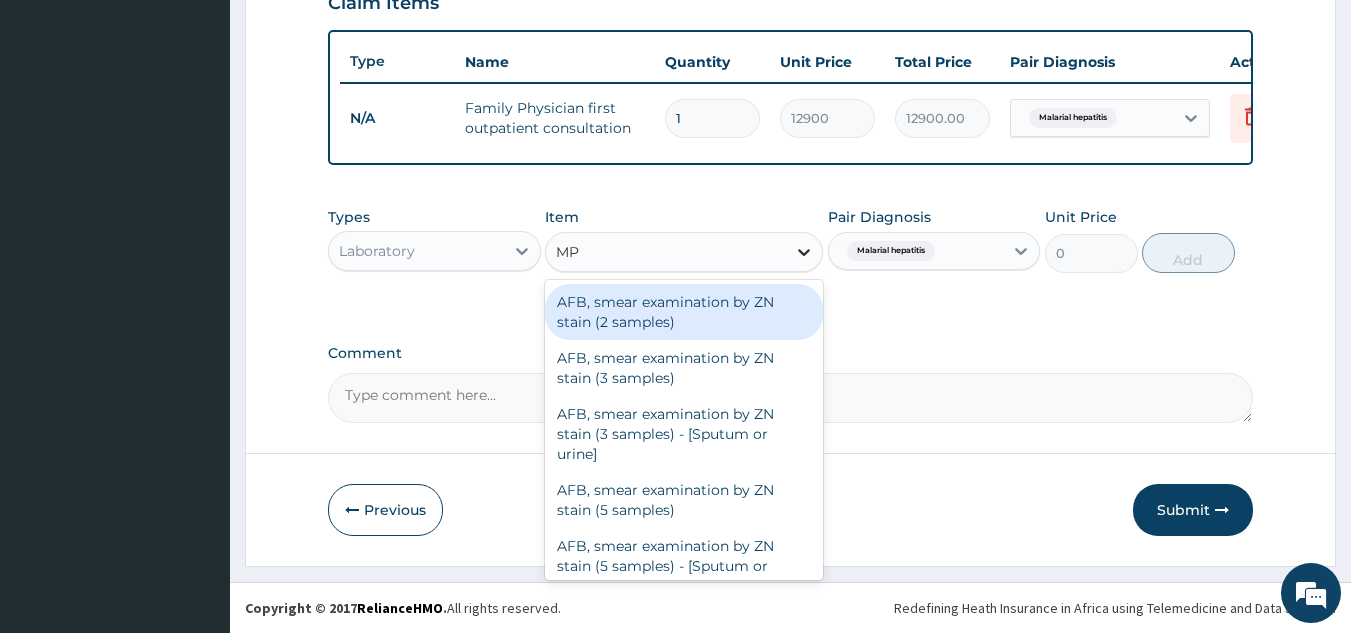 type on "M" 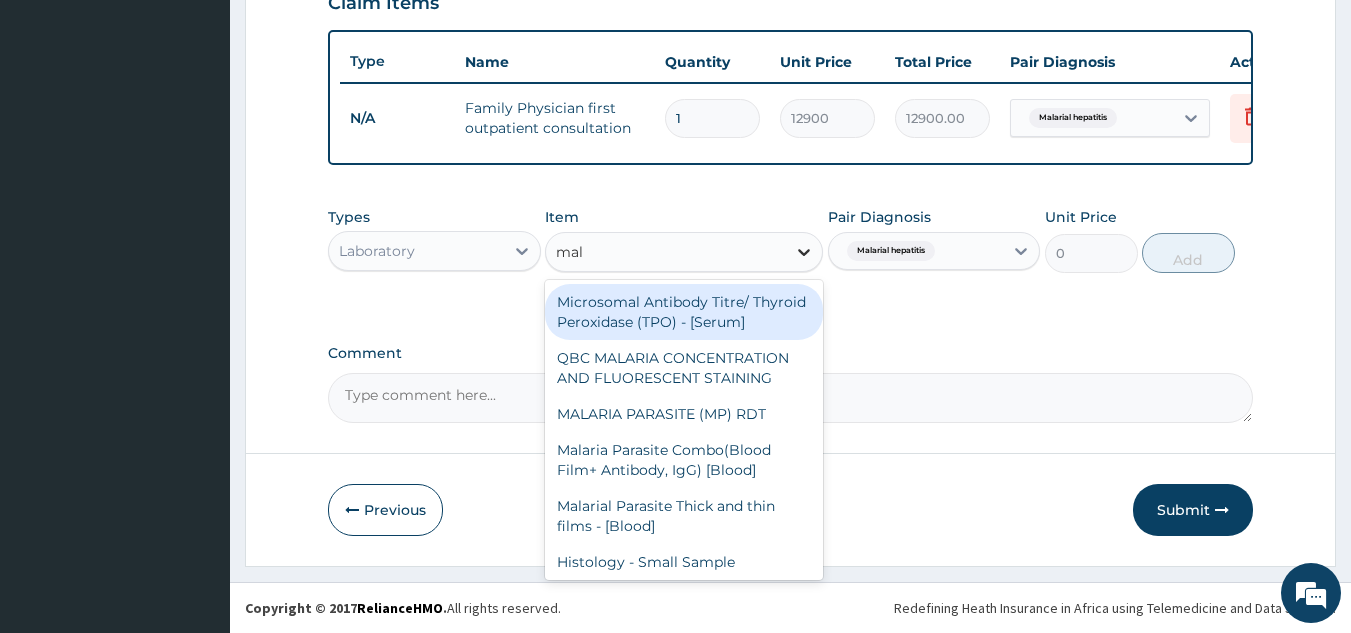 type on "mala" 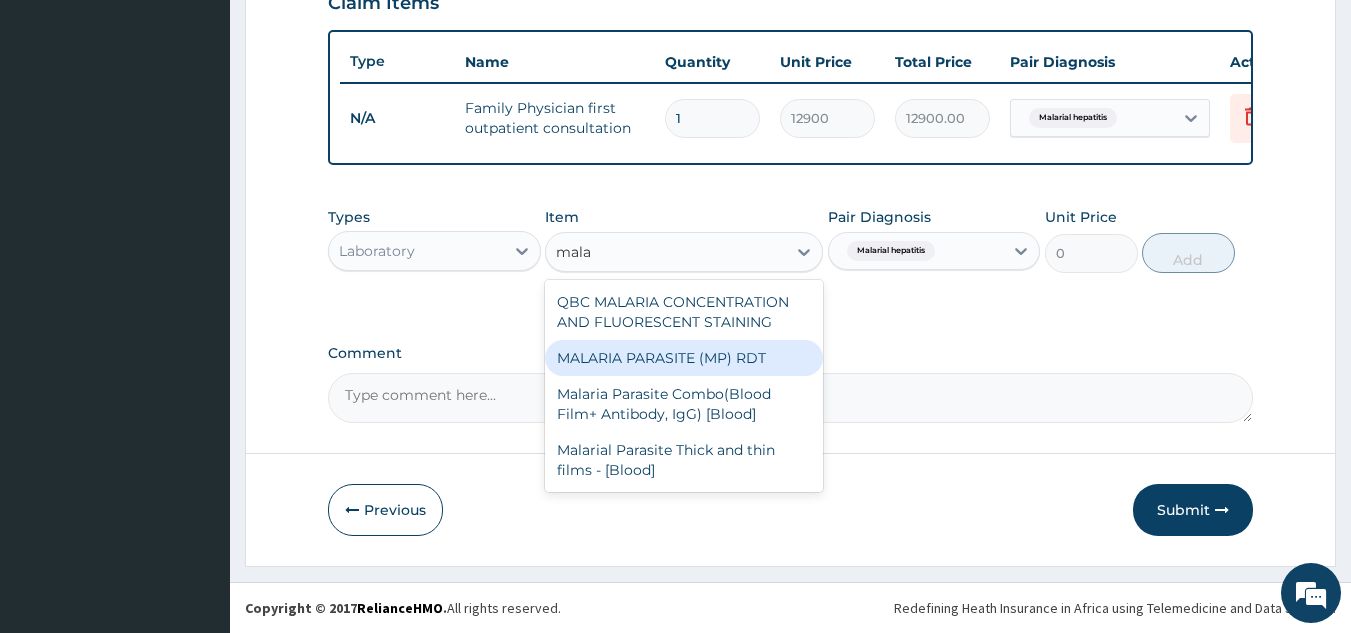 click on "MALARIA PARASITE (MP) RDT" at bounding box center (684, 358) 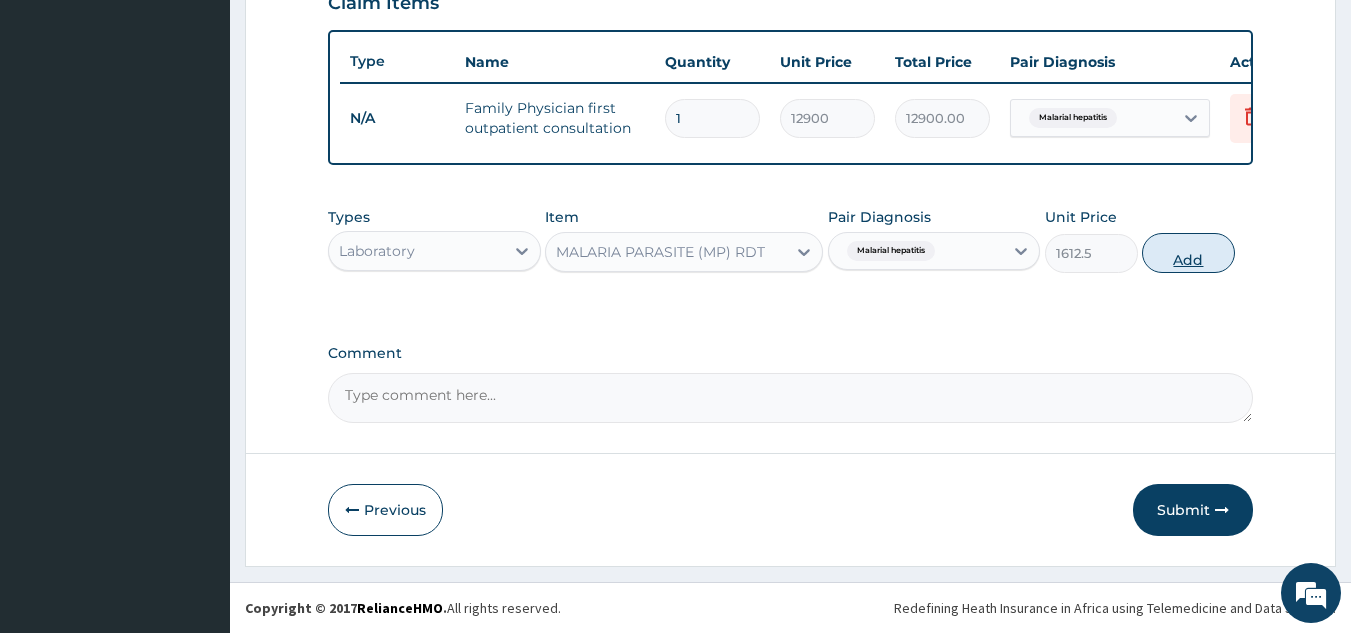 click on "Add" at bounding box center [1188, 253] 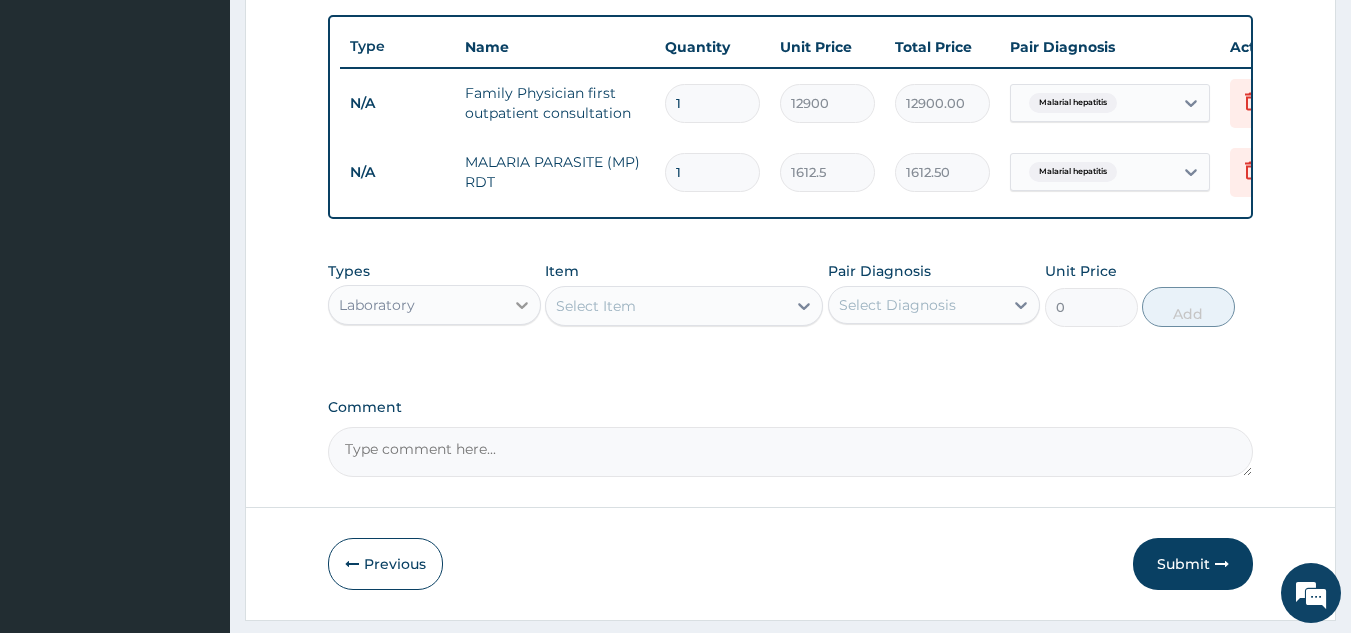 click 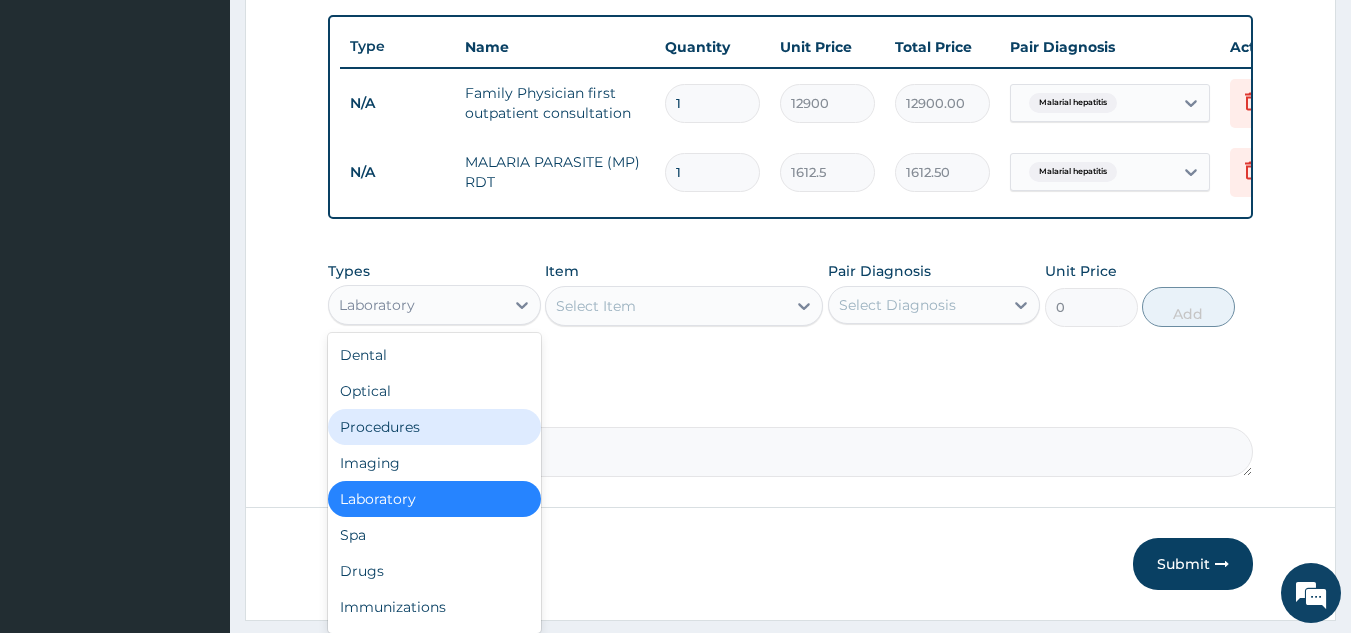 click on "PA Code / Prescription Code Enter Code(Secondary Care Only) Encounter Date [DATE] Important Notice Please enter PA codes before entering items that are not attached to a PA code   All diagnoses entered must be linked to a claim item. Diagnosis & Claim Items that are visible but inactive cannot be edited because they were imported from an already approved PA code. Diagnosis Malarial hepatitis Confirmed NB: All diagnosis must be linked to a claim item Claim Items Type Name Quantity Unit Price Total Price Pair Diagnosis Actions N/A Family Physician first outpatient consultation 1 12900 12900.00 Malarial hepatitis Delete N/A MALARIA PARASITE (MP) RDT 1 1612.5 1612.50 Malarial hepatitis Delete Types option Laboratory, selected. option Procedures focused, 3 of 10. 10 results available. Use Up and Down to choose options, press Enter to select the currently focused option, press Escape to exit the menu, press Tab to select the option and exit the menu. Laboratory Dental Optical Procedures Imaging Laboratory Spa 0" at bounding box center (791, -31) 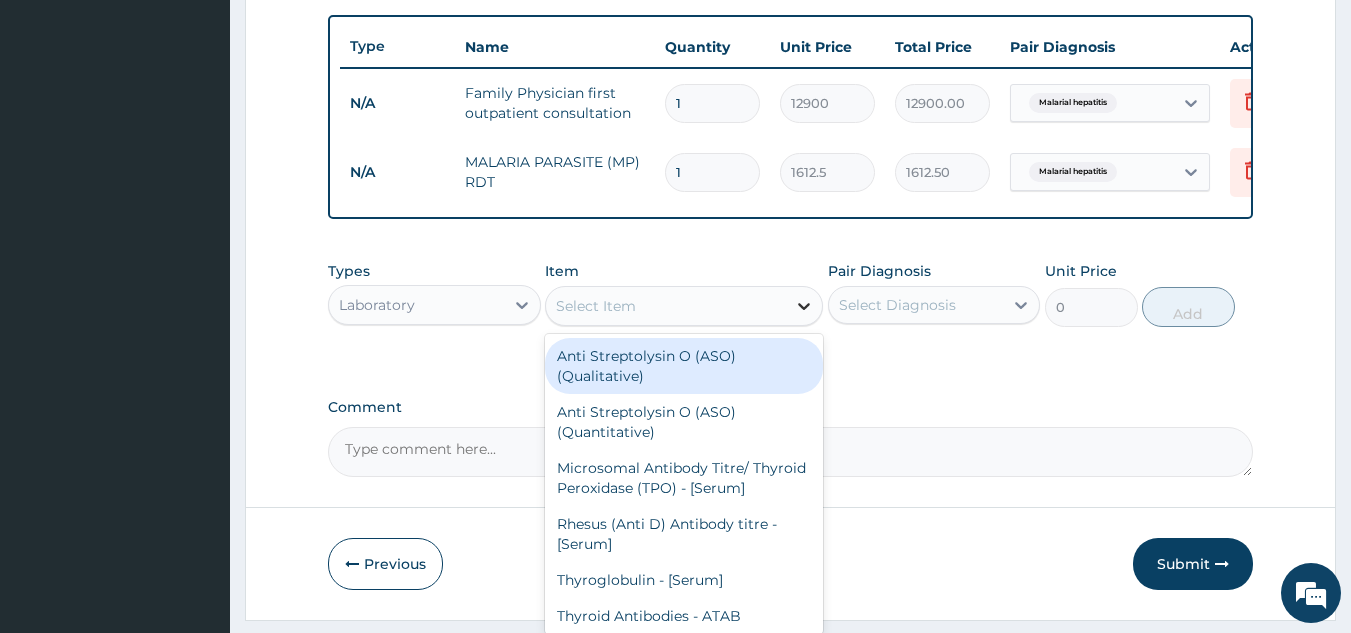 click 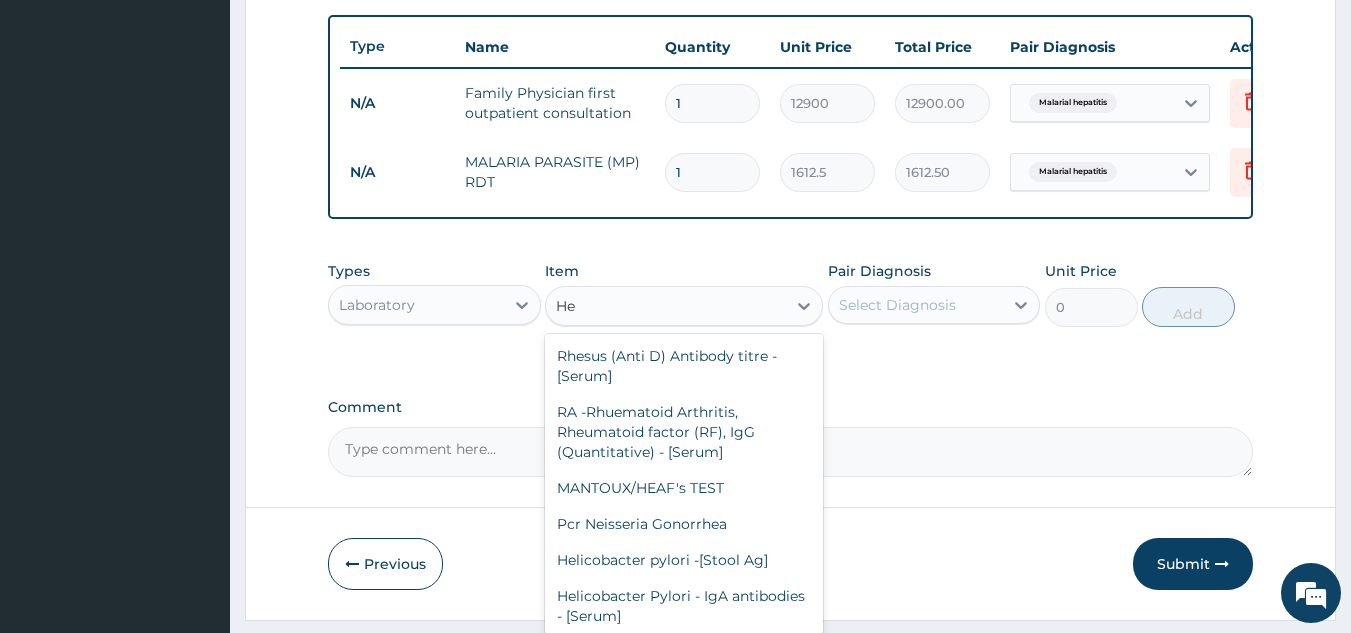 type on "H" 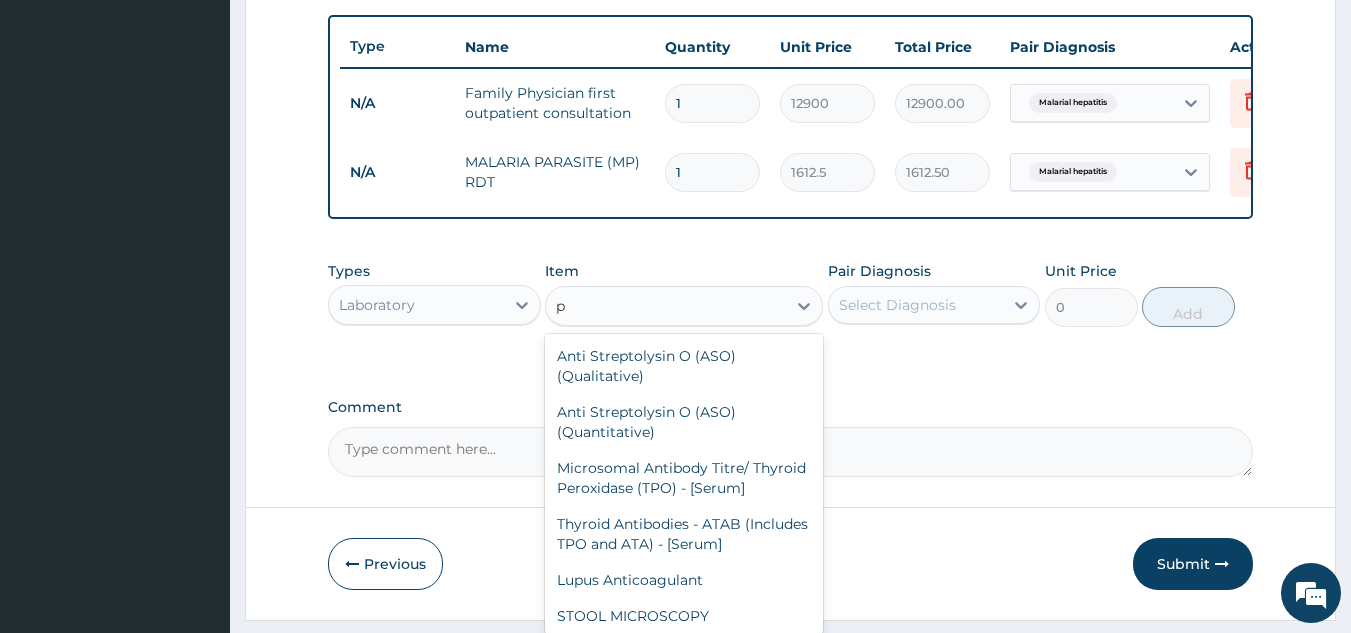 type on "pc" 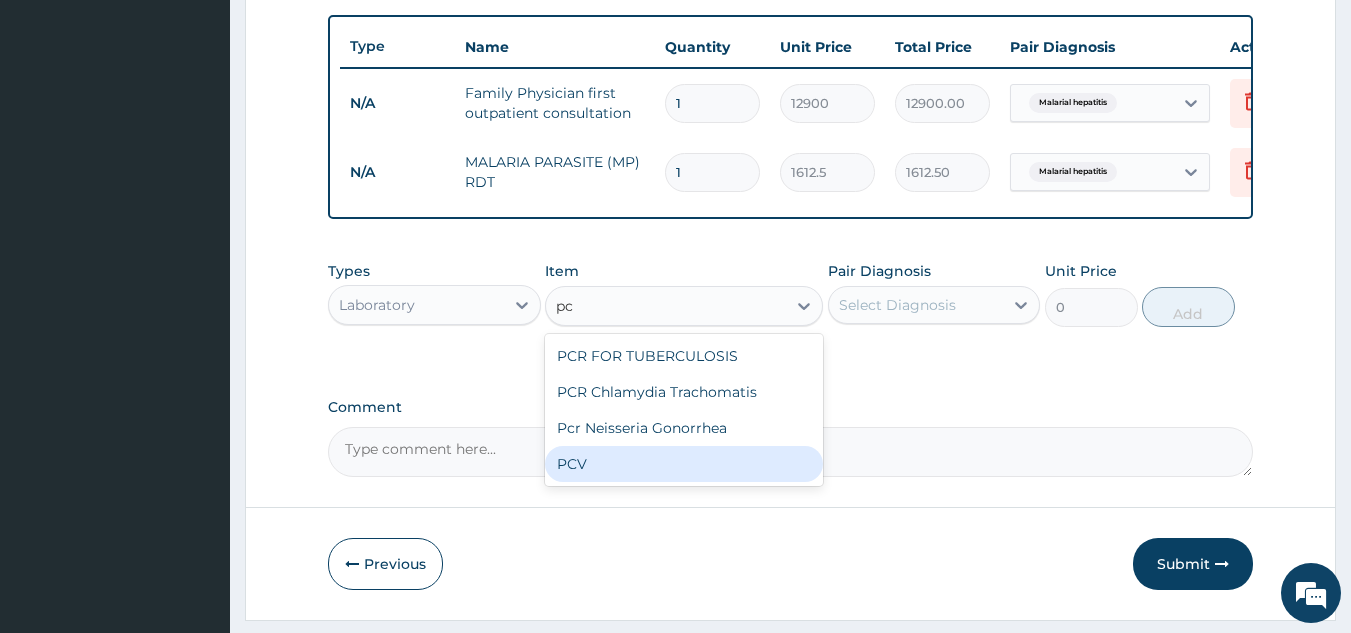 click on "PCV" at bounding box center (684, 464) 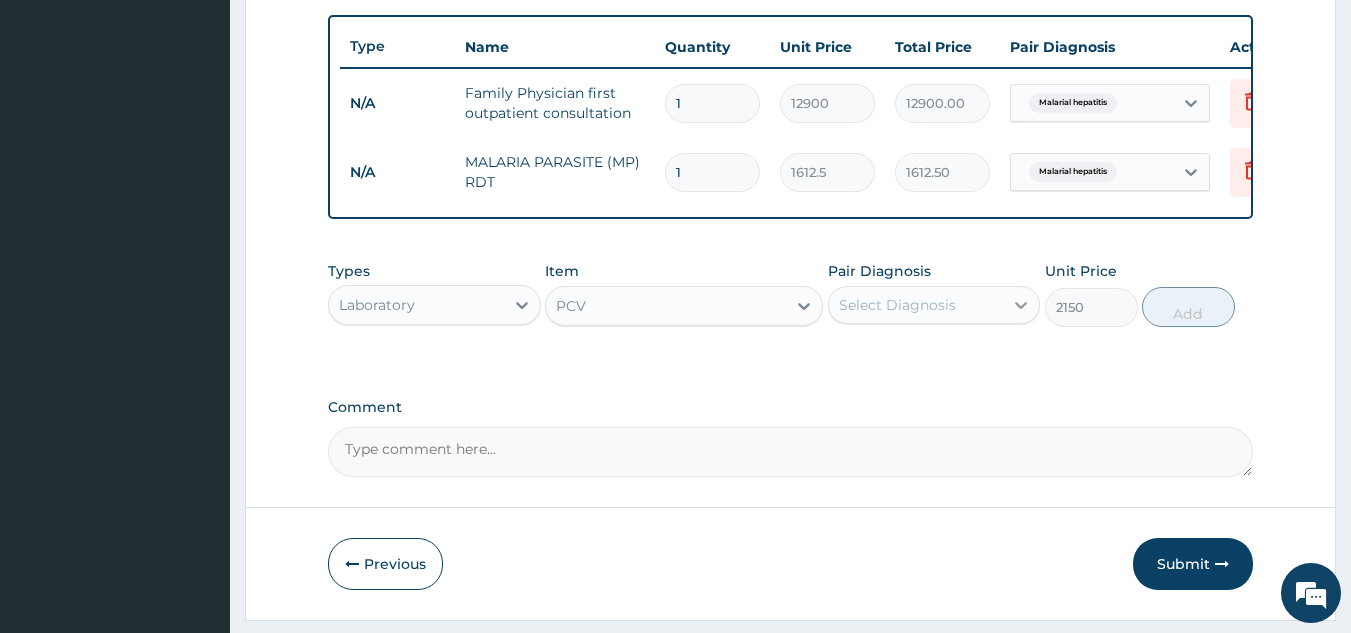 click 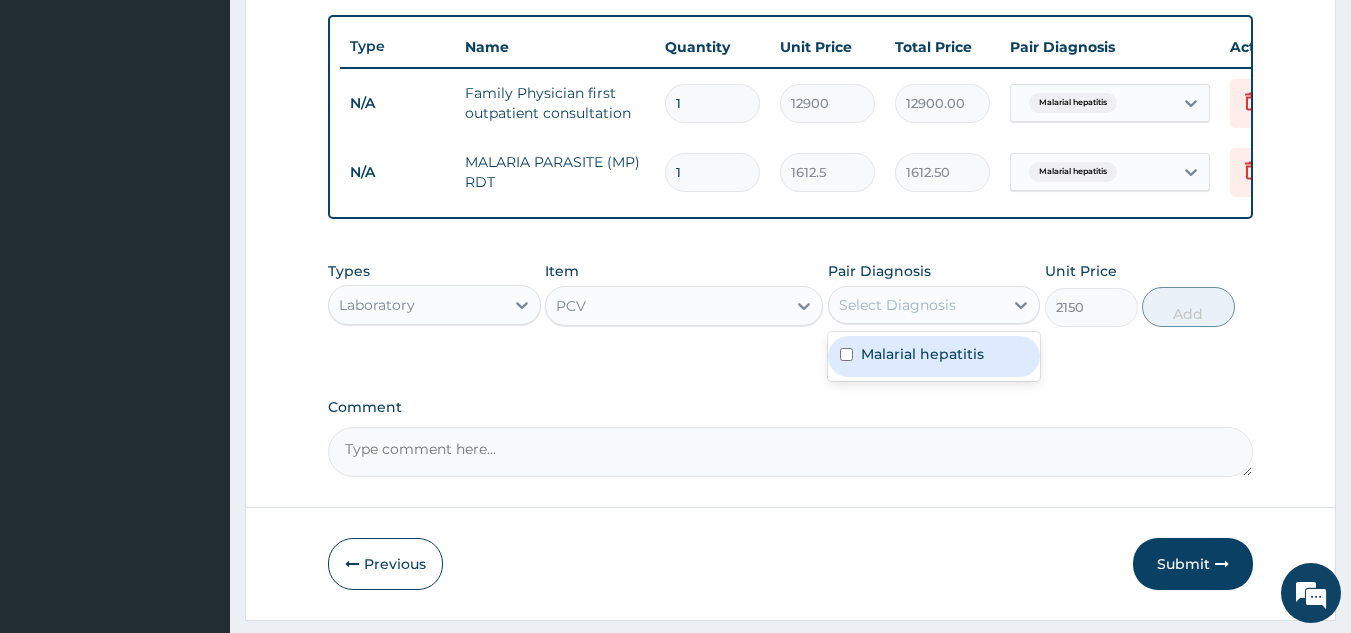 click on "Malarial hepatitis" at bounding box center [934, 356] 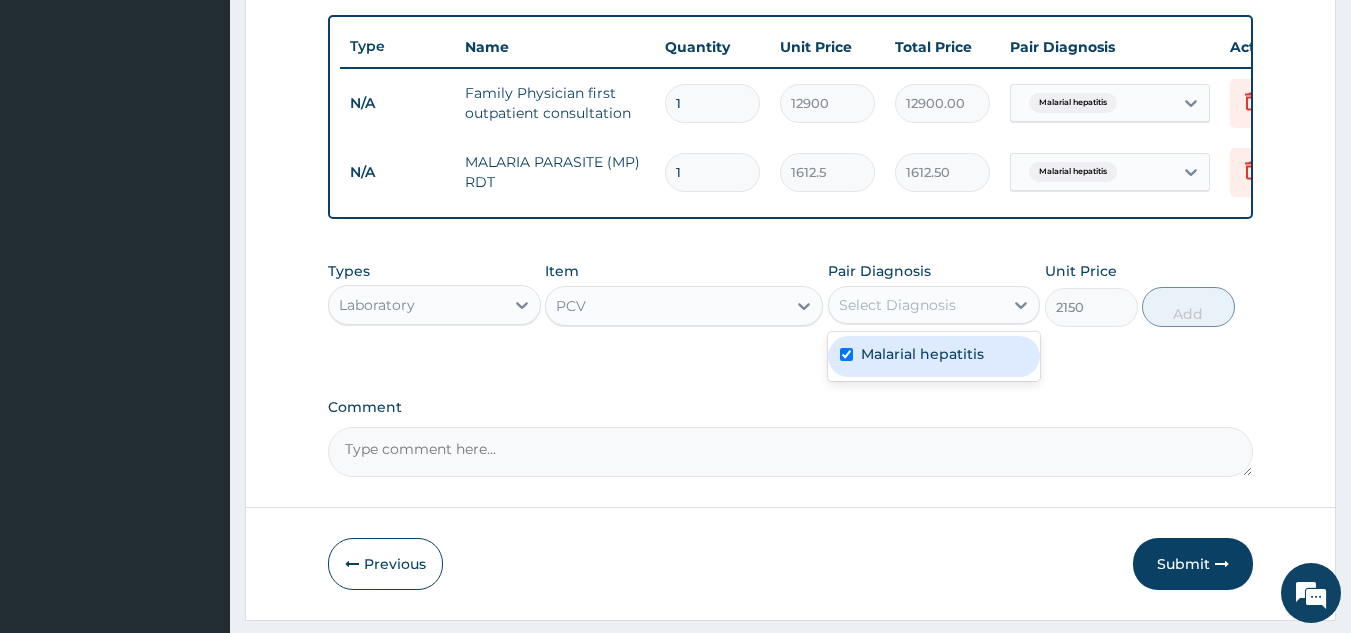 checkbox on "true" 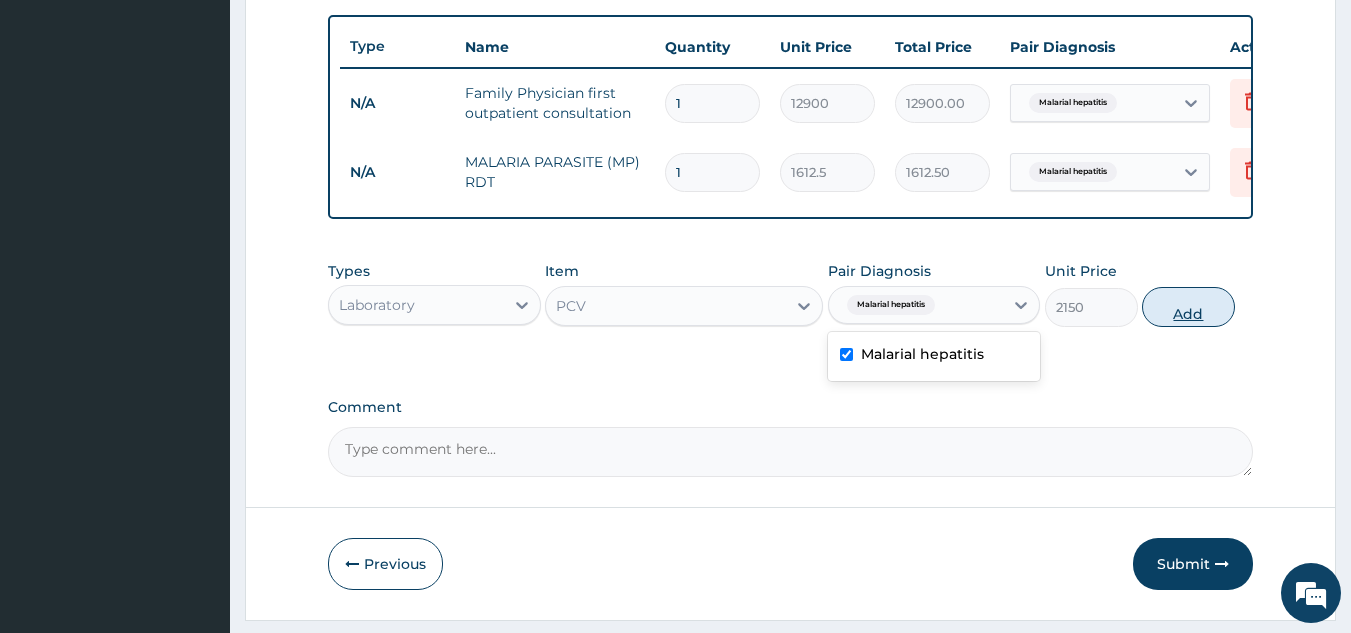 click on "Add" at bounding box center (1188, 307) 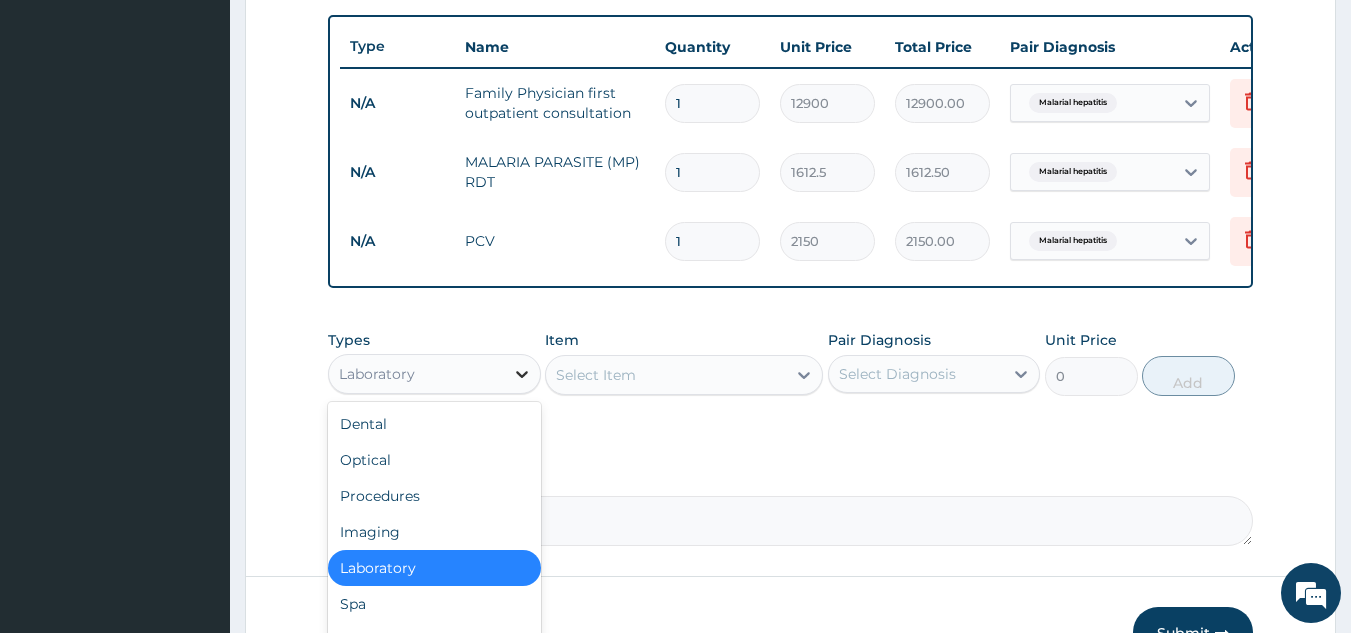 click 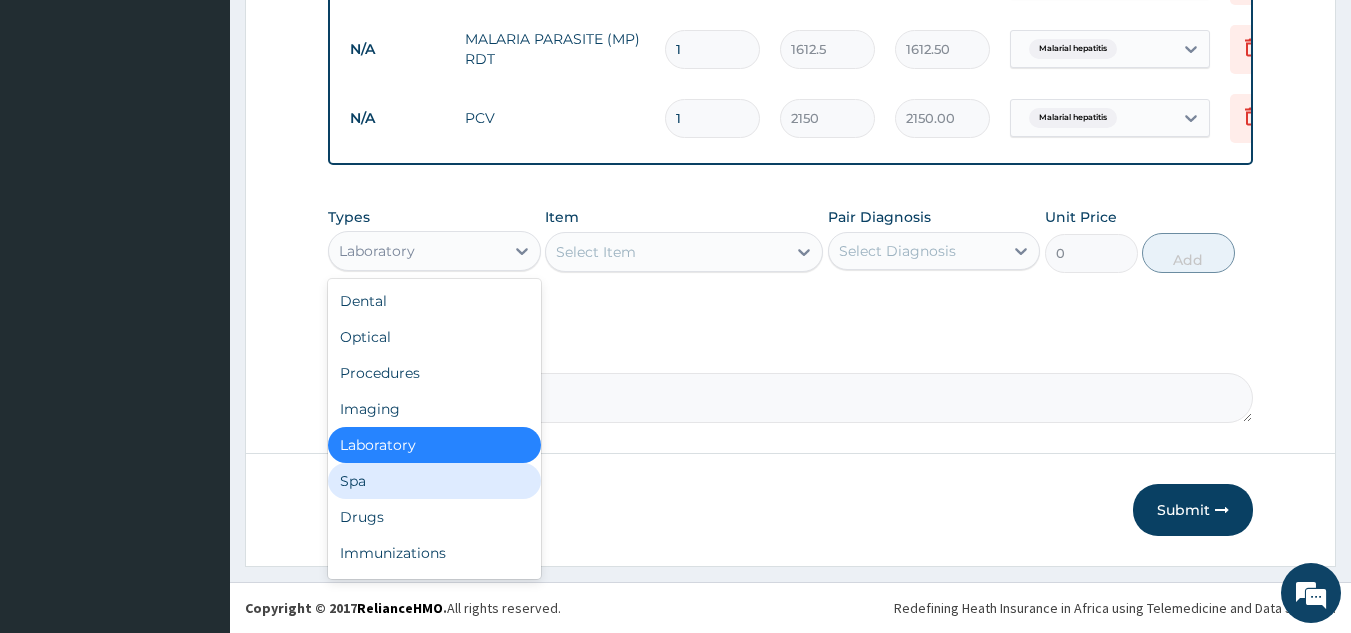 scroll, scrollTop: 867, scrollLeft: 0, axis: vertical 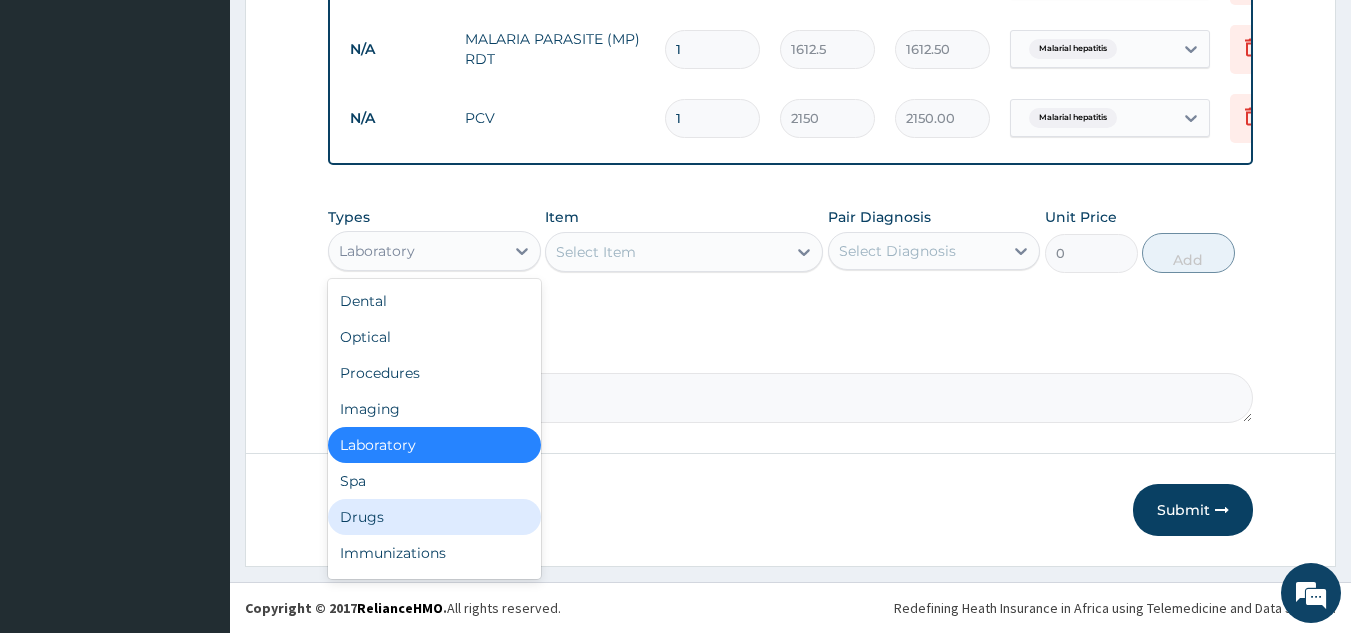 click on "Drugs" at bounding box center (434, 517) 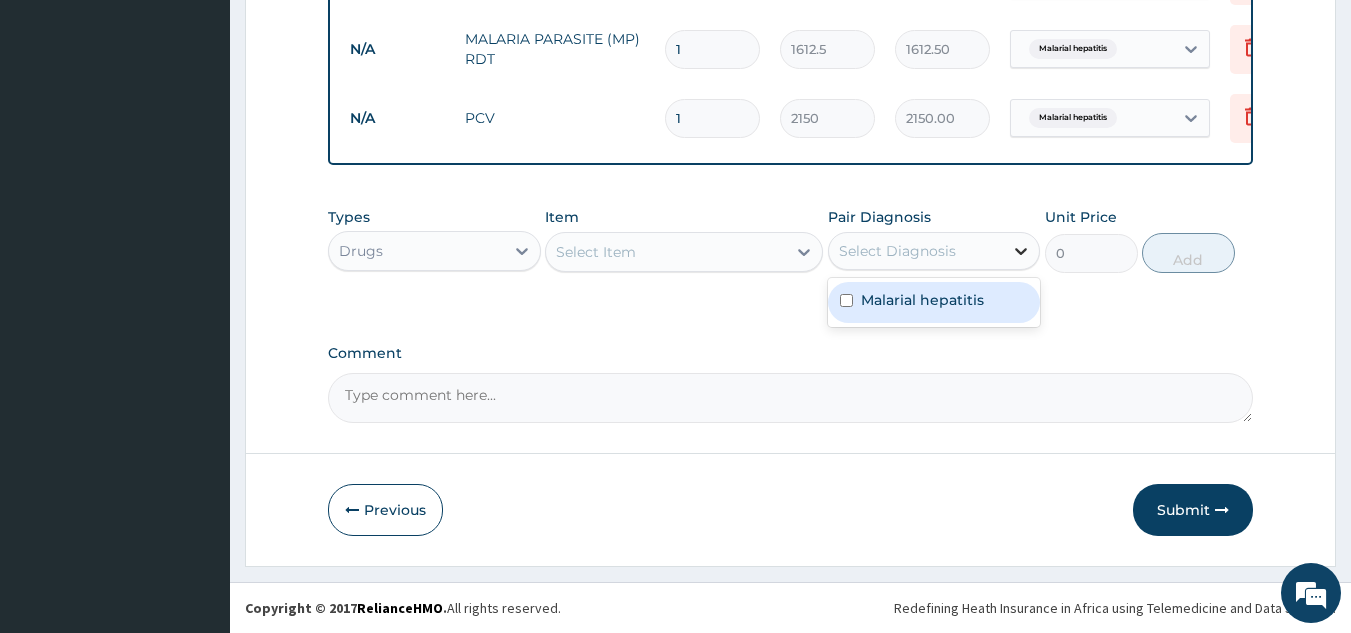 click 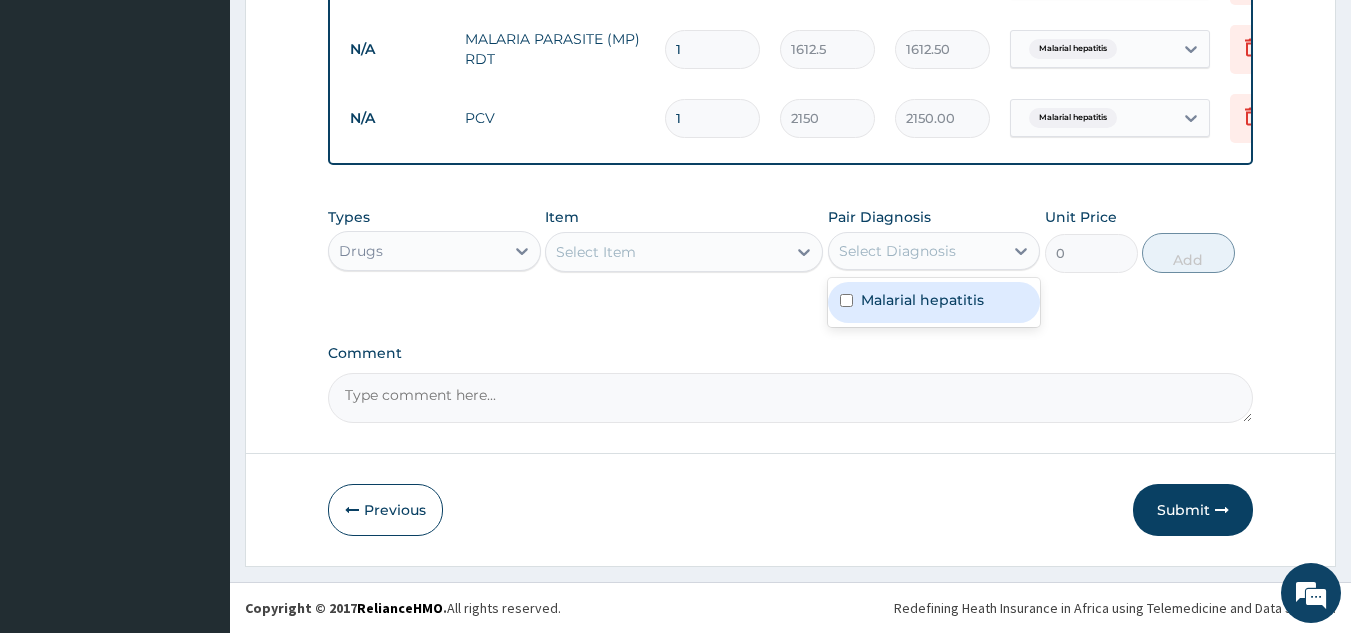 click on "Malarial hepatitis" at bounding box center [922, 300] 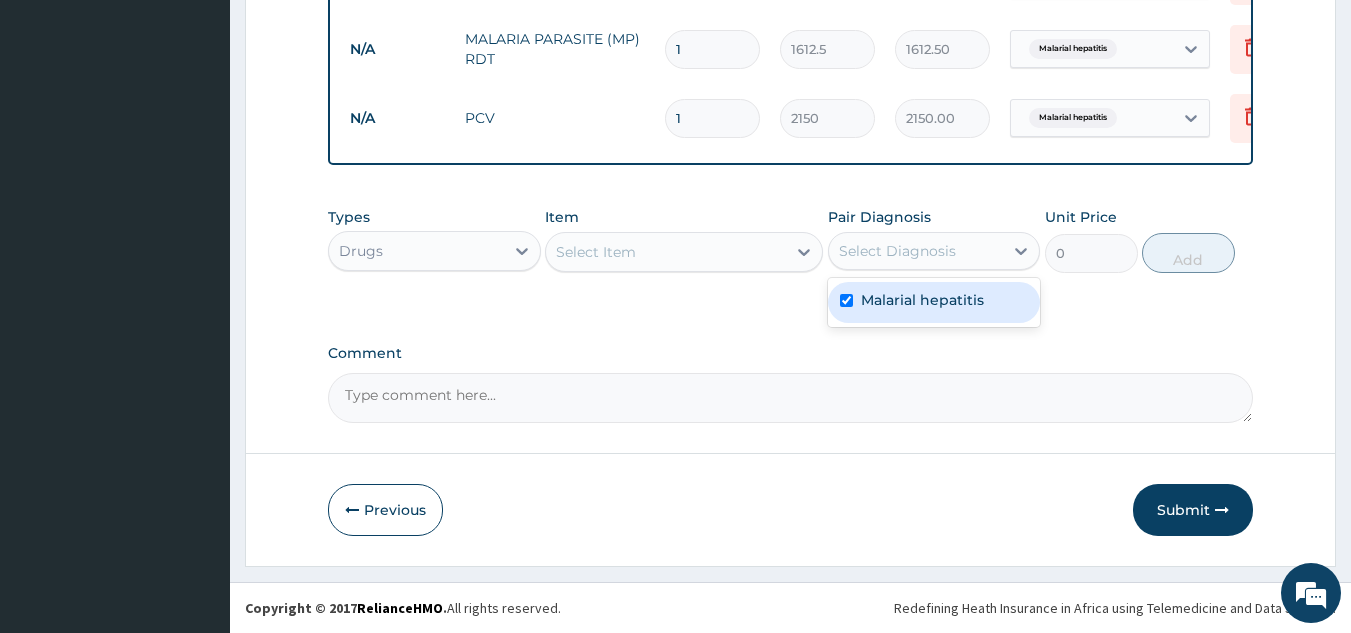 checkbox on "true" 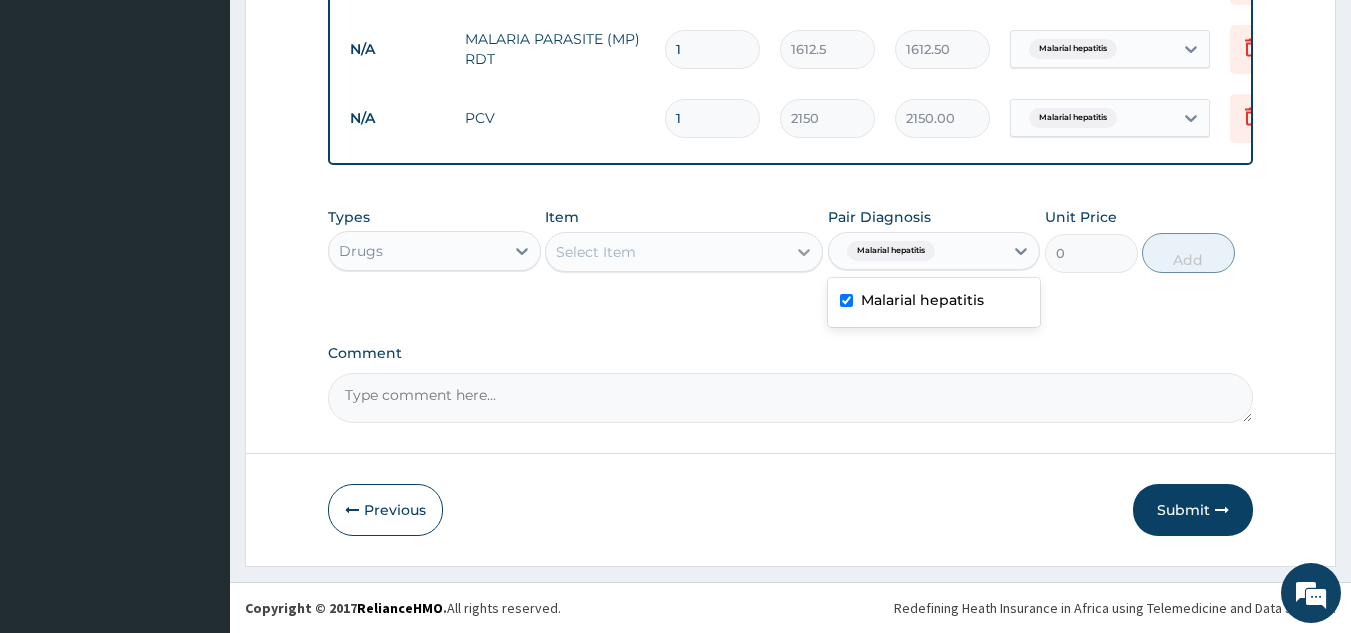 click 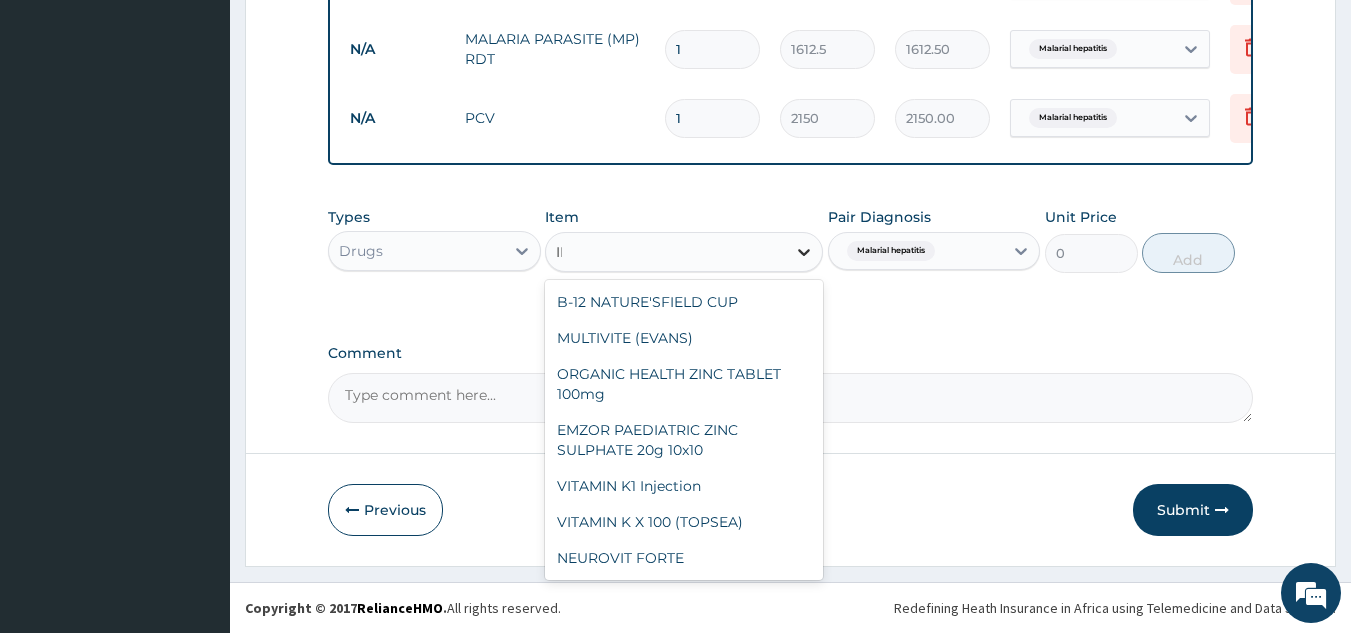 type on "I" 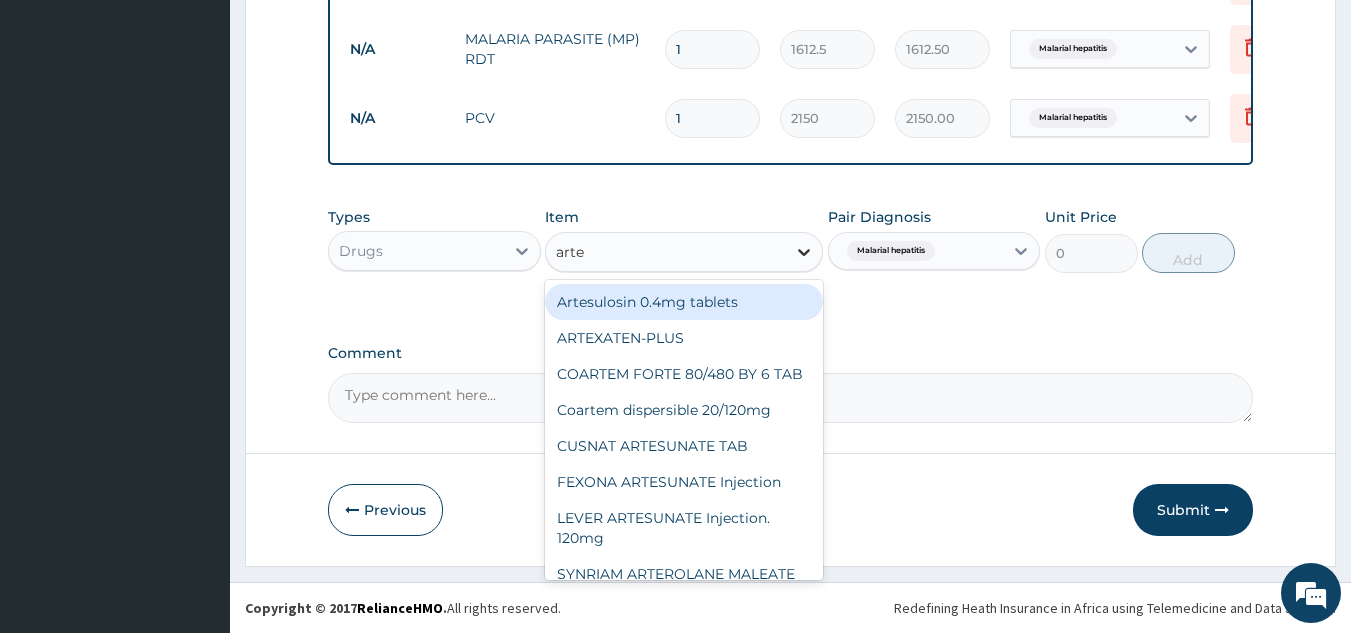 type on "artem" 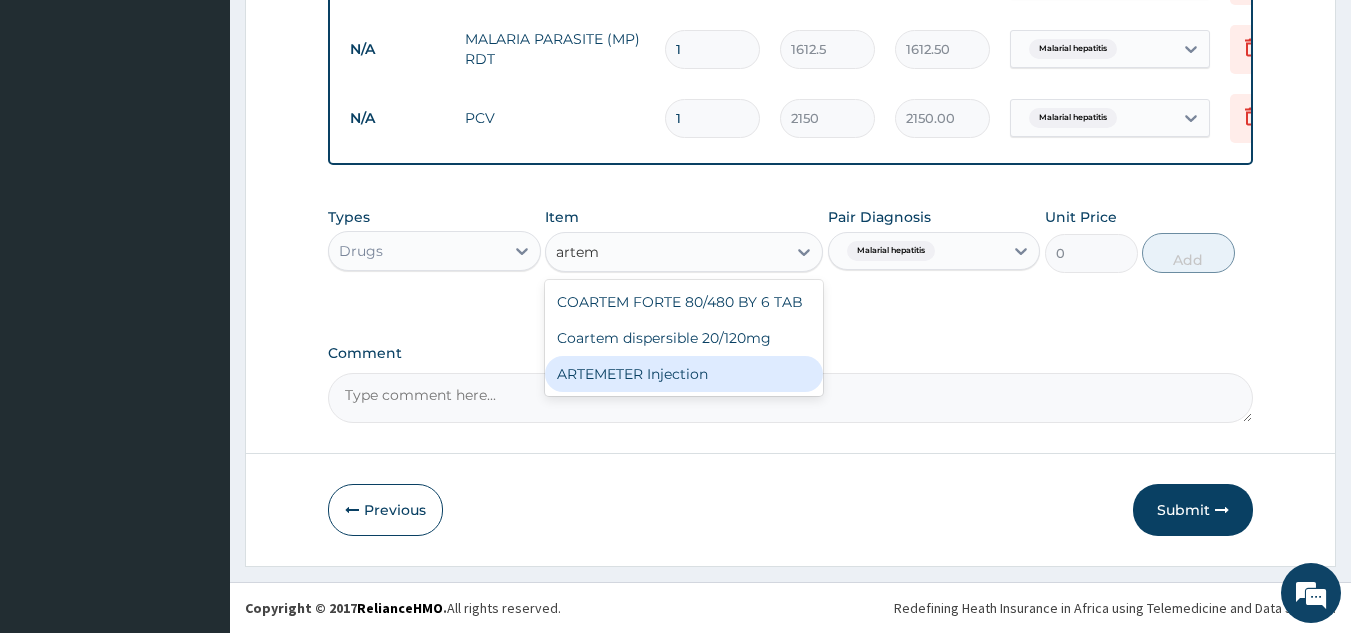 click on "ARTEMETER Injection" at bounding box center [684, 374] 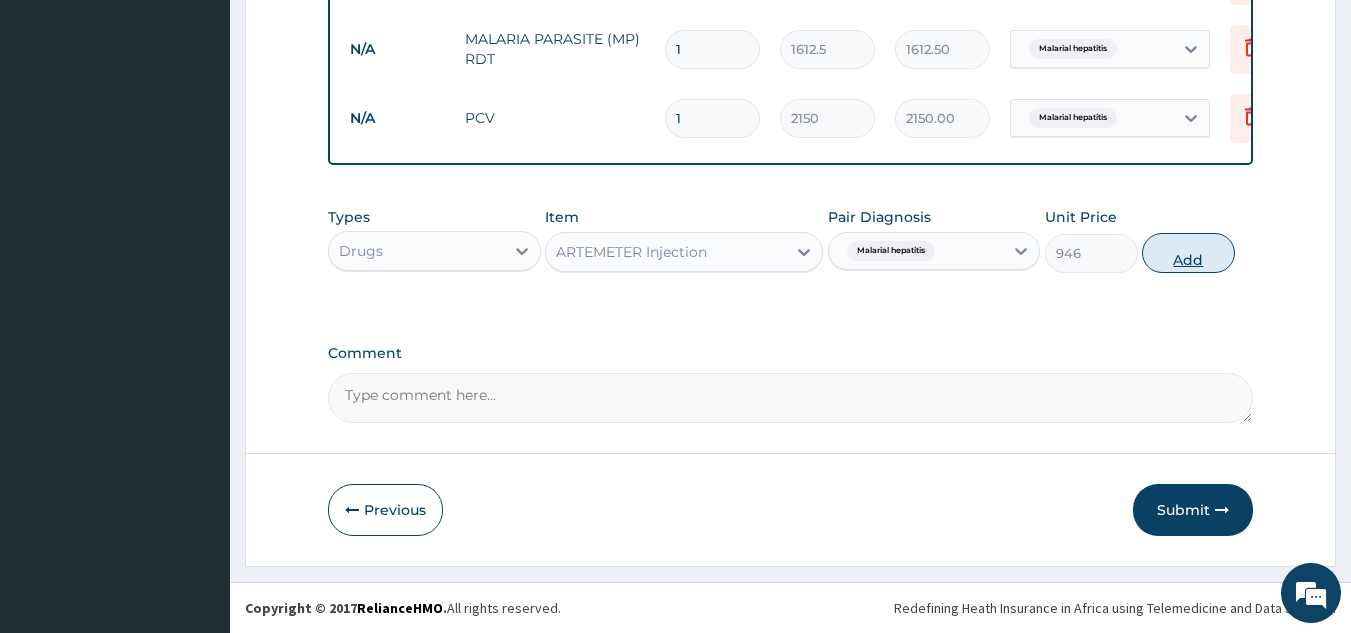 click on "Add" at bounding box center (1188, 253) 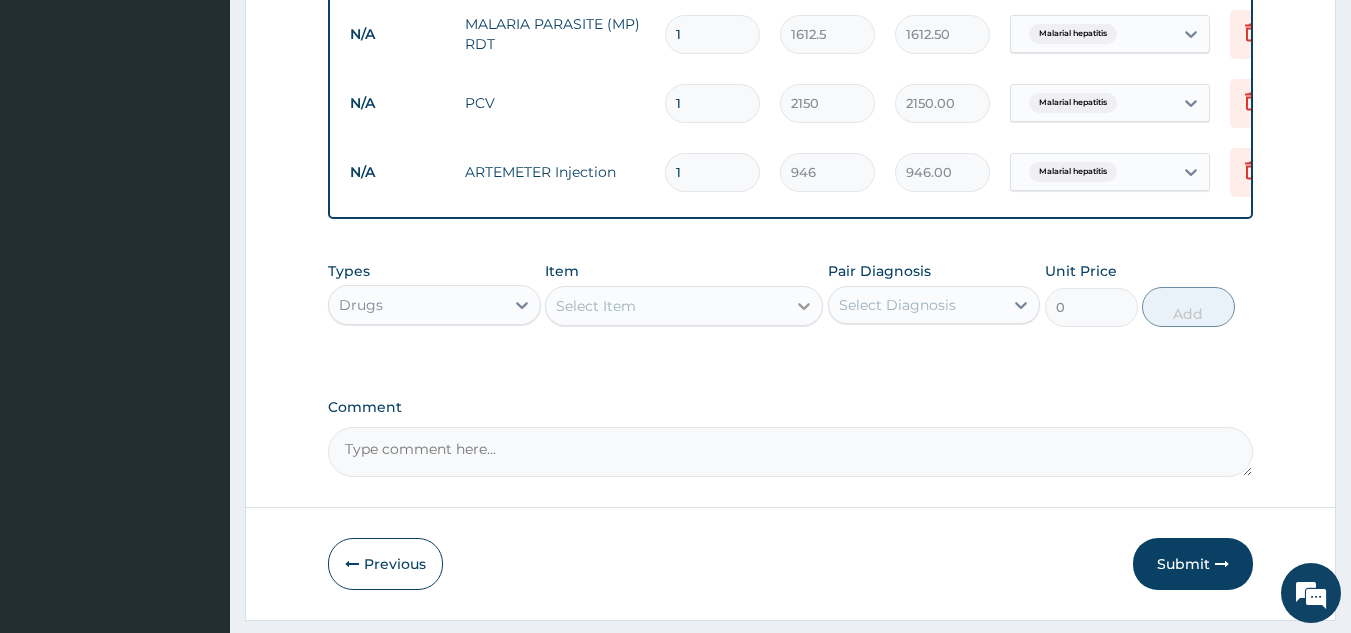 click 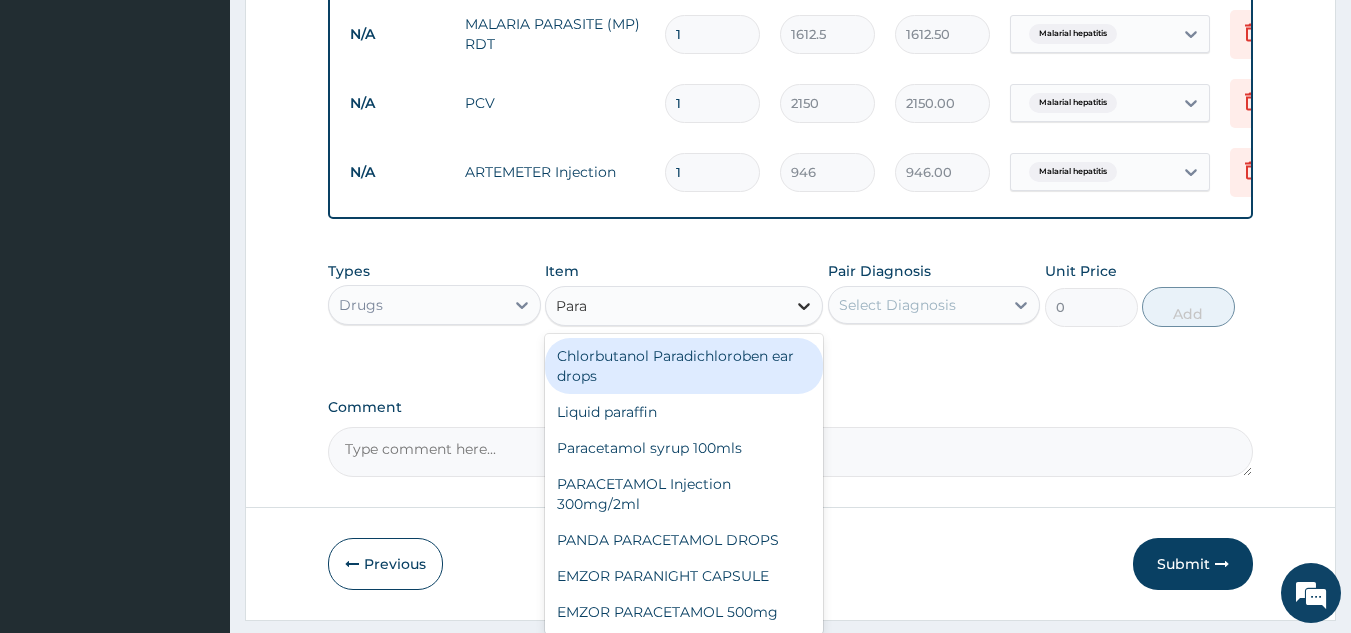 type on "Parac" 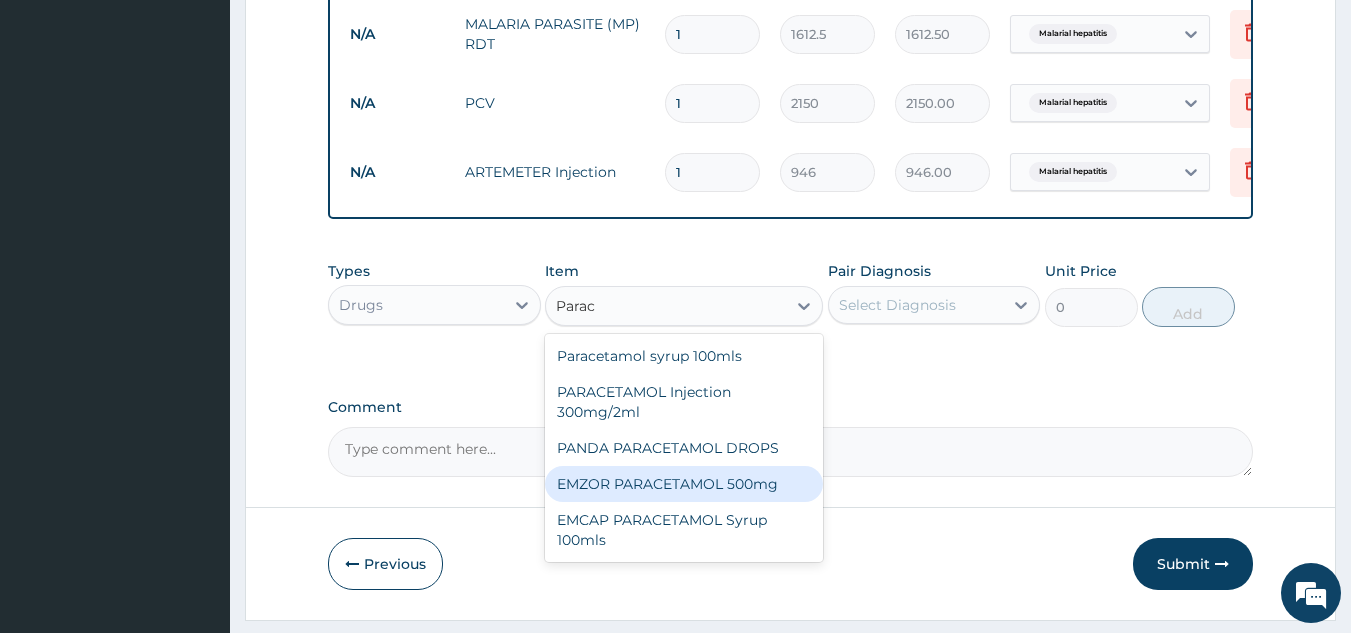 click on "EMZOR PARACETAMOL 500mg" at bounding box center [684, 484] 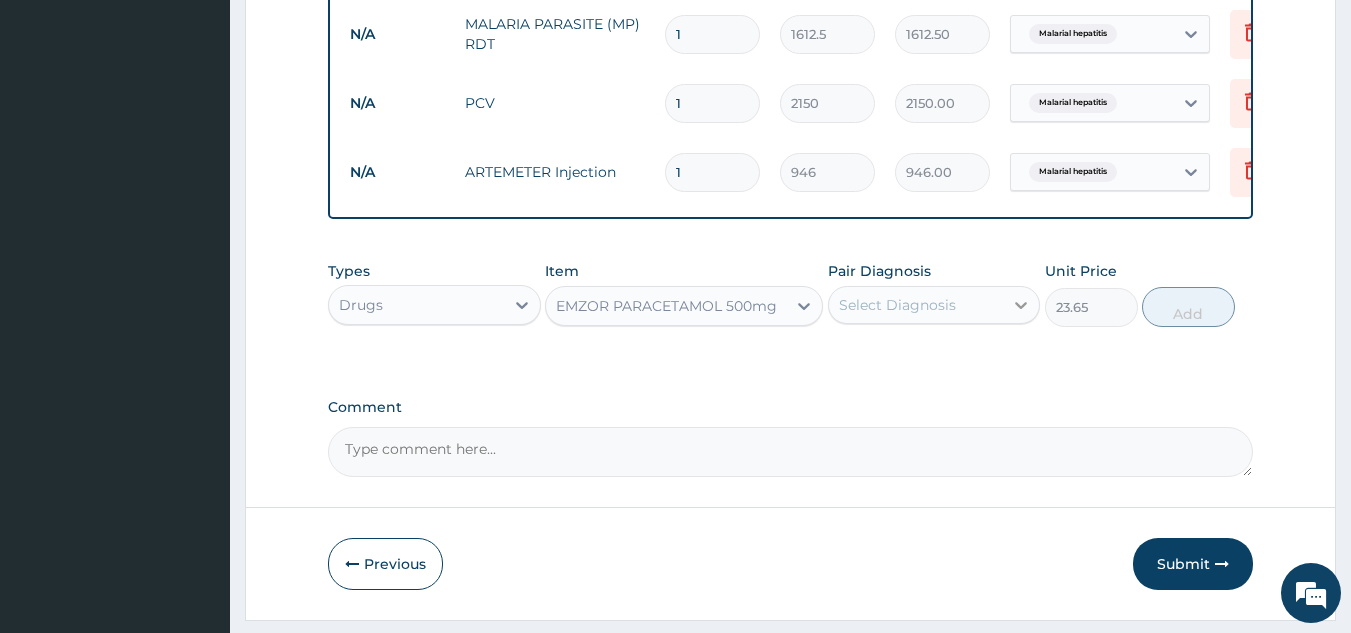 click 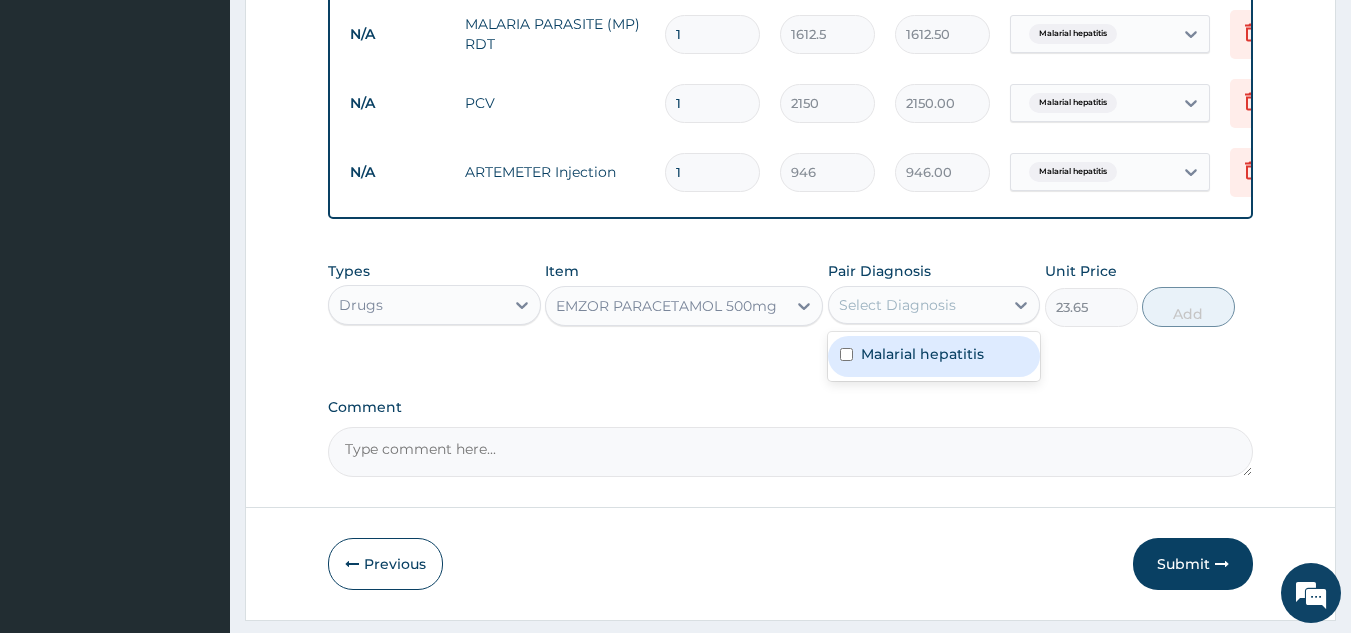click on "Malarial hepatitis" at bounding box center [922, 354] 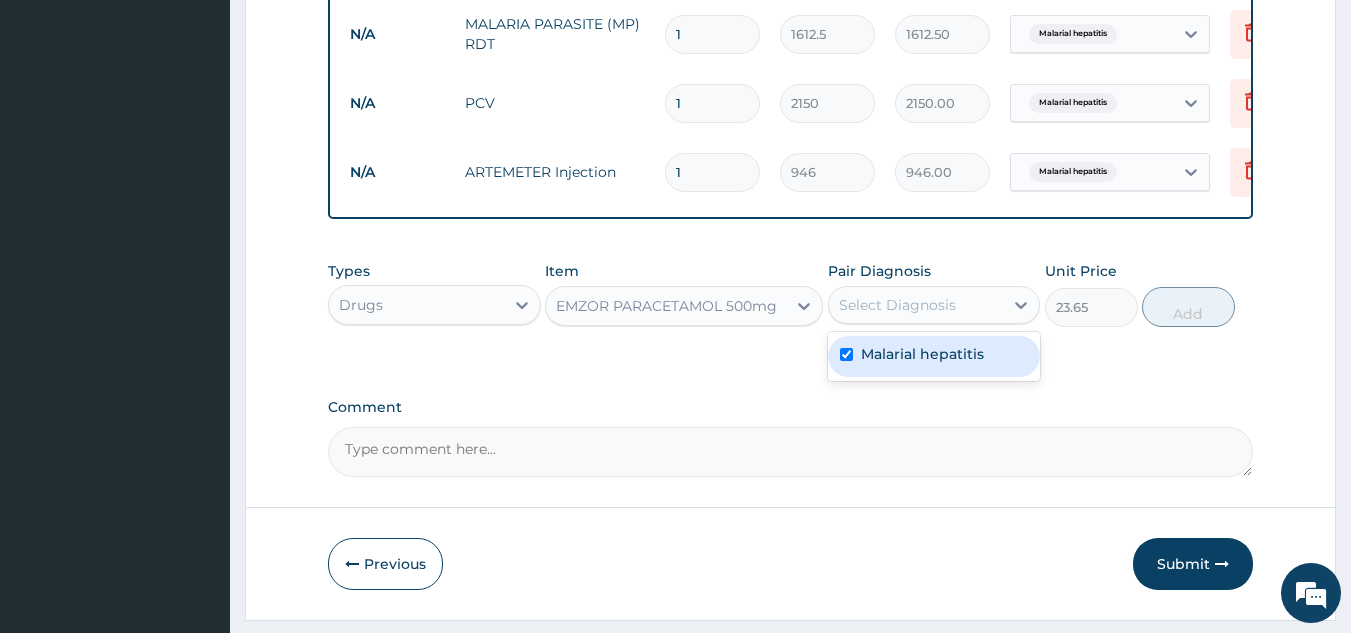 checkbox on "true" 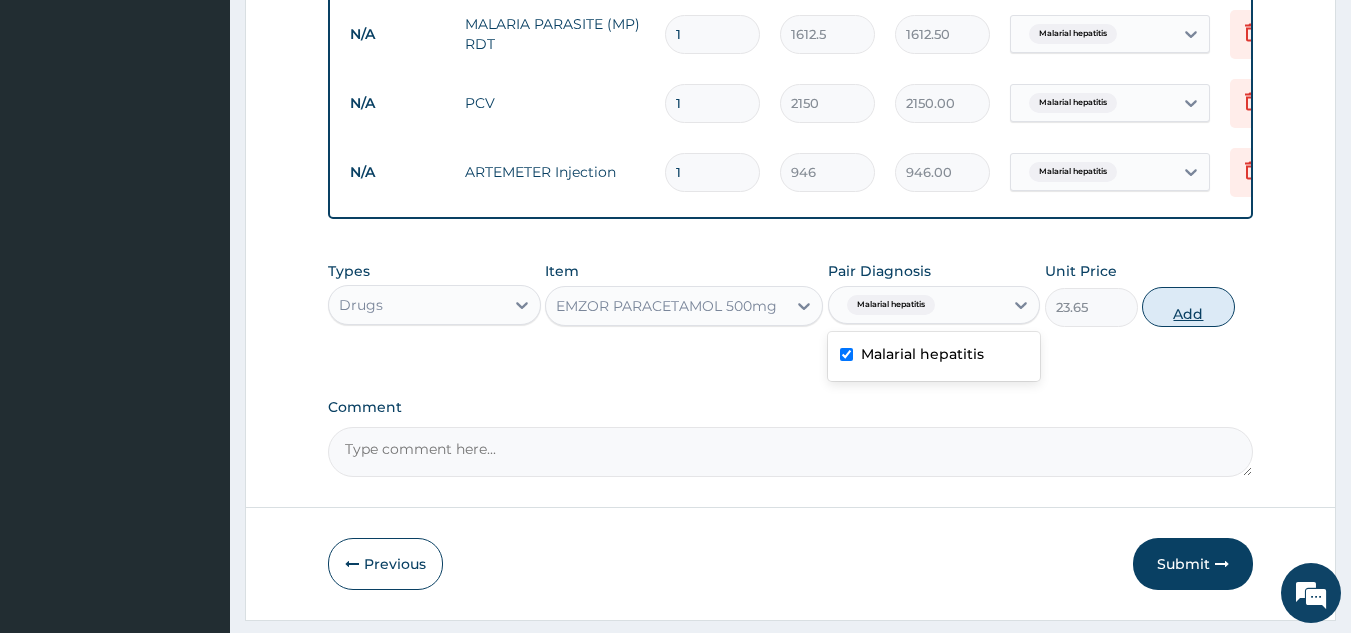 click on "Add" at bounding box center (1188, 307) 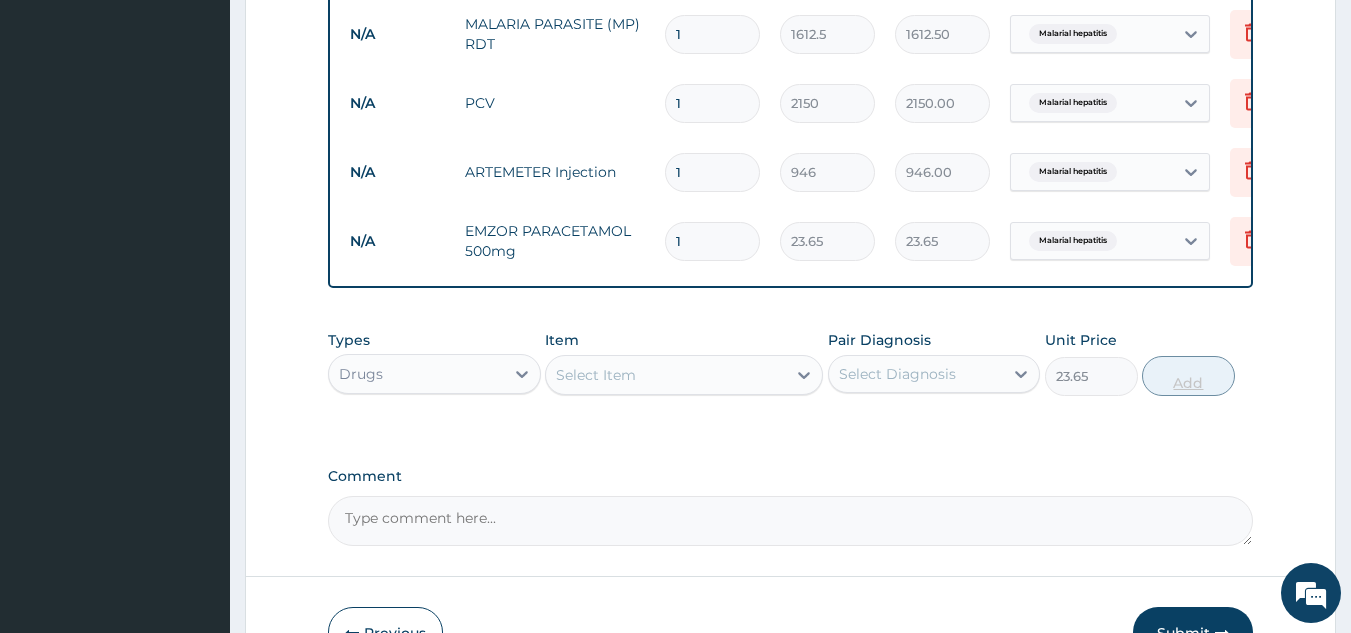 type on "0" 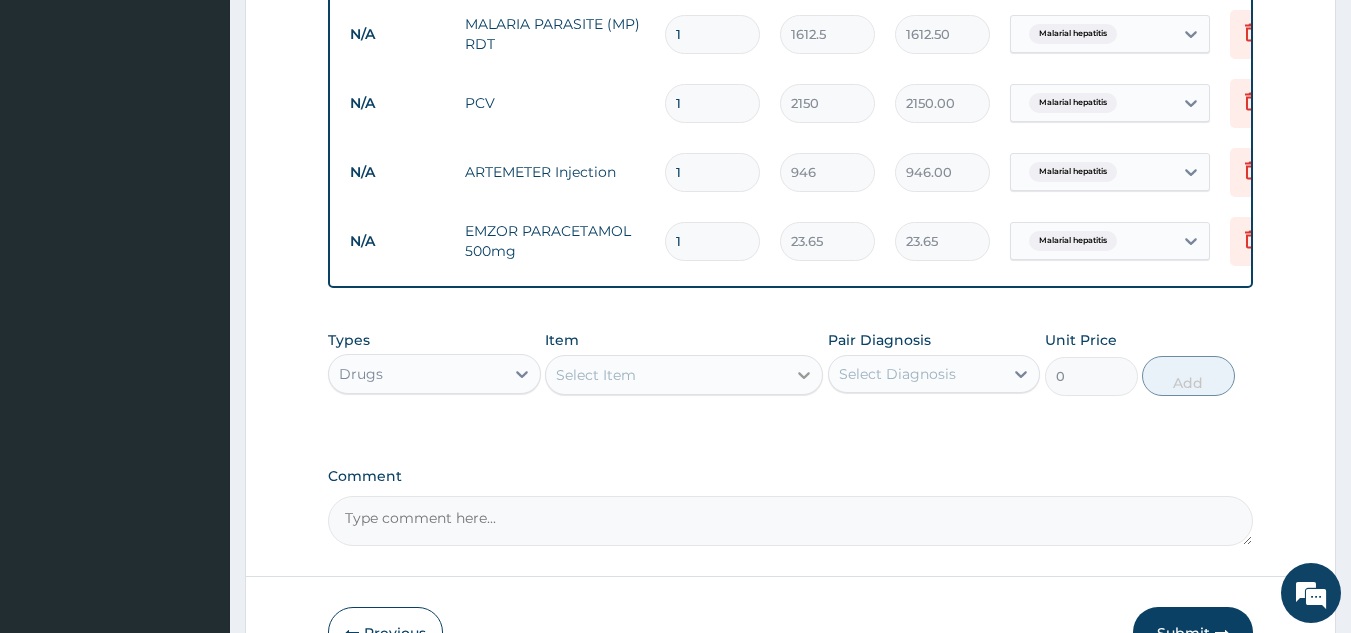 click 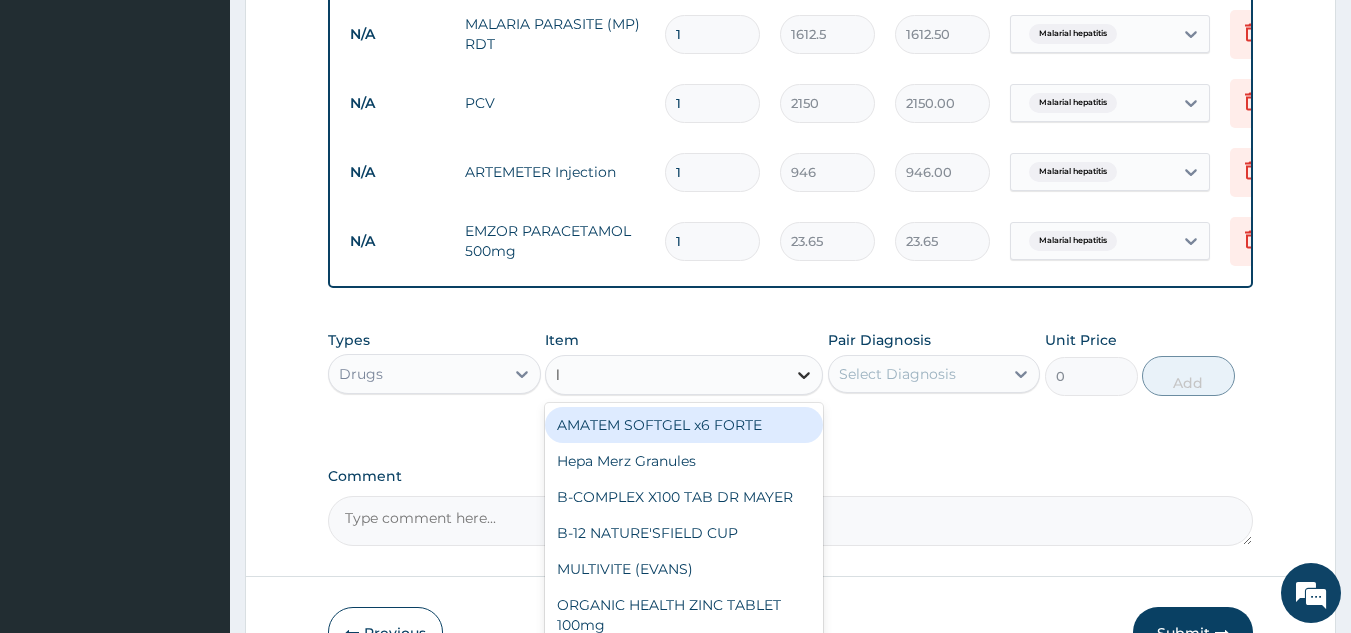 type on "li" 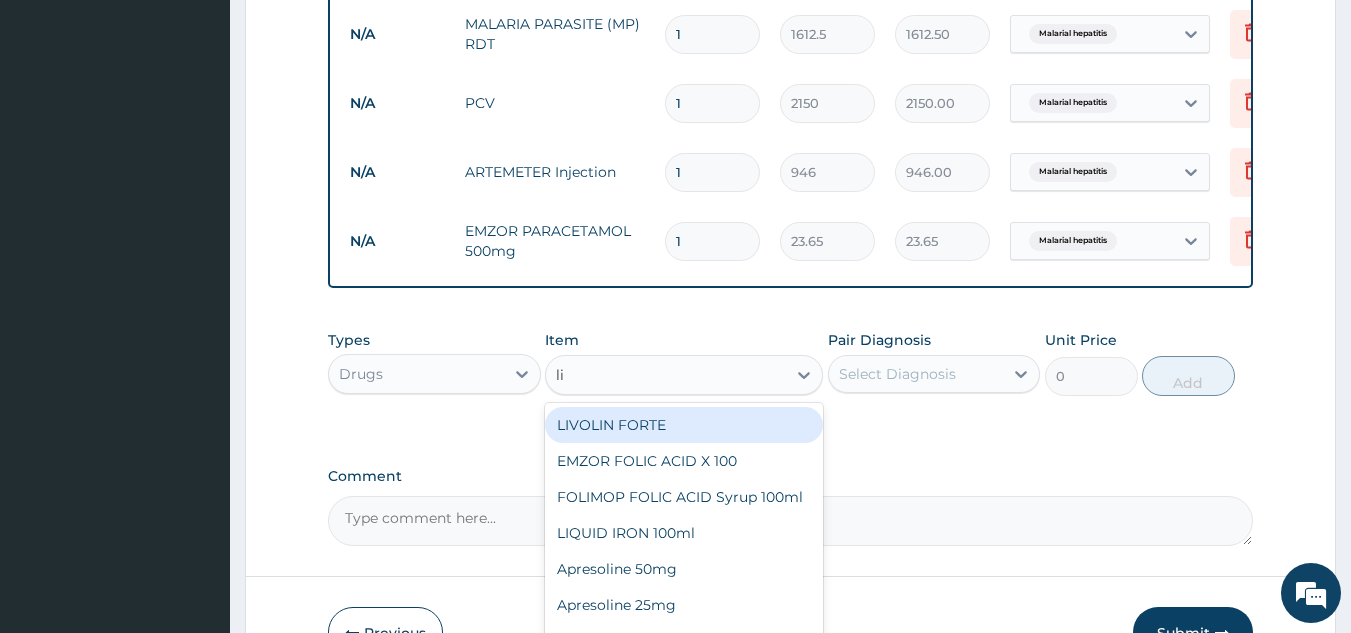click on "LIVOLIN FORTE" at bounding box center [684, 425] 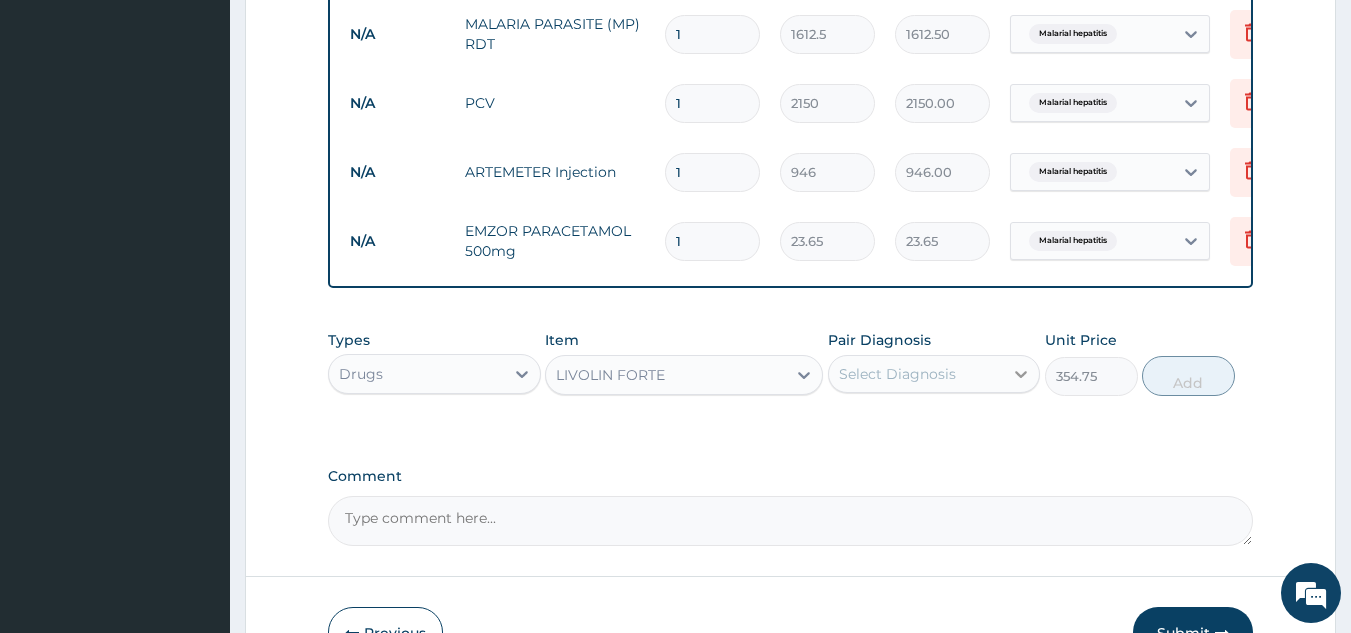 click 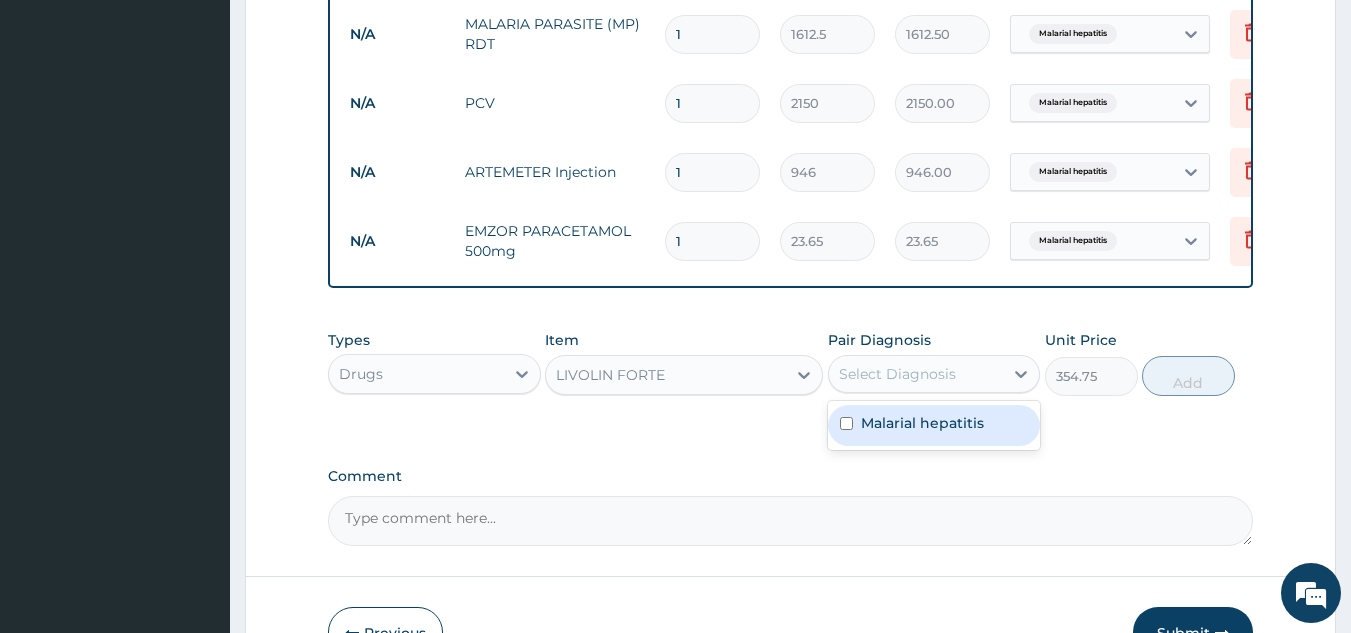 click on "Malarial hepatitis" at bounding box center [934, 425] 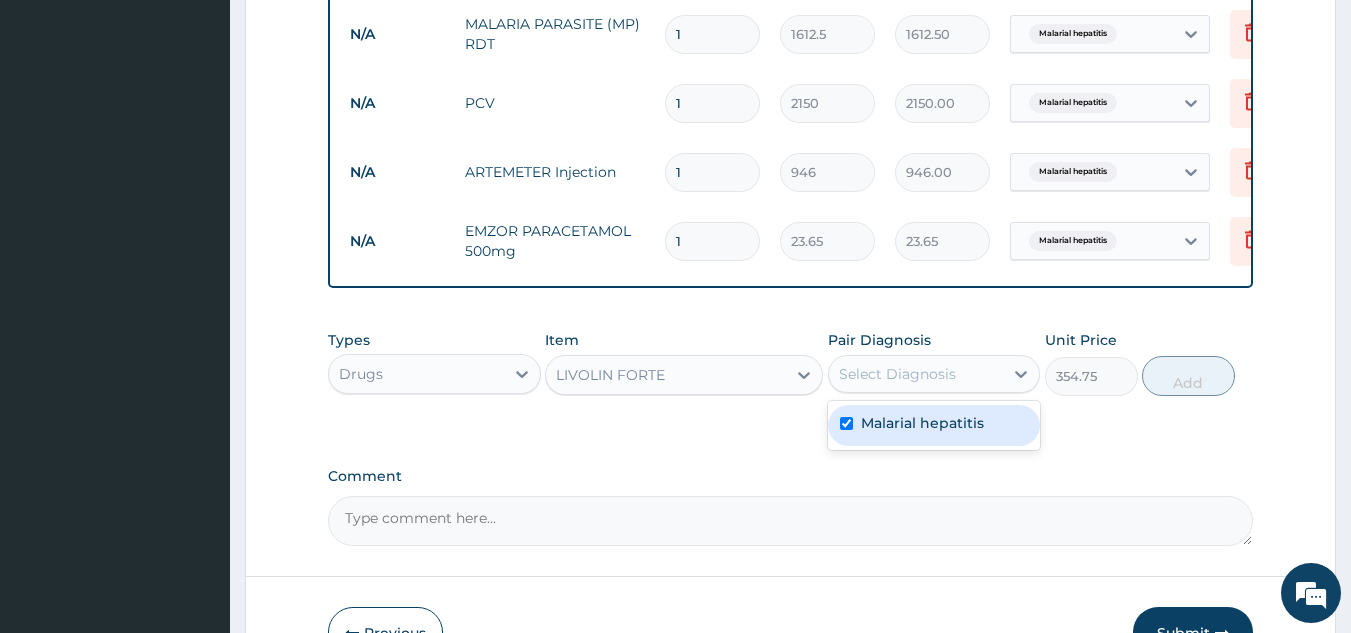 checkbox on "true" 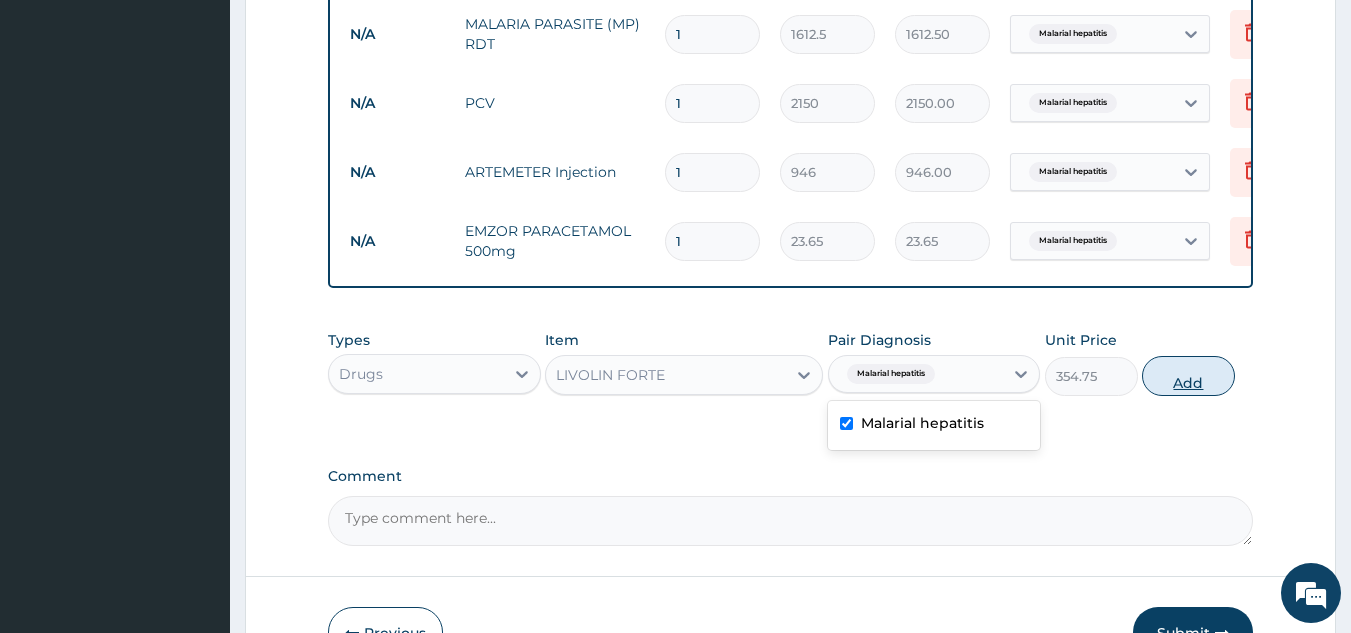 click on "Add" at bounding box center [1188, 376] 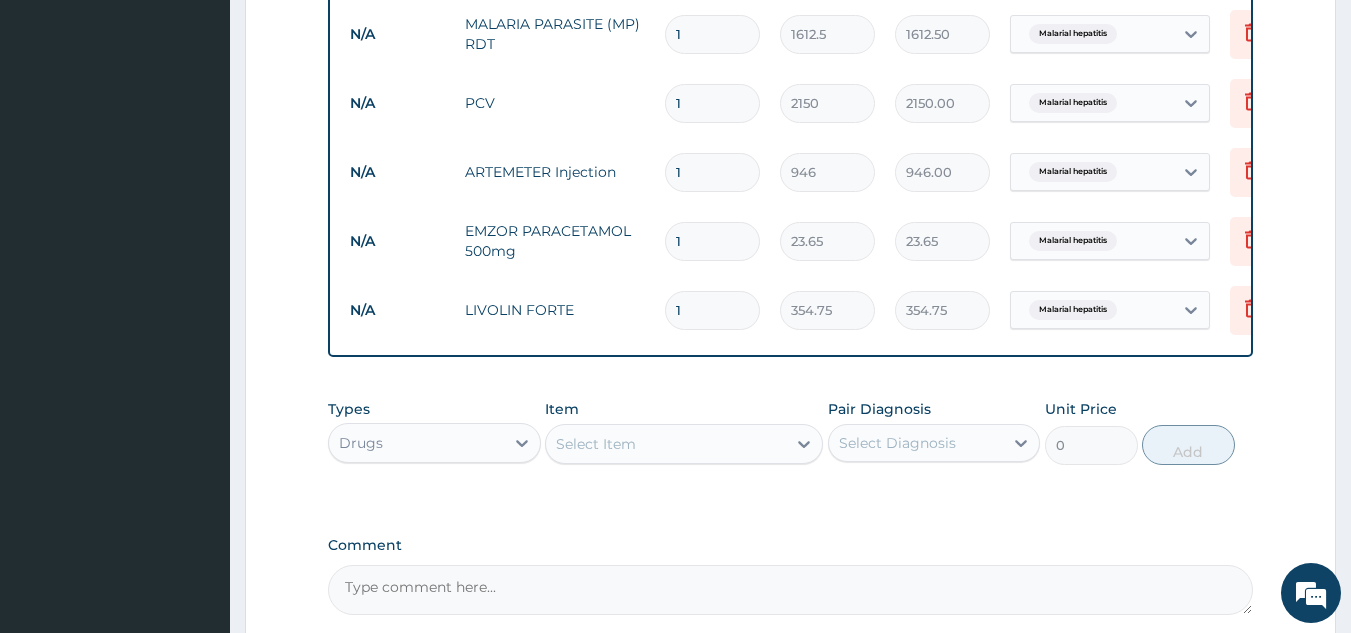 click on "1" at bounding box center (712, 310) 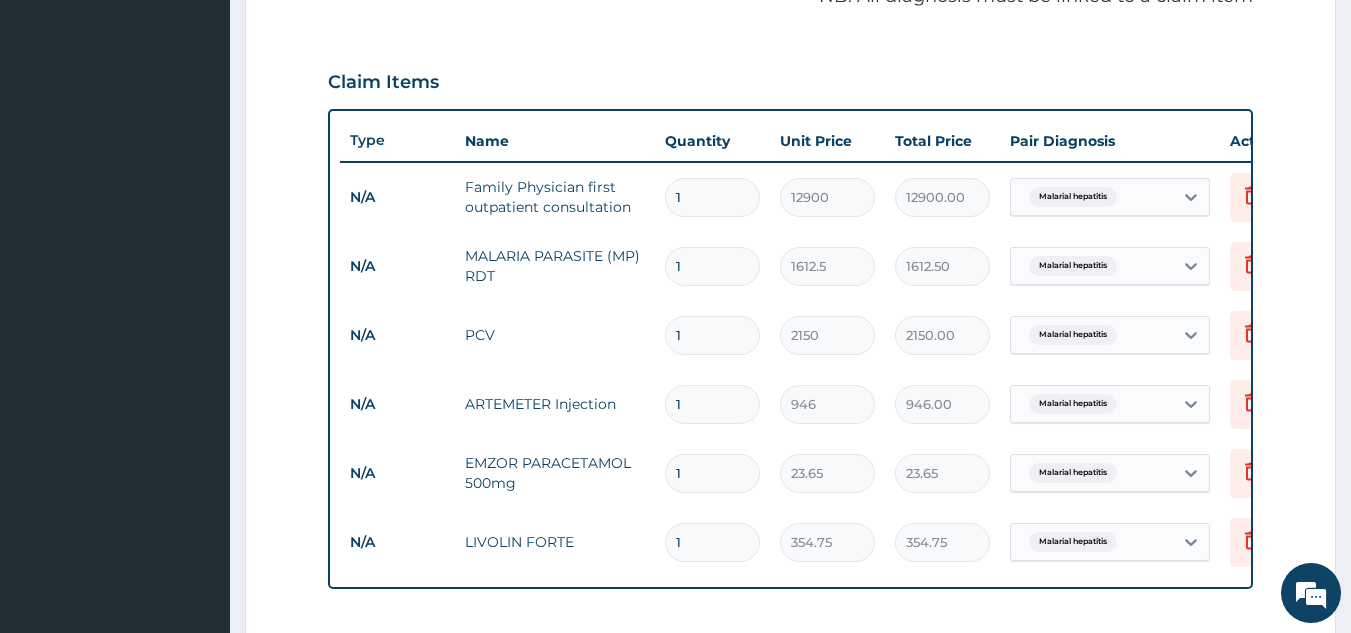 scroll, scrollTop: 627, scrollLeft: 0, axis: vertical 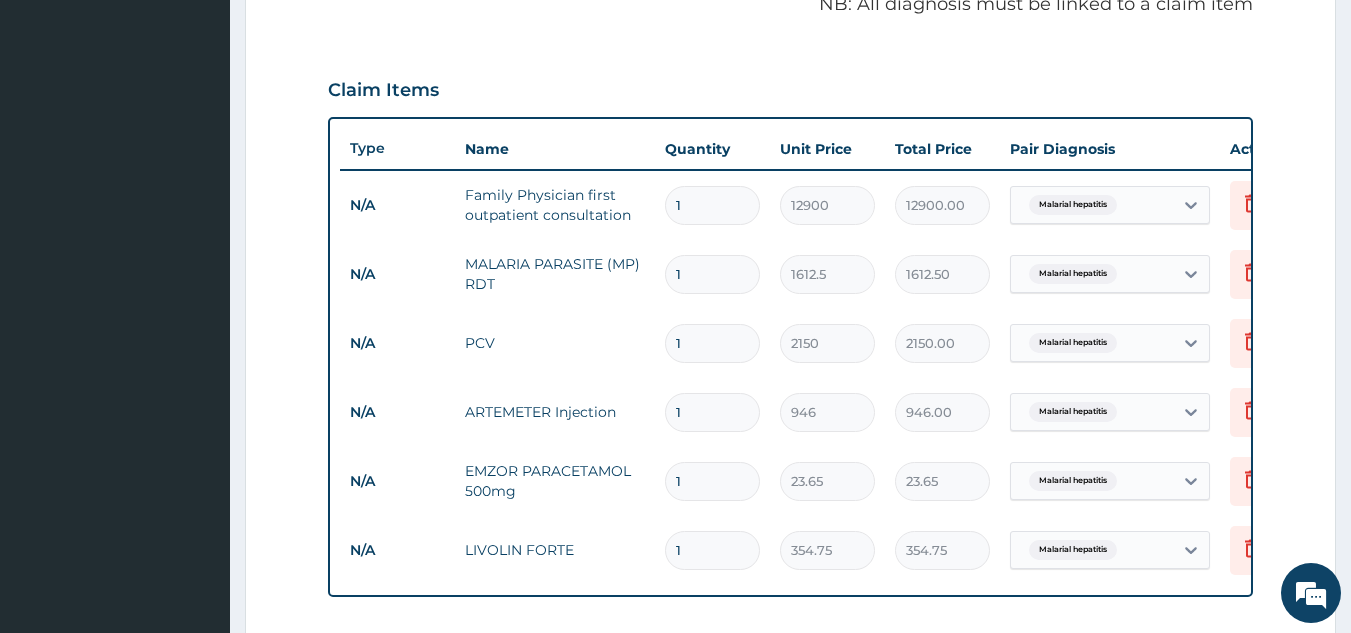 click on "1" at bounding box center [712, 481] 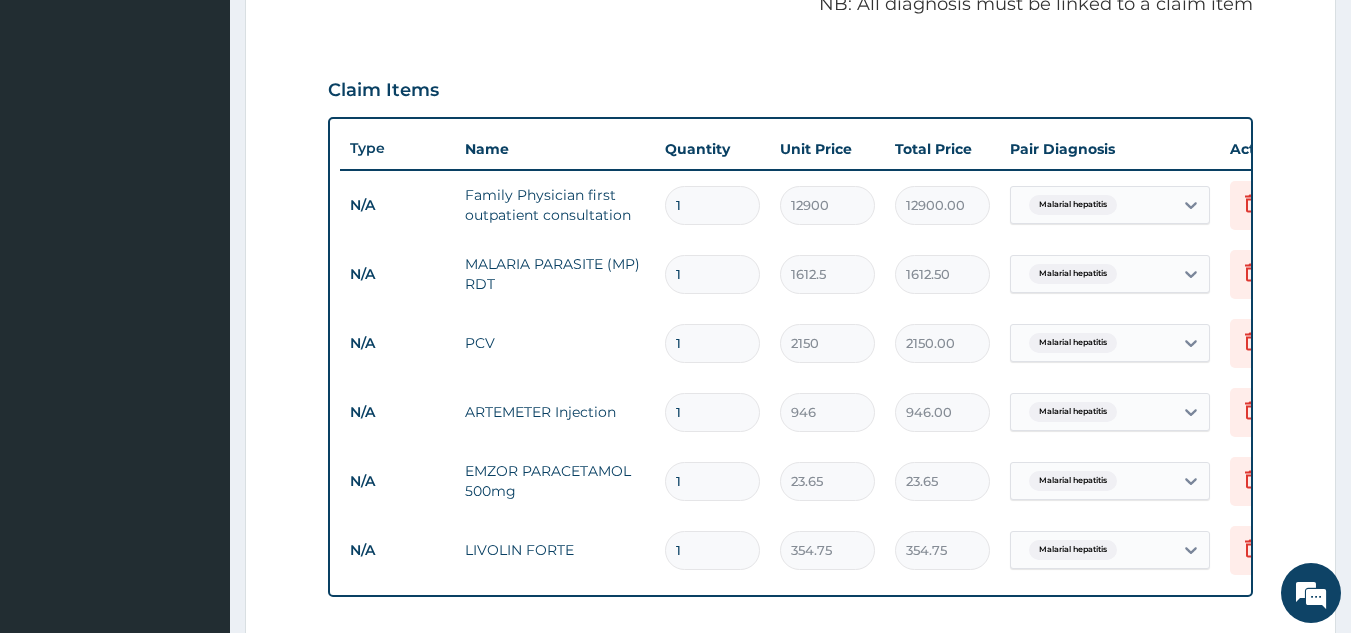 type 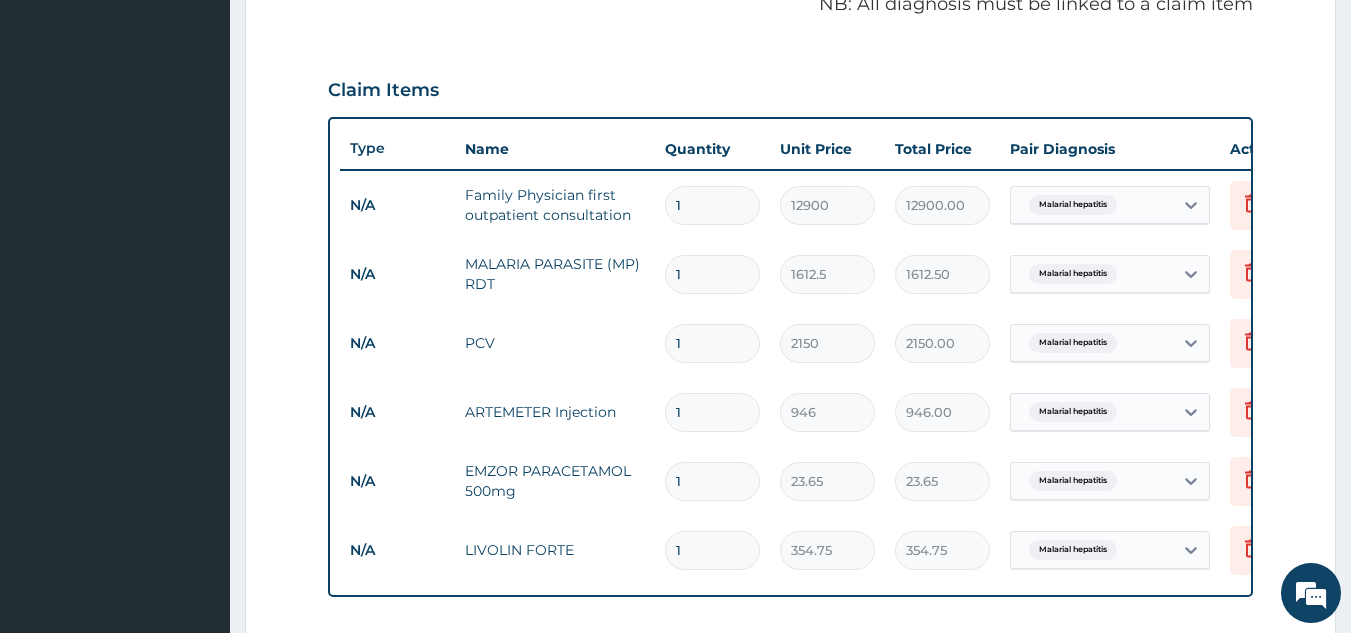 type on "0.00" 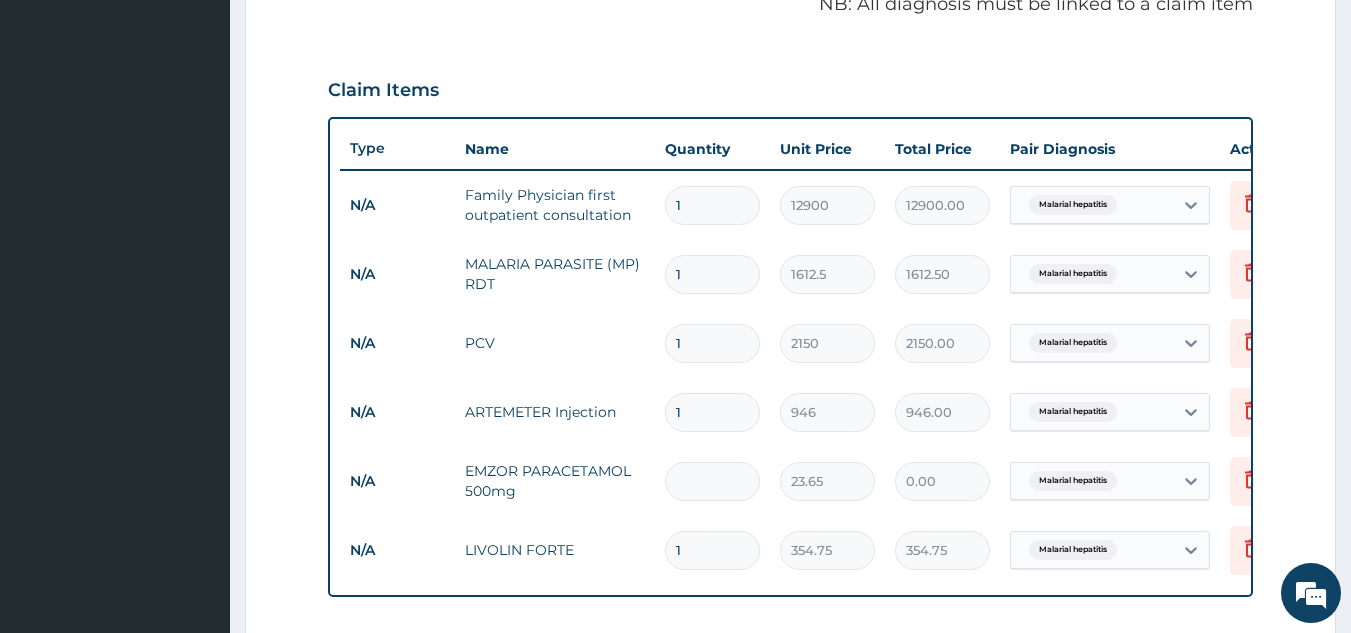 type on "3" 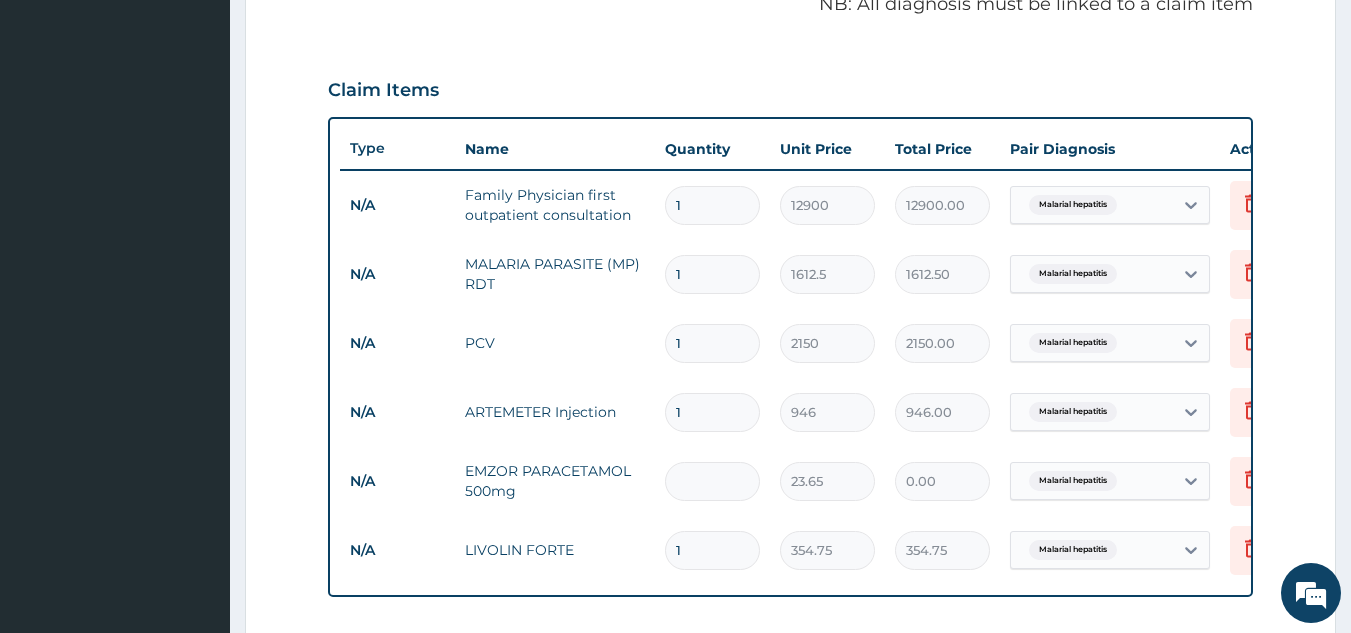 type on "70.95" 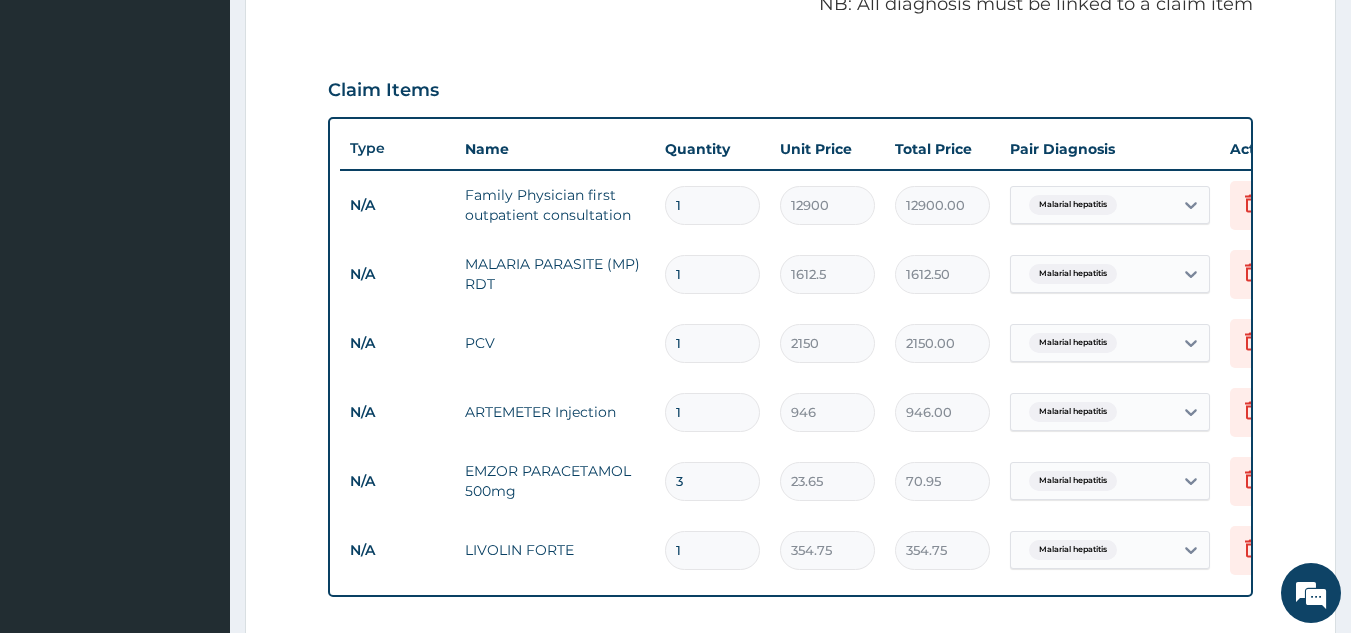 type on "30" 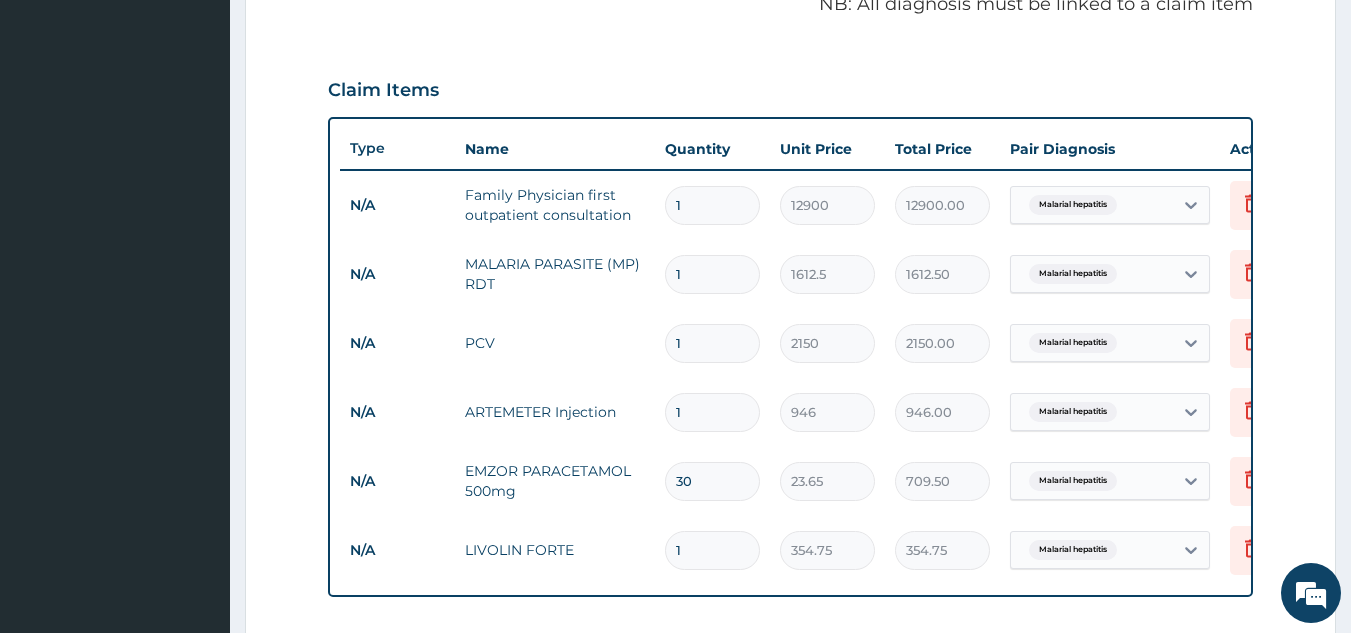 type on "30" 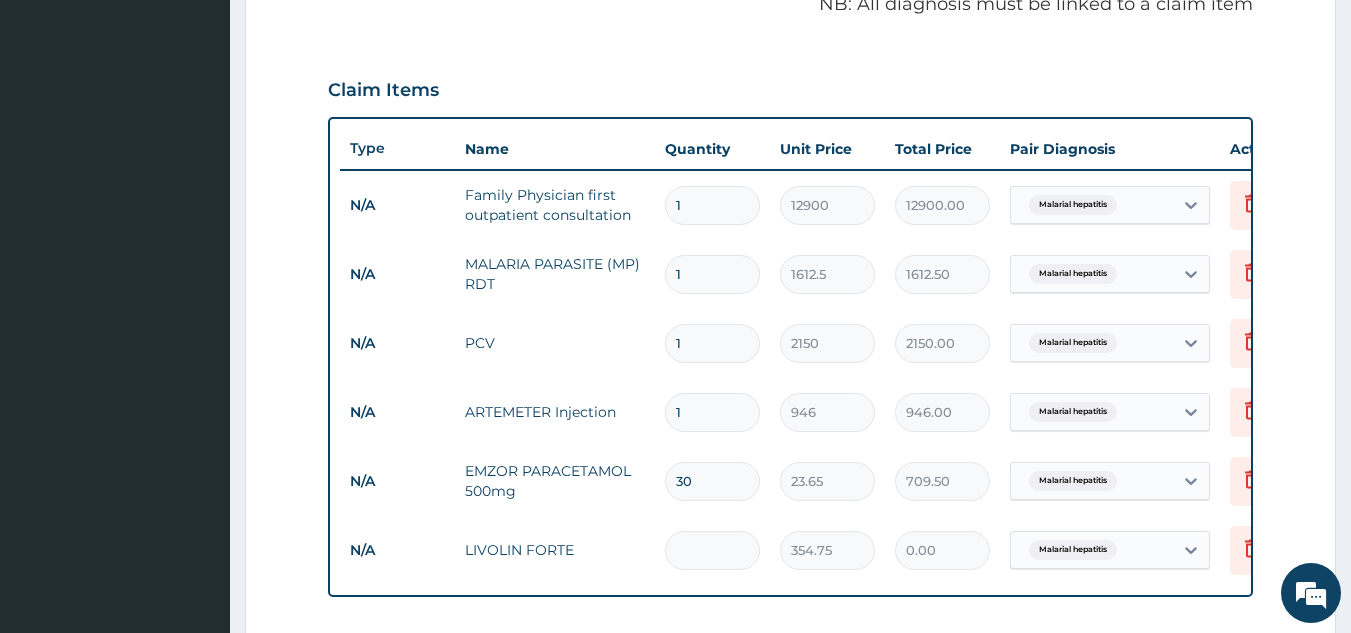 type on "4" 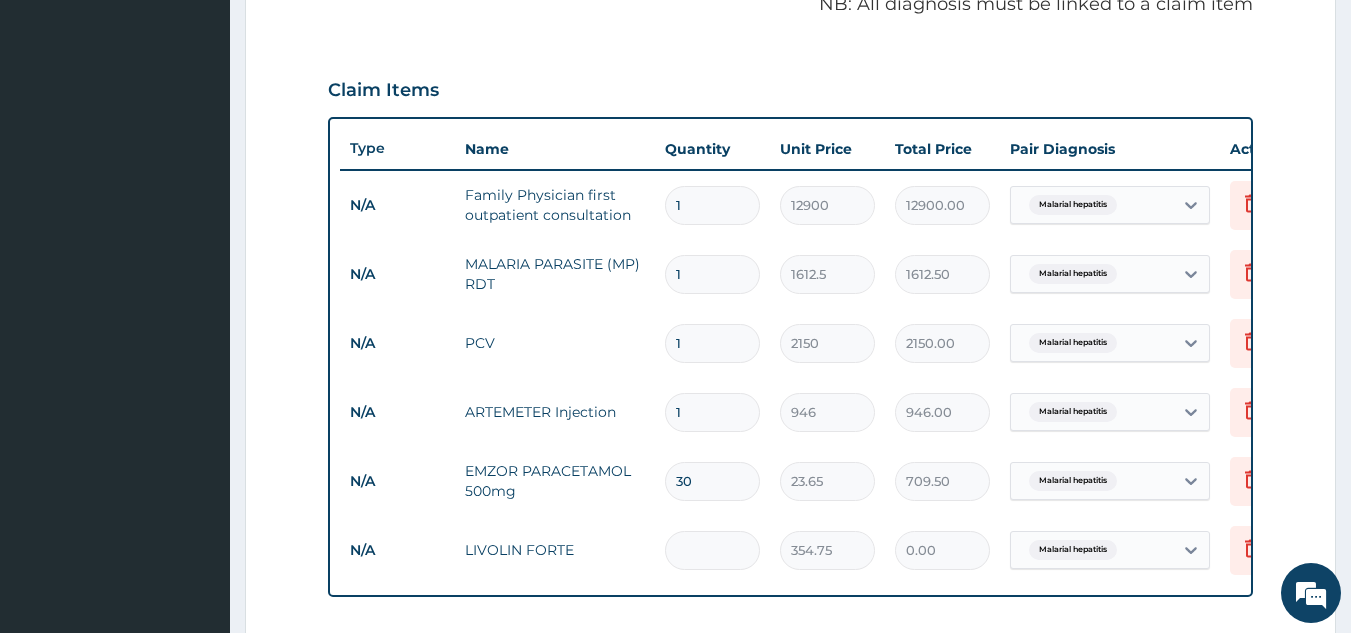 type on "1419.00" 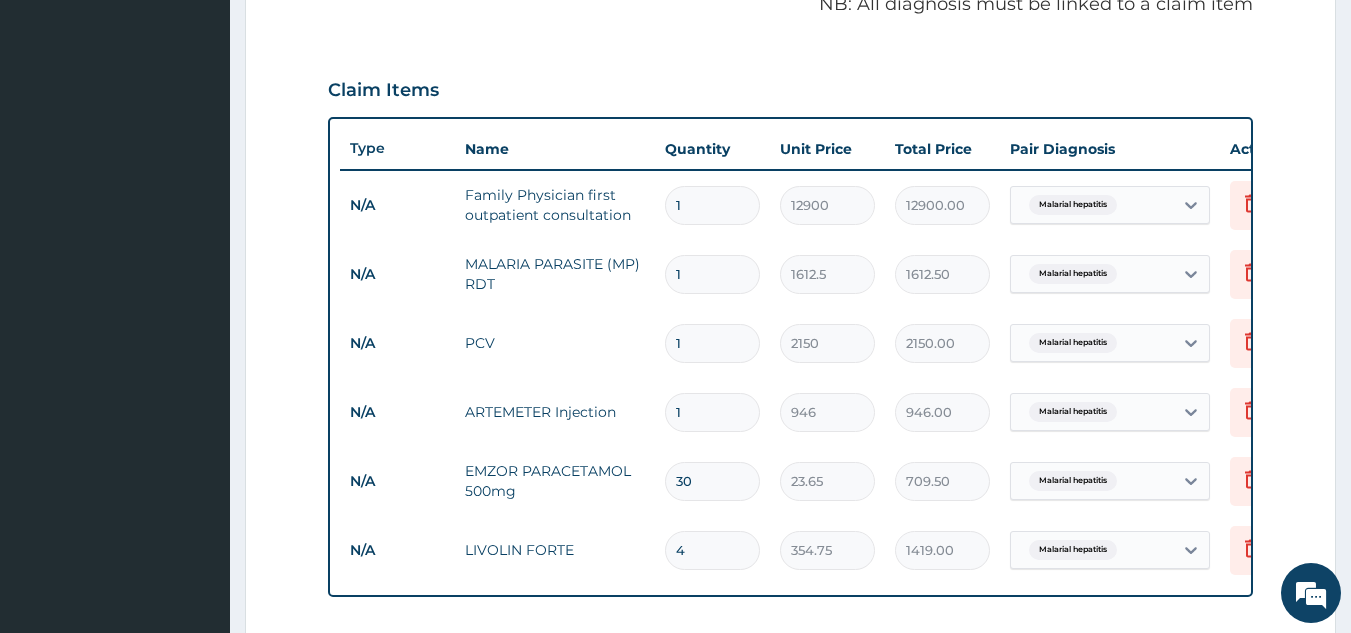 type on "42" 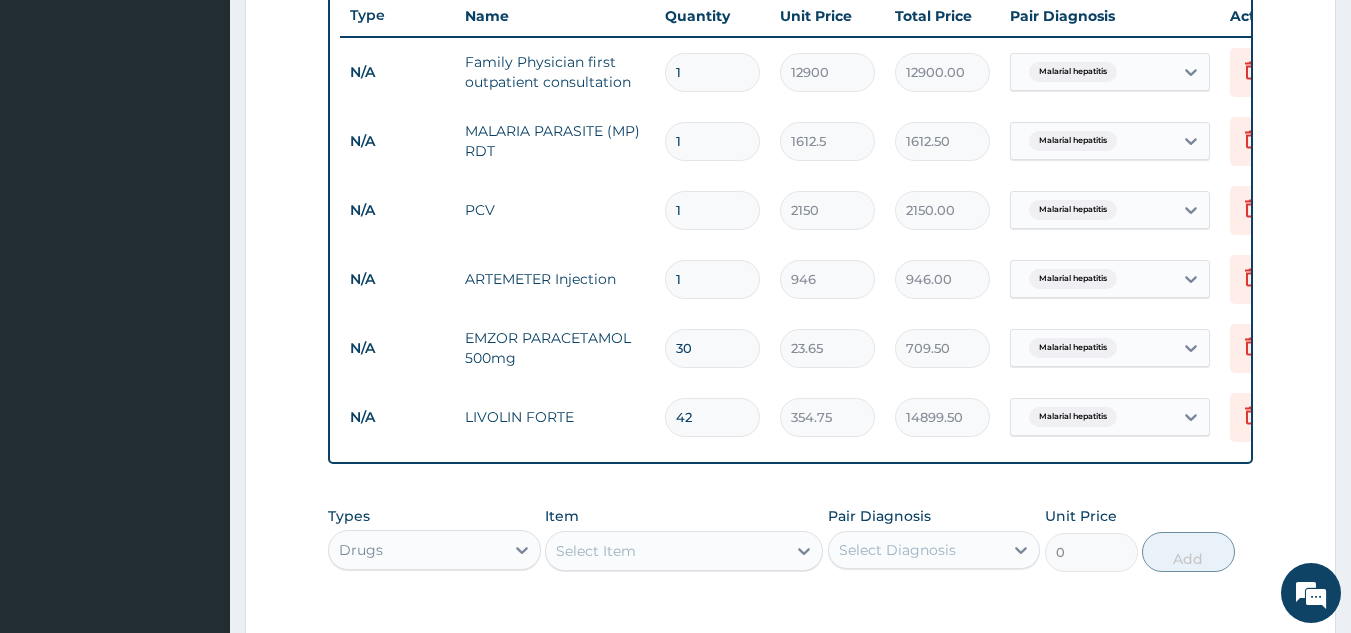 scroll, scrollTop: 787, scrollLeft: 0, axis: vertical 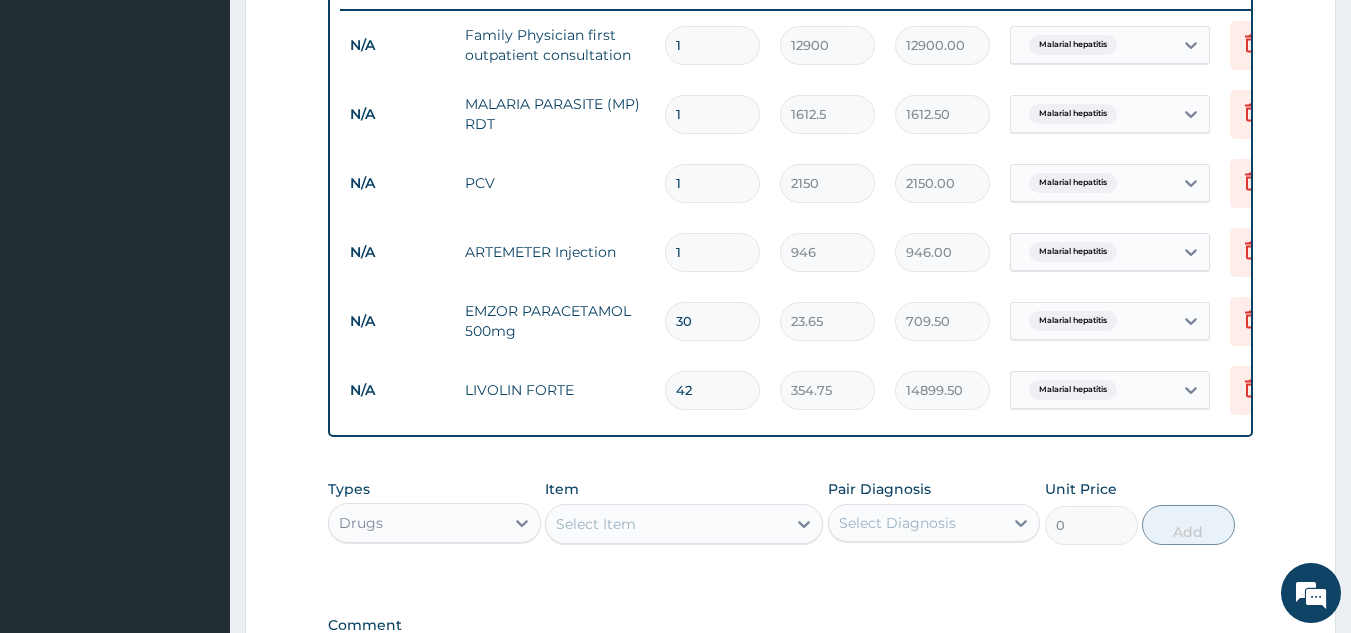 type on "42" 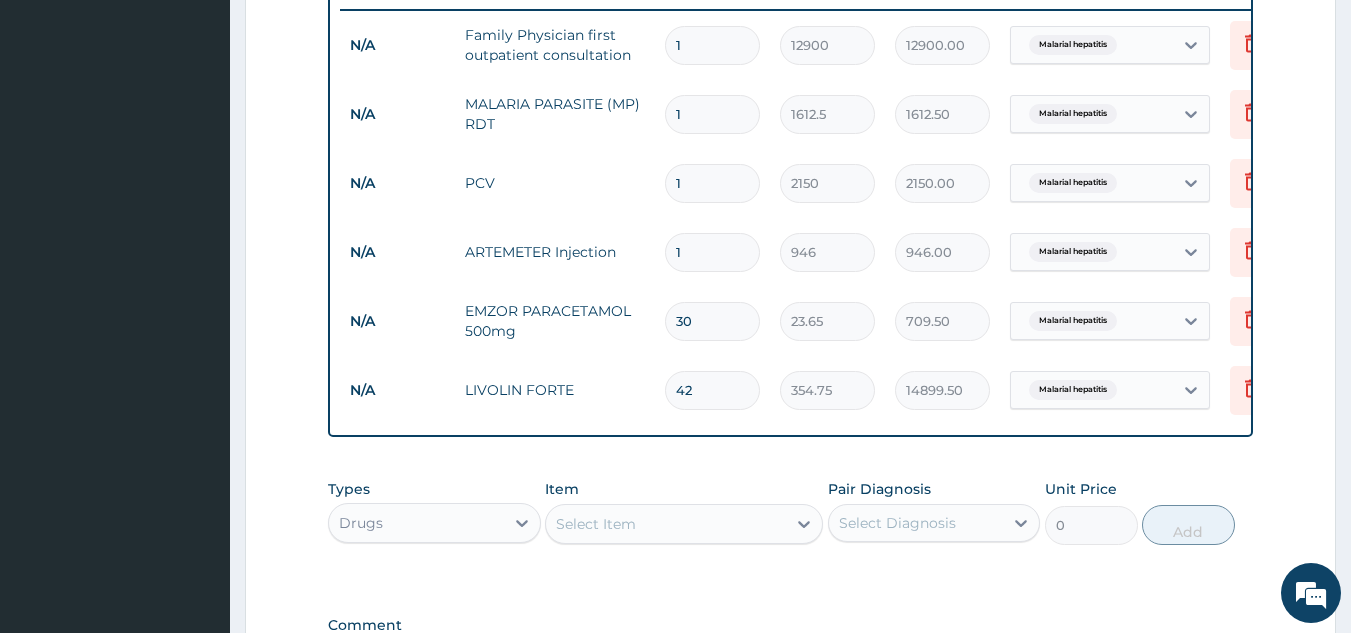 type 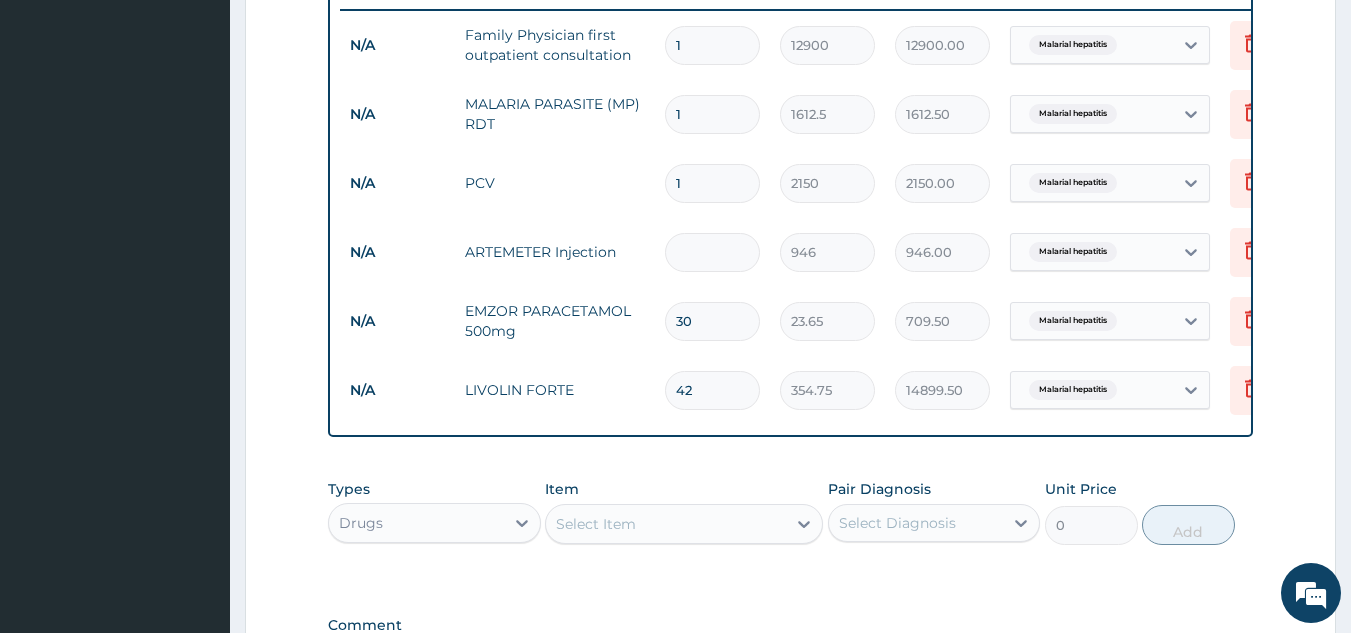 type on "0.00" 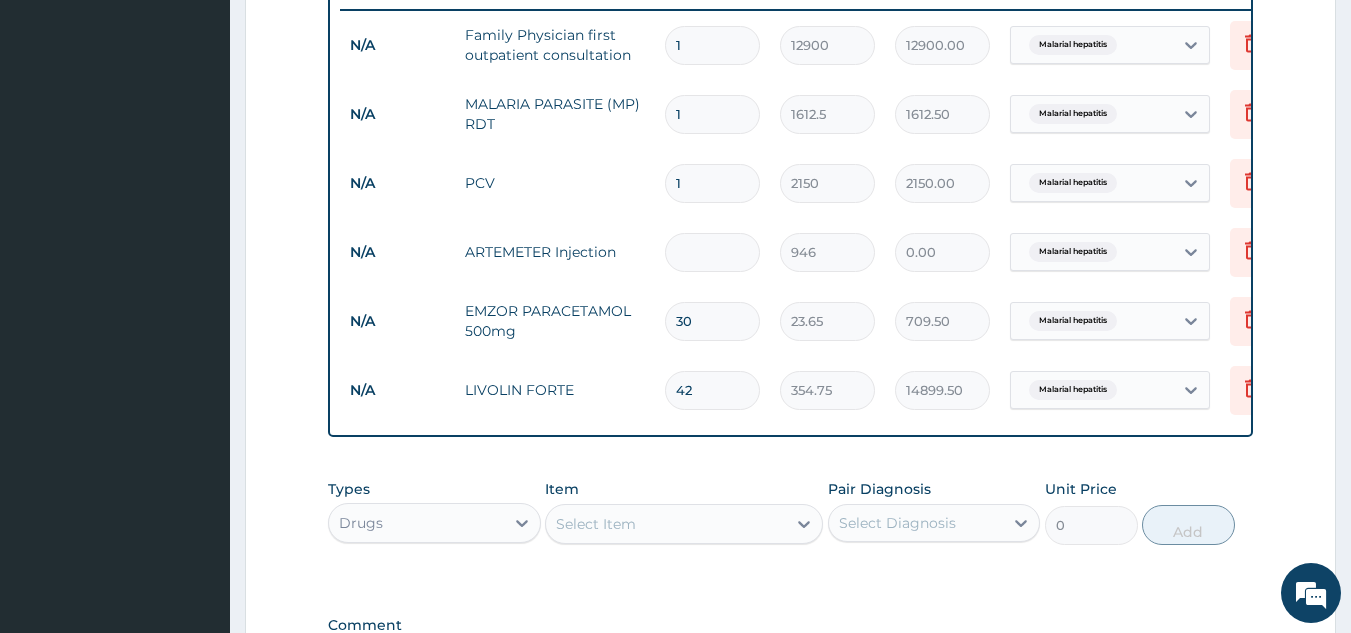 type on "6" 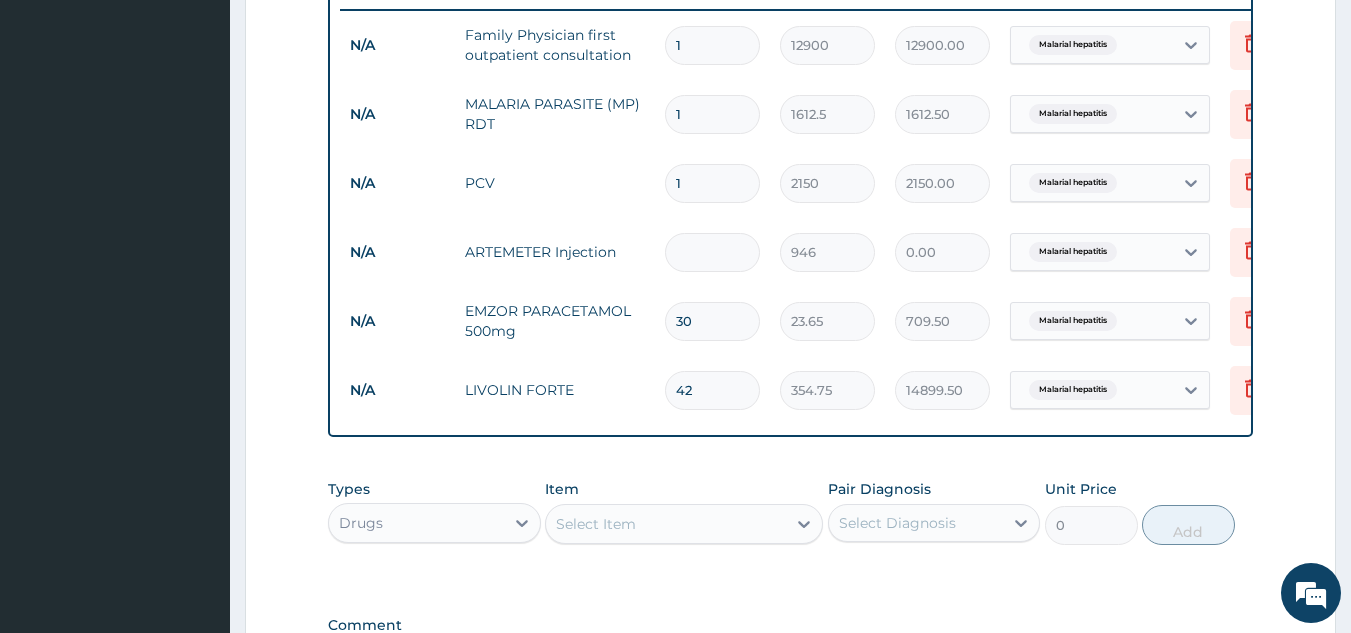 type on "5676.00" 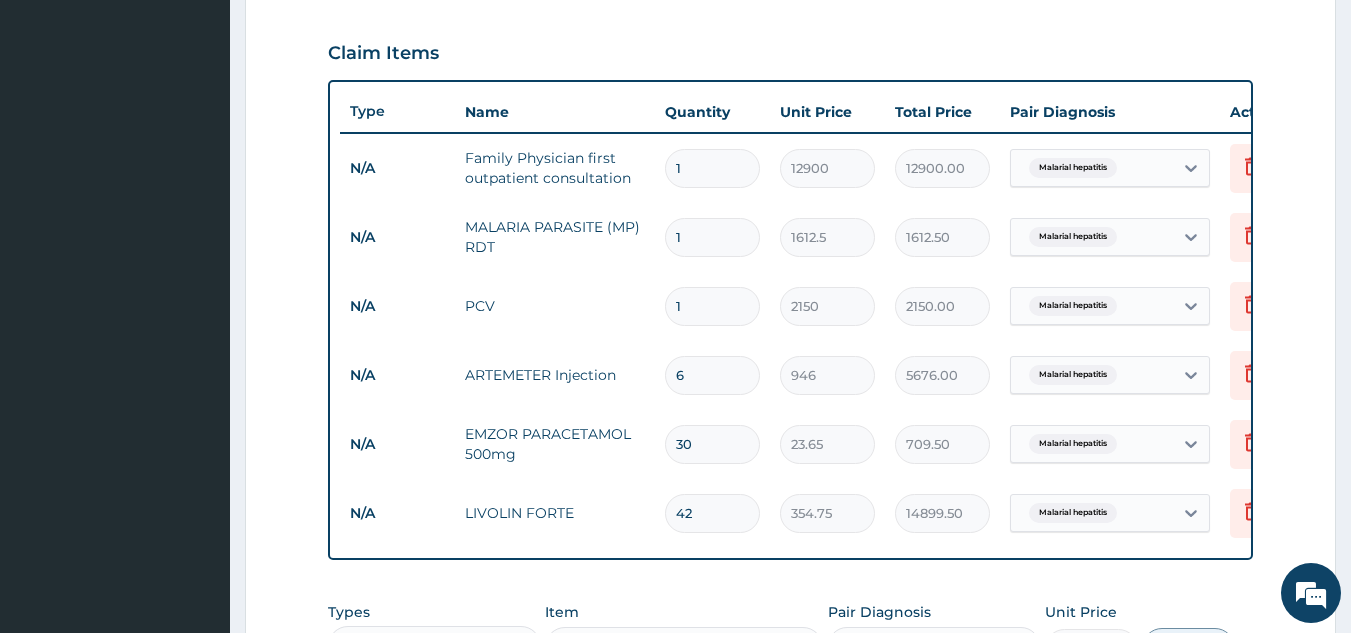 scroll, scrollTop: 660, scrollLeft: 0, axis: vertical 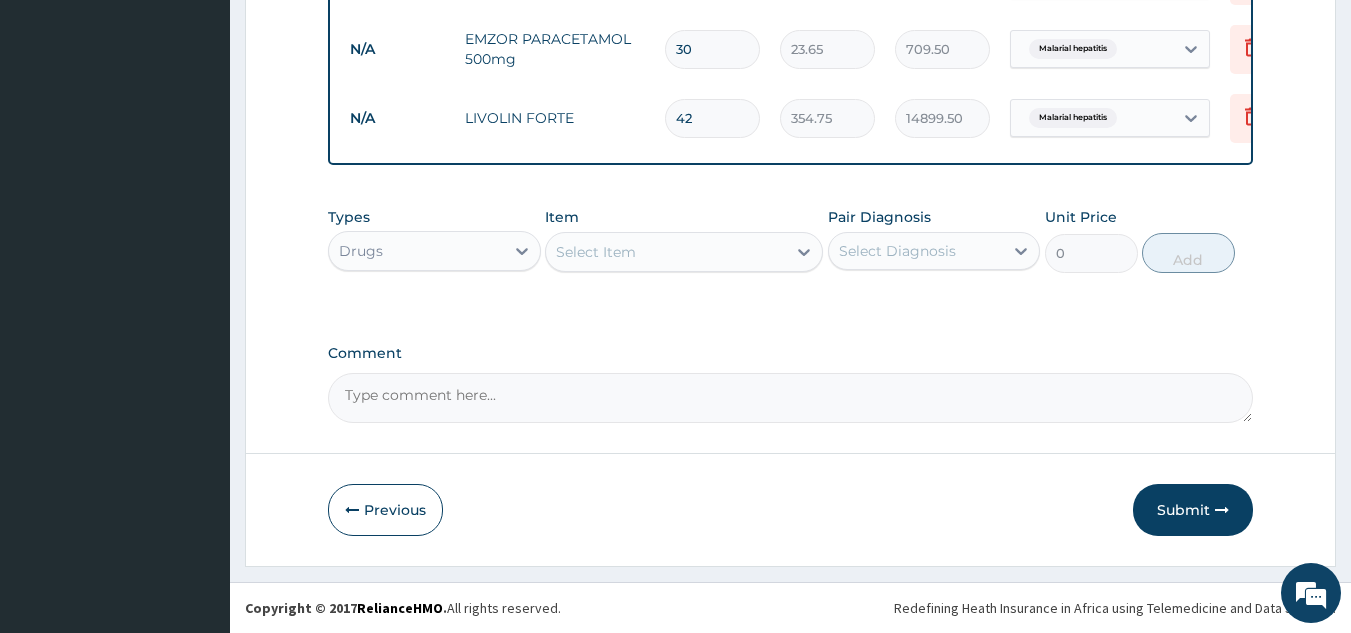 type on "6" 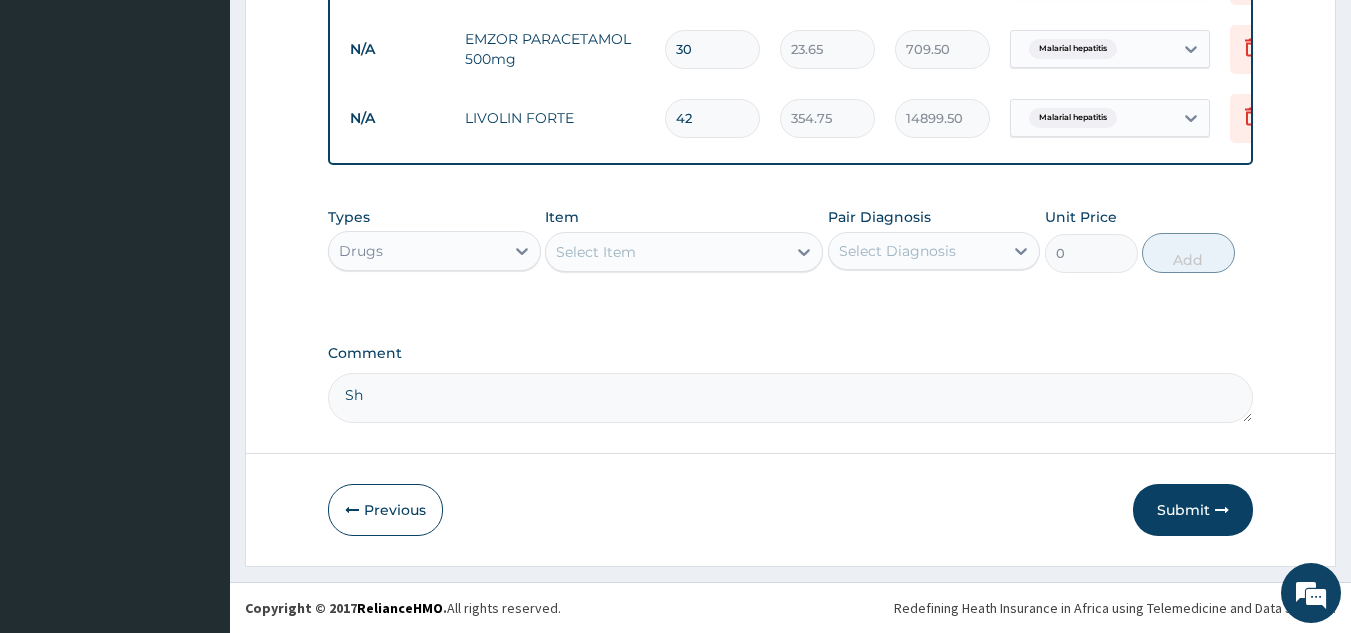 type on "S" 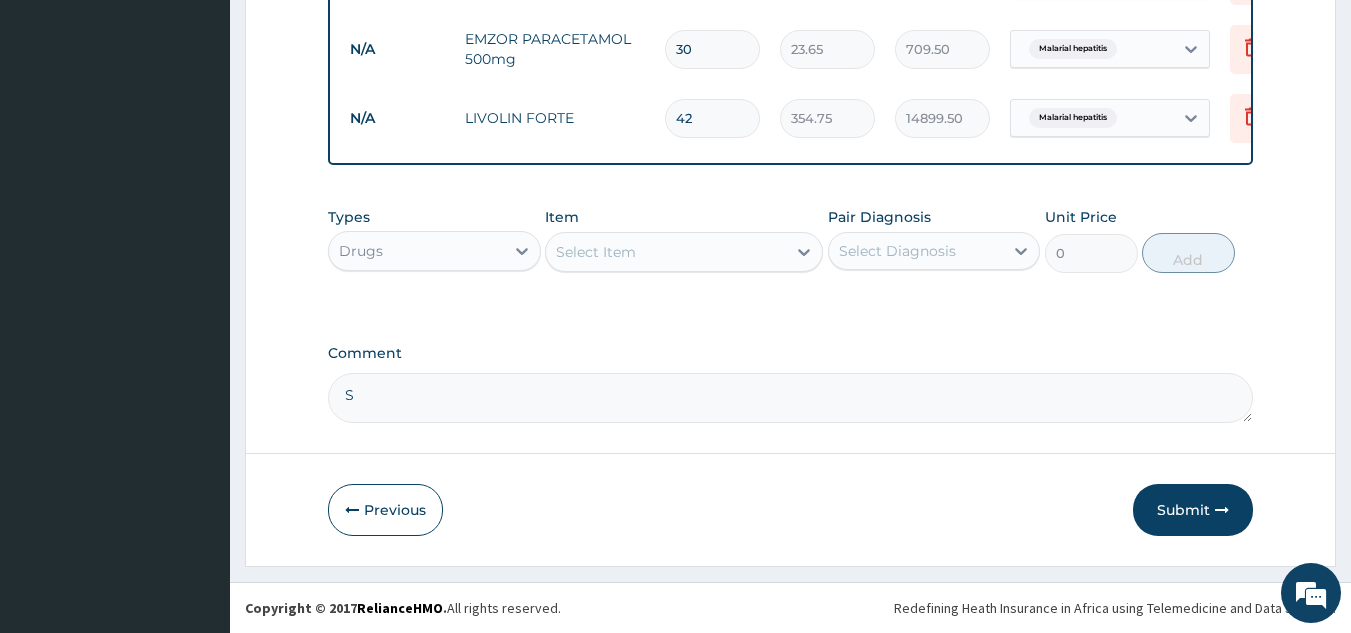 type 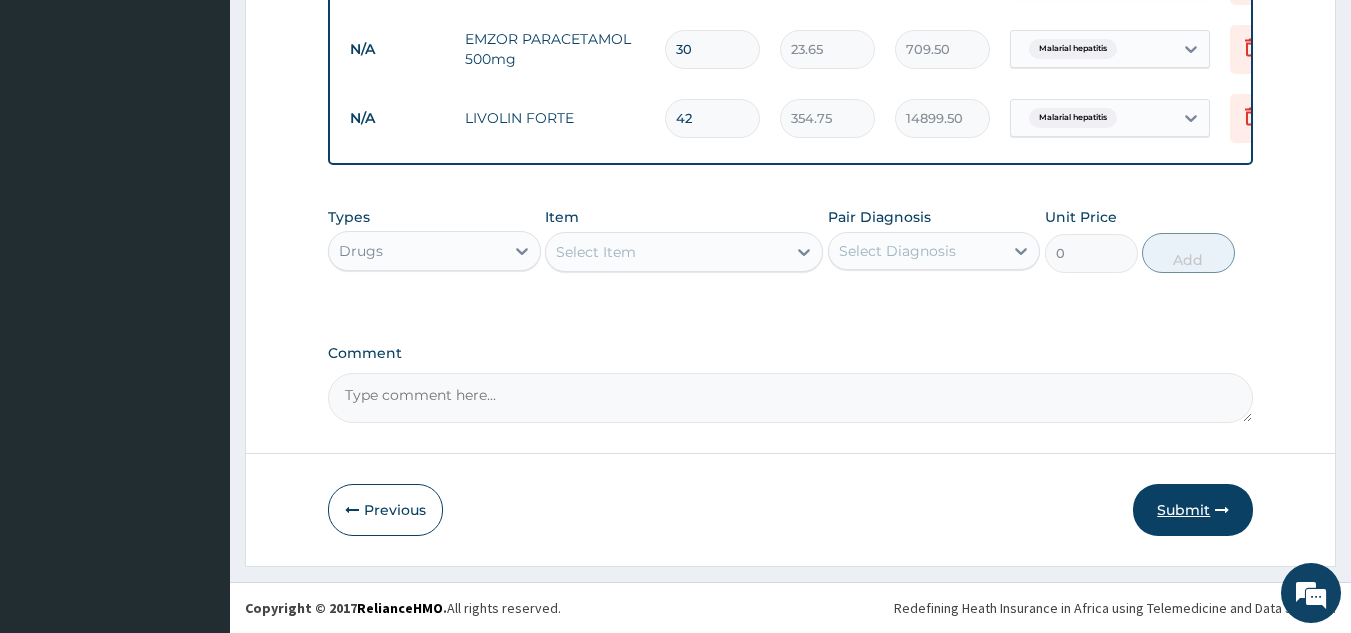 click on "Submit" at bounding box center [1193, 510] 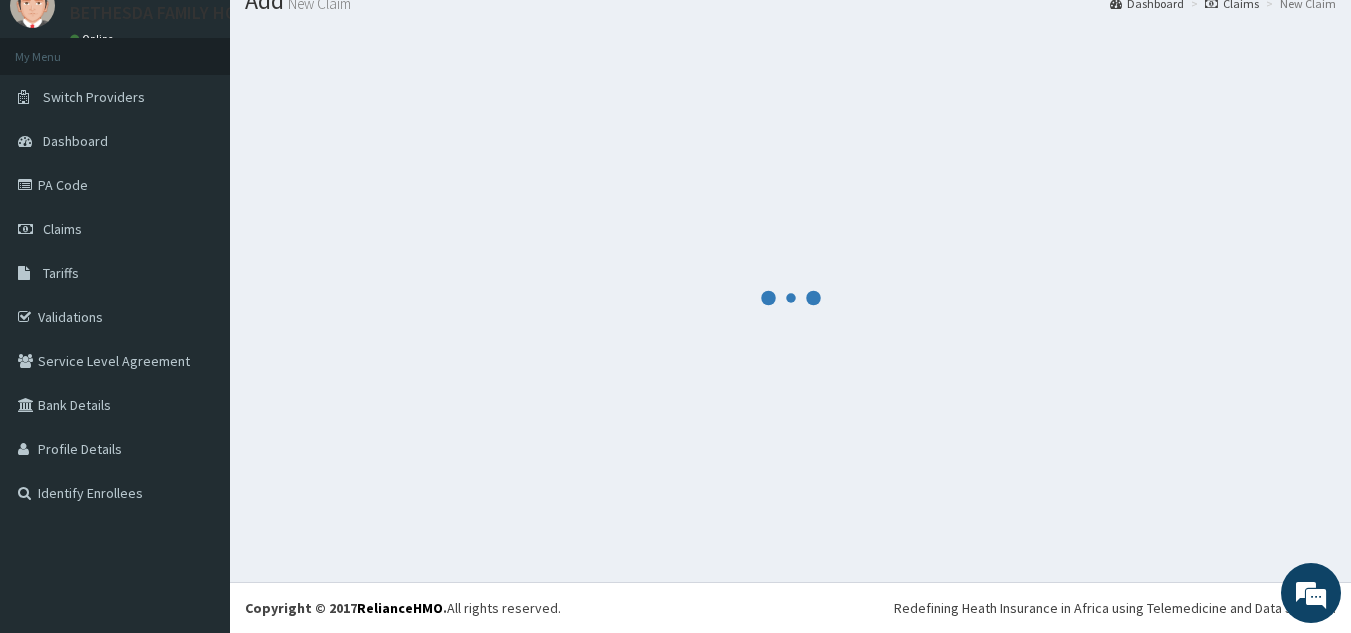 scroll, scrollTop: 1060, scrollLeft: 0, axis: vertical 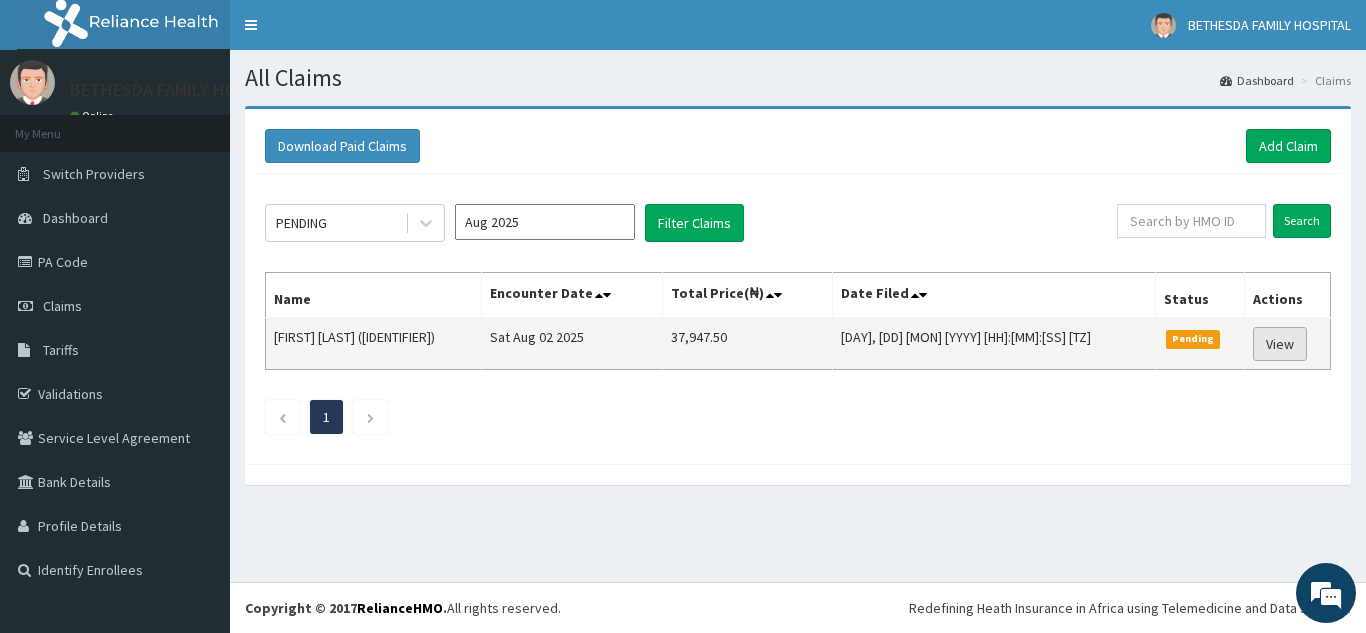 click on "View" at bounding box center (1280, 344) 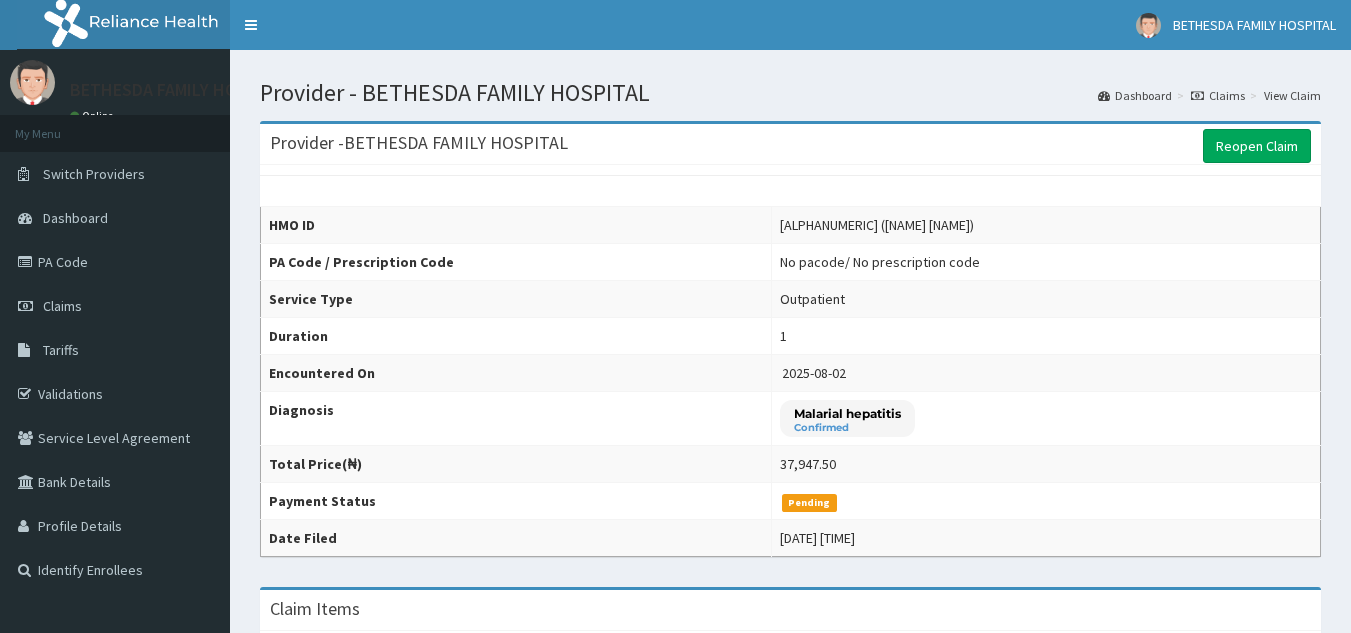 scroll, scrollTop: 0, scrollLeft: 0, axis: both 